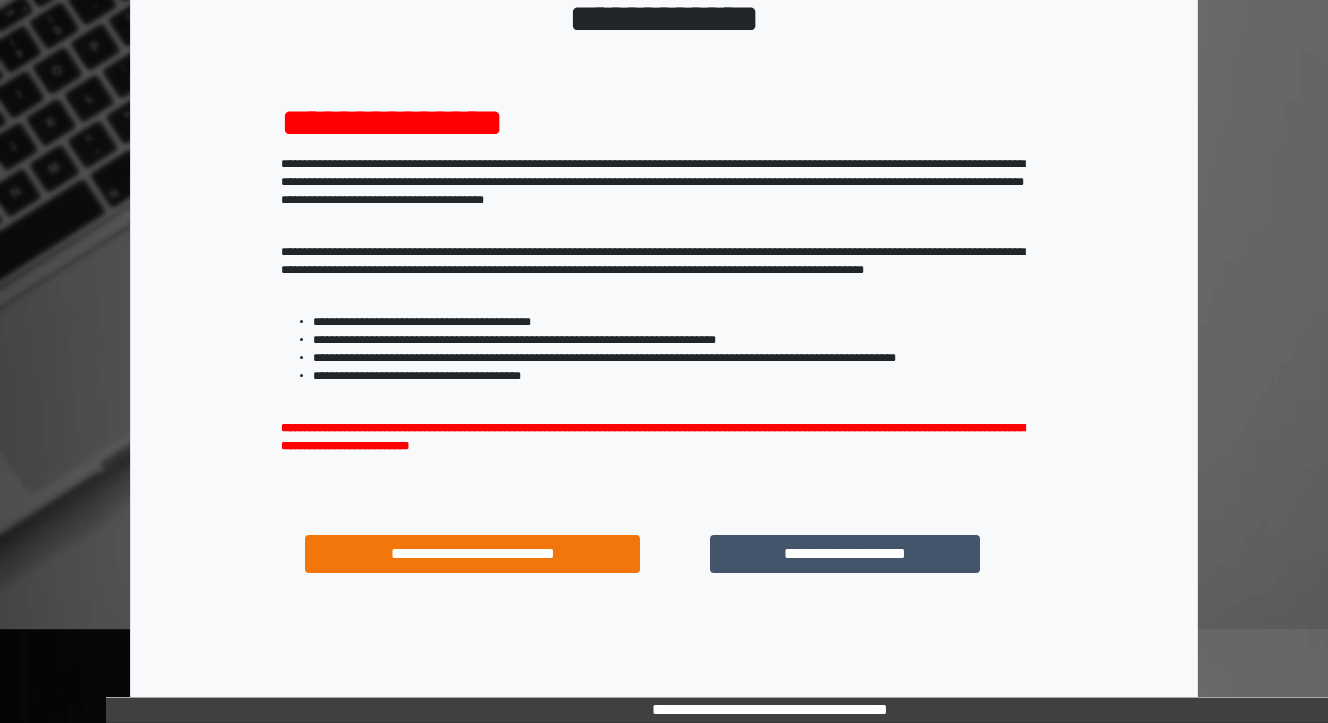 scroll, scrollTop: 124, scrollLeft: 0, axis: vertical 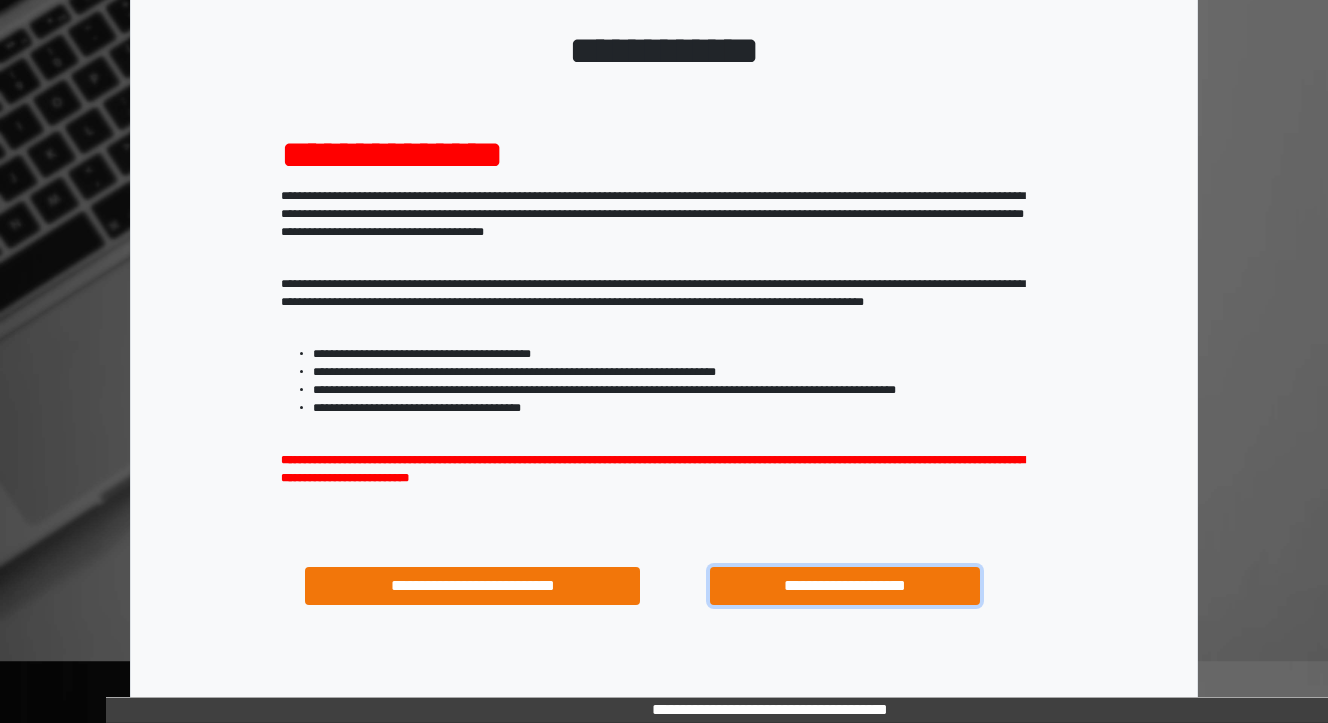 click on "**********" at bounding box center [844, 586] 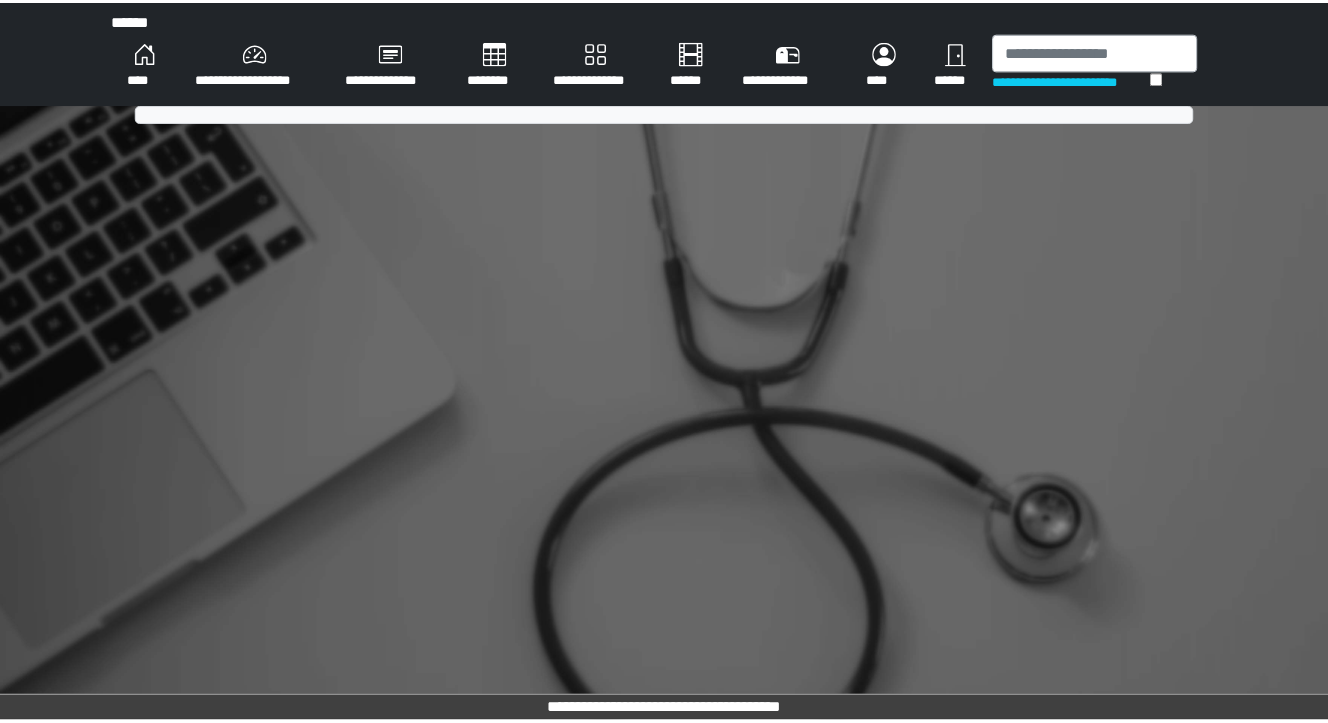 scroll, scrollTop: 0, scrollLeft: 0, axis: both 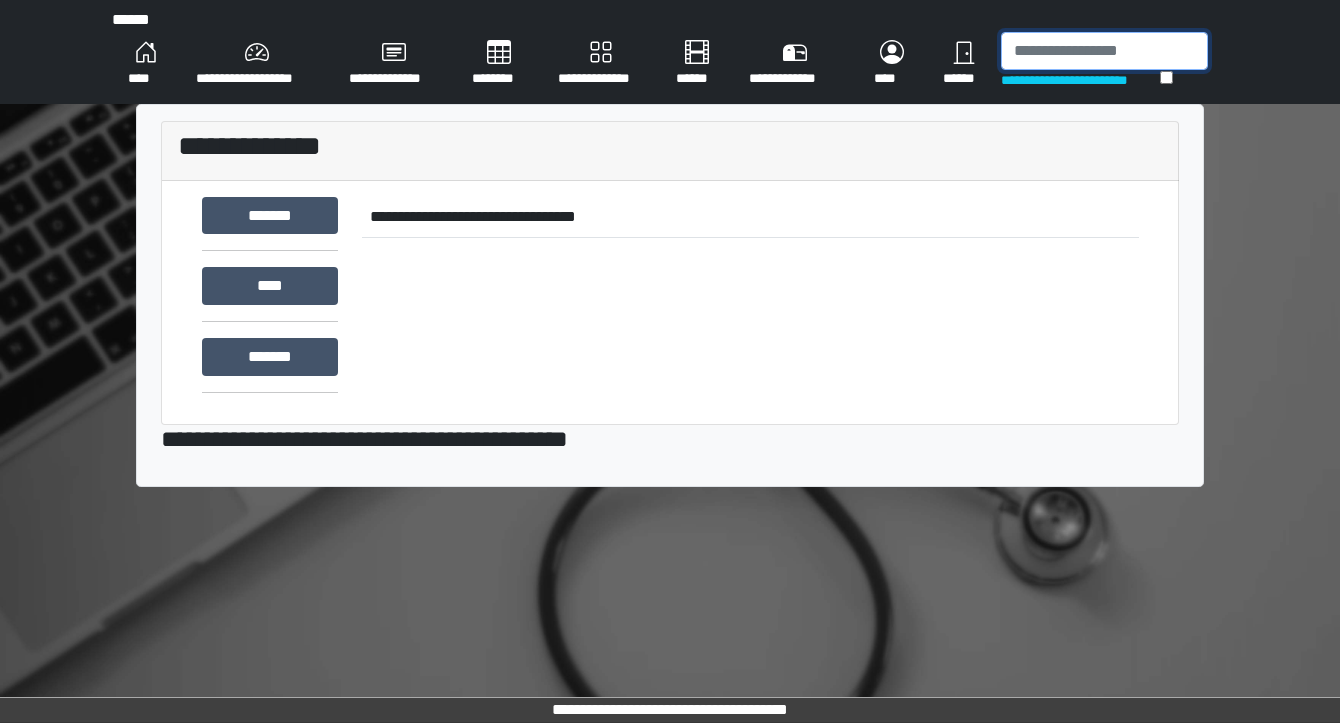 click at bounding box center (1104, 51) 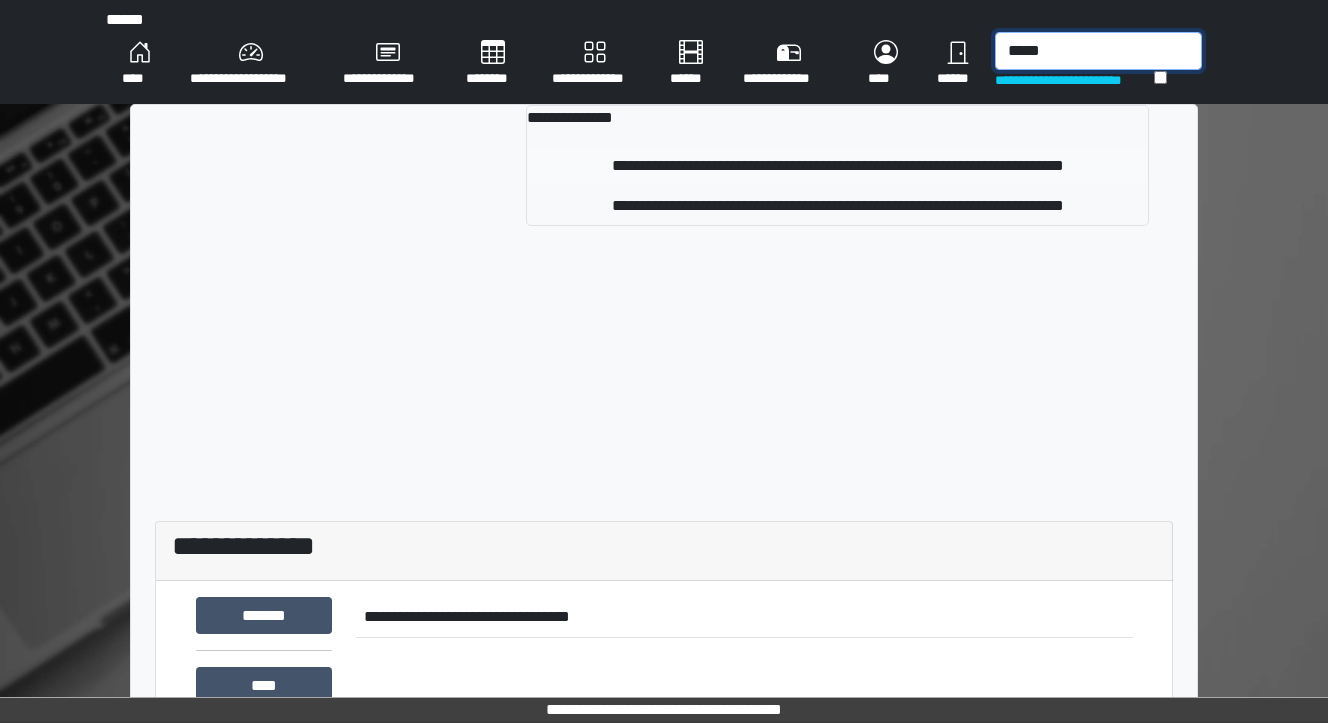 type on "*****" 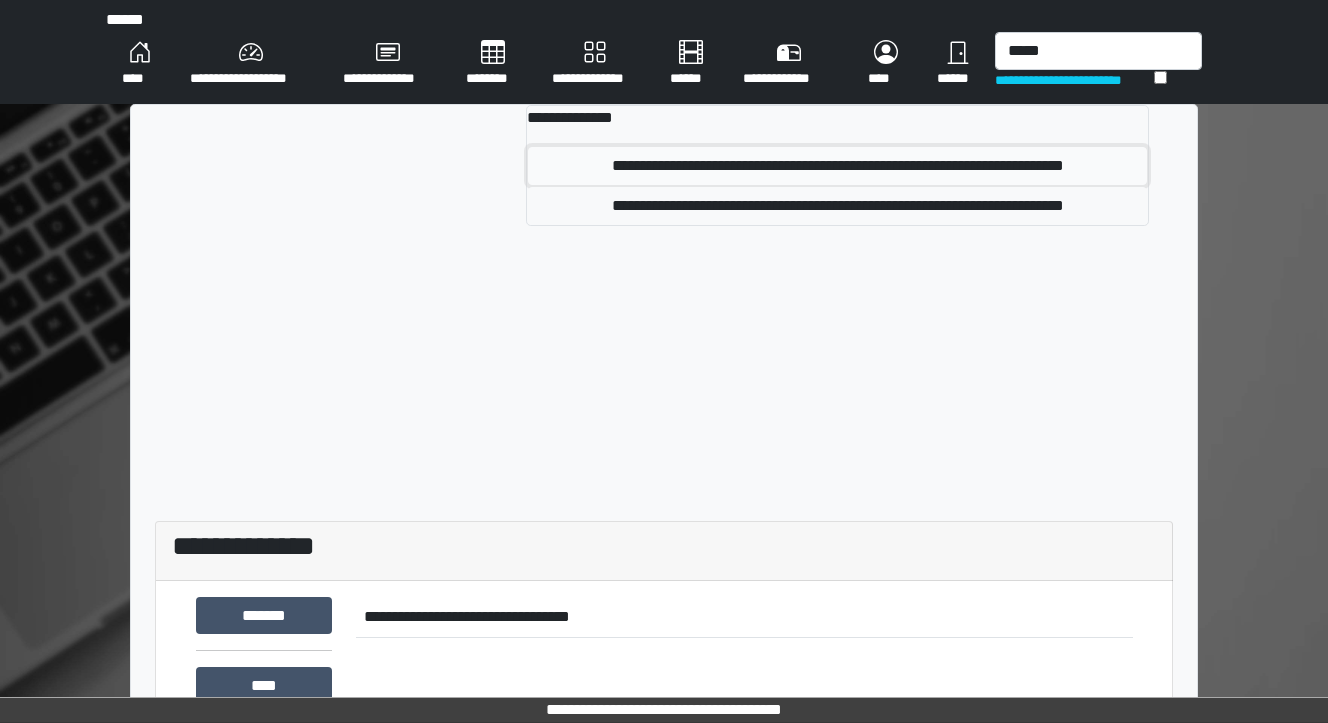 click on "**********" at bounding box center (838, 166) 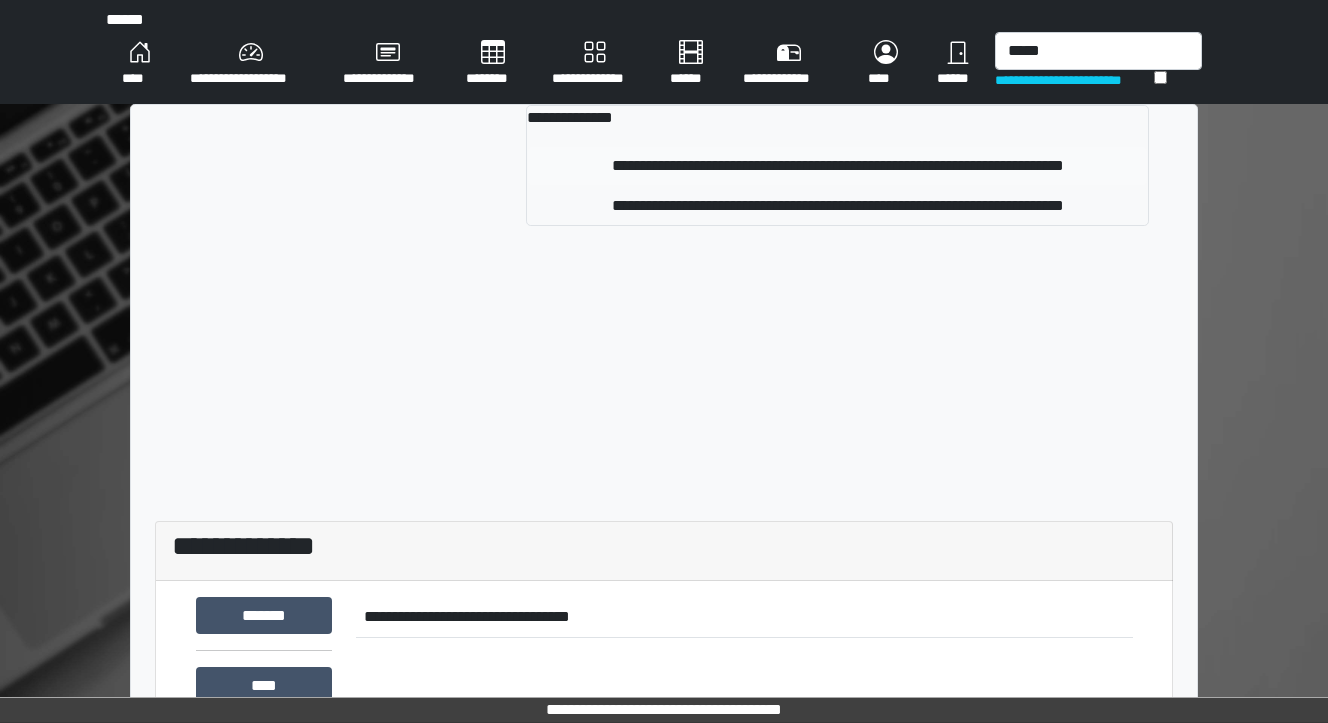 type 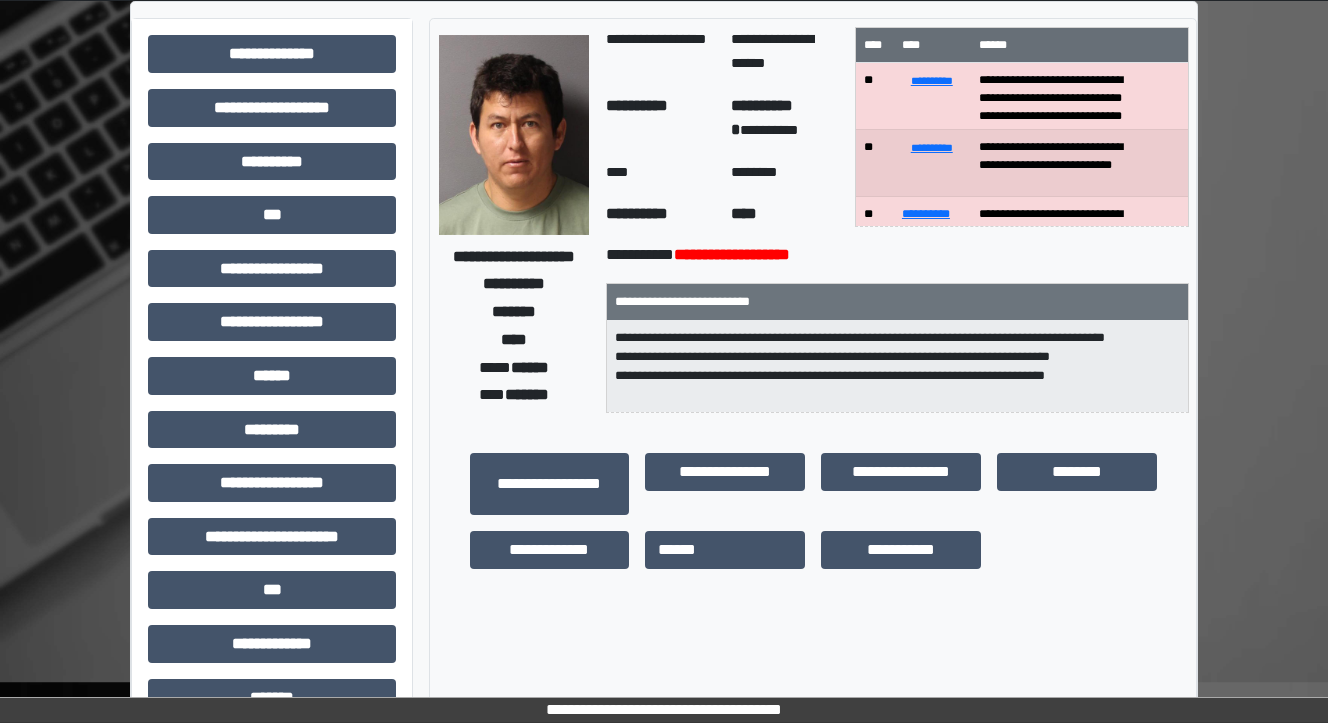 scroll, scrollTop: 80, scrollLeft: 0, axis: vertical 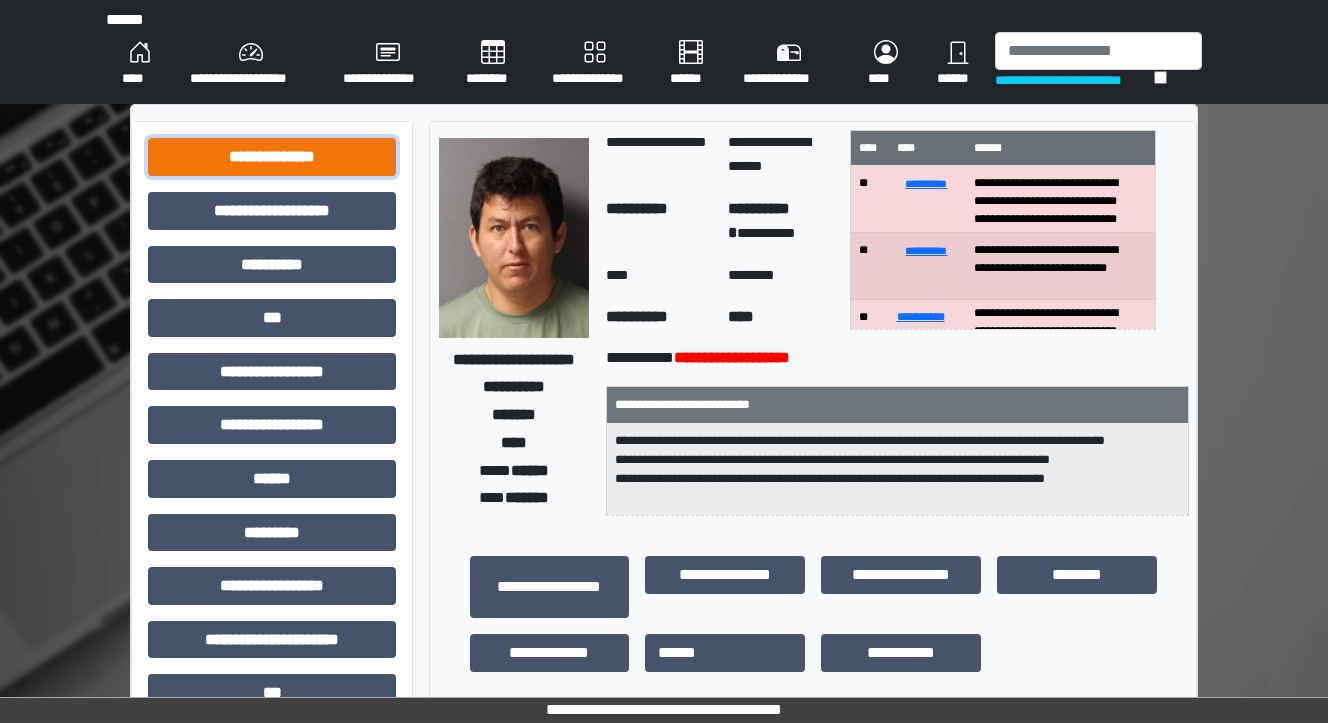 click on "**********" at bounding box center [272, 157] 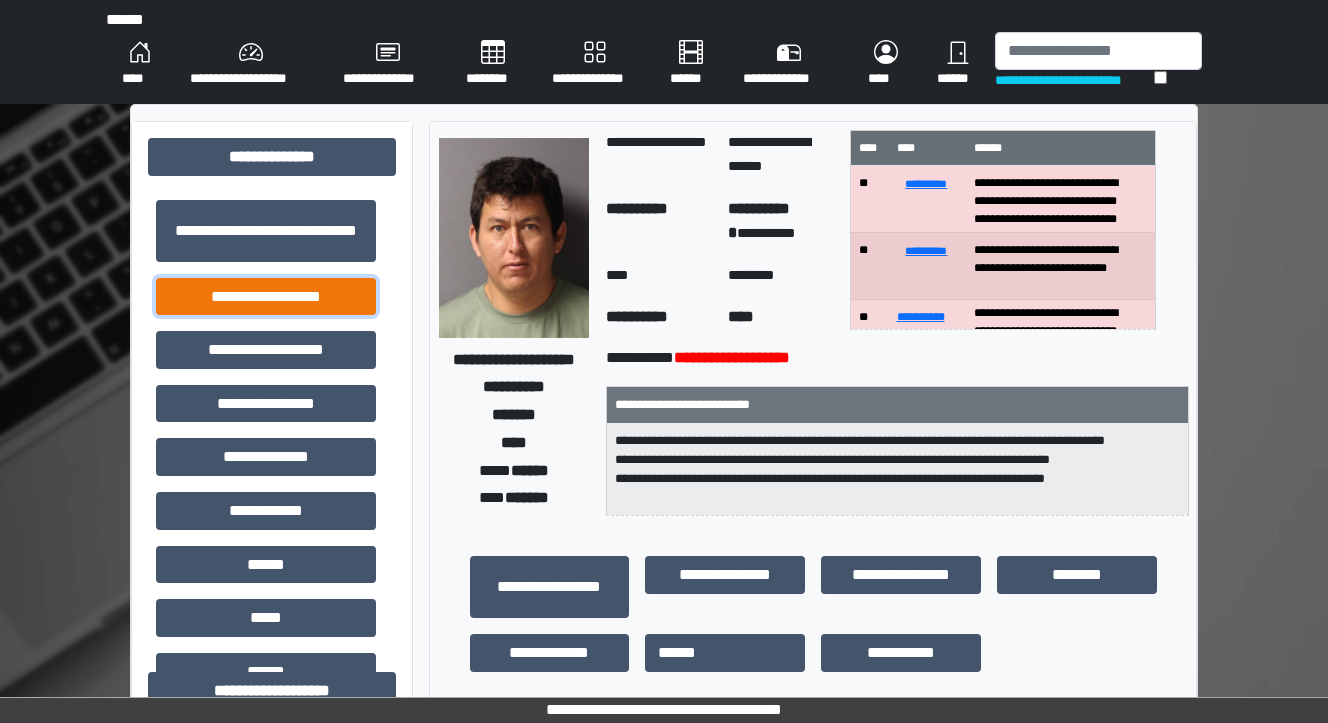 click on "**********" at bounding box center (266, 297) 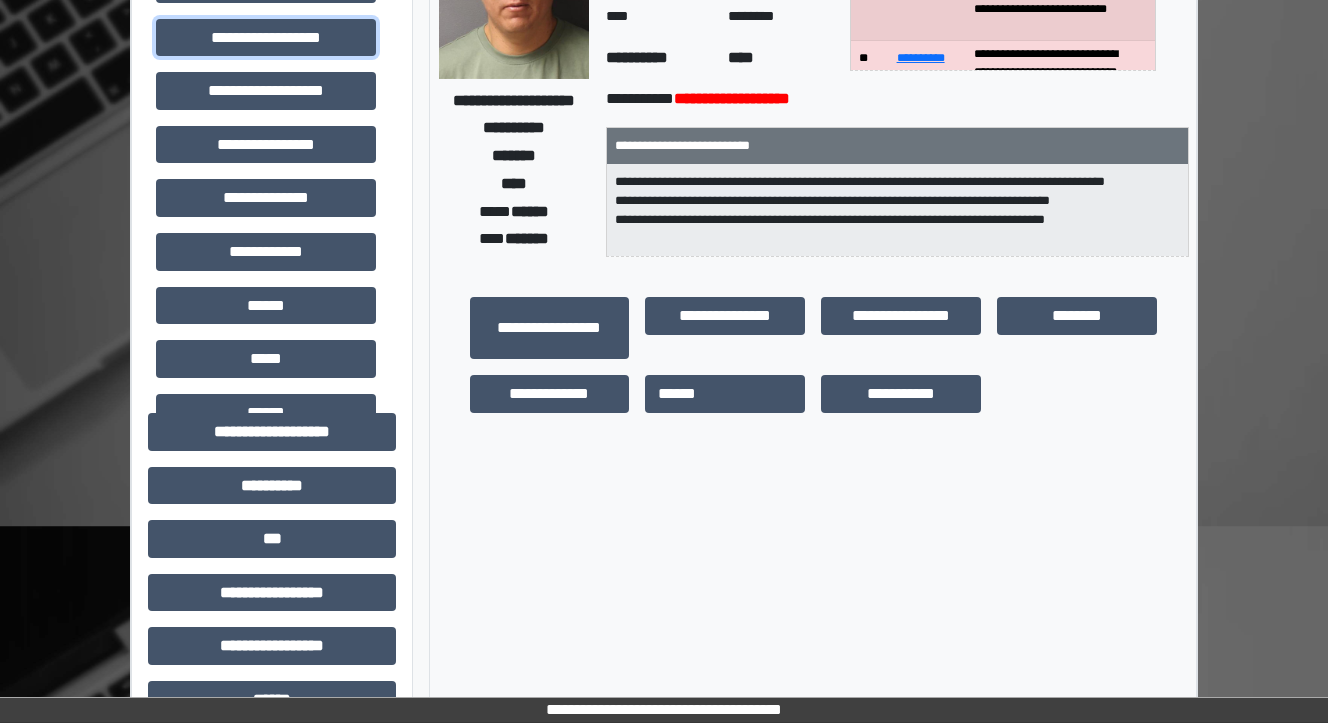 scroll, scrollTop: 320, scrollLeft: 0, axis: vertical 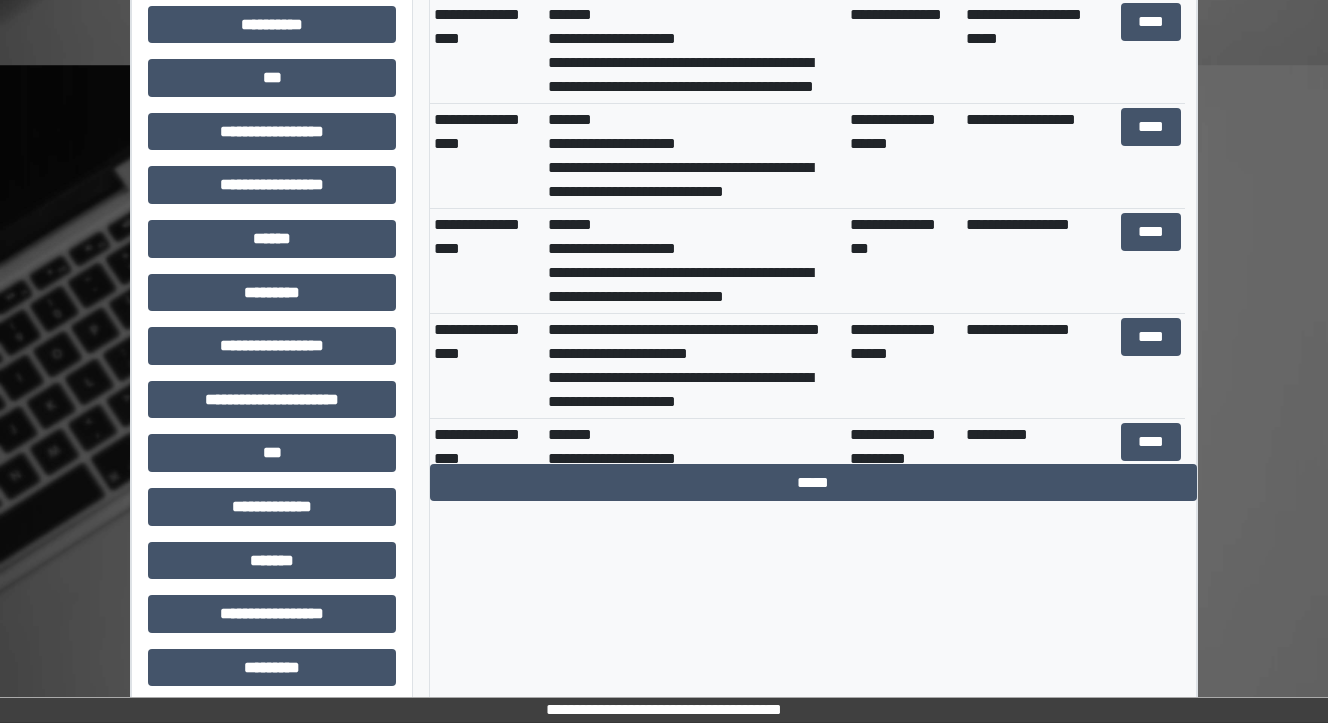 type 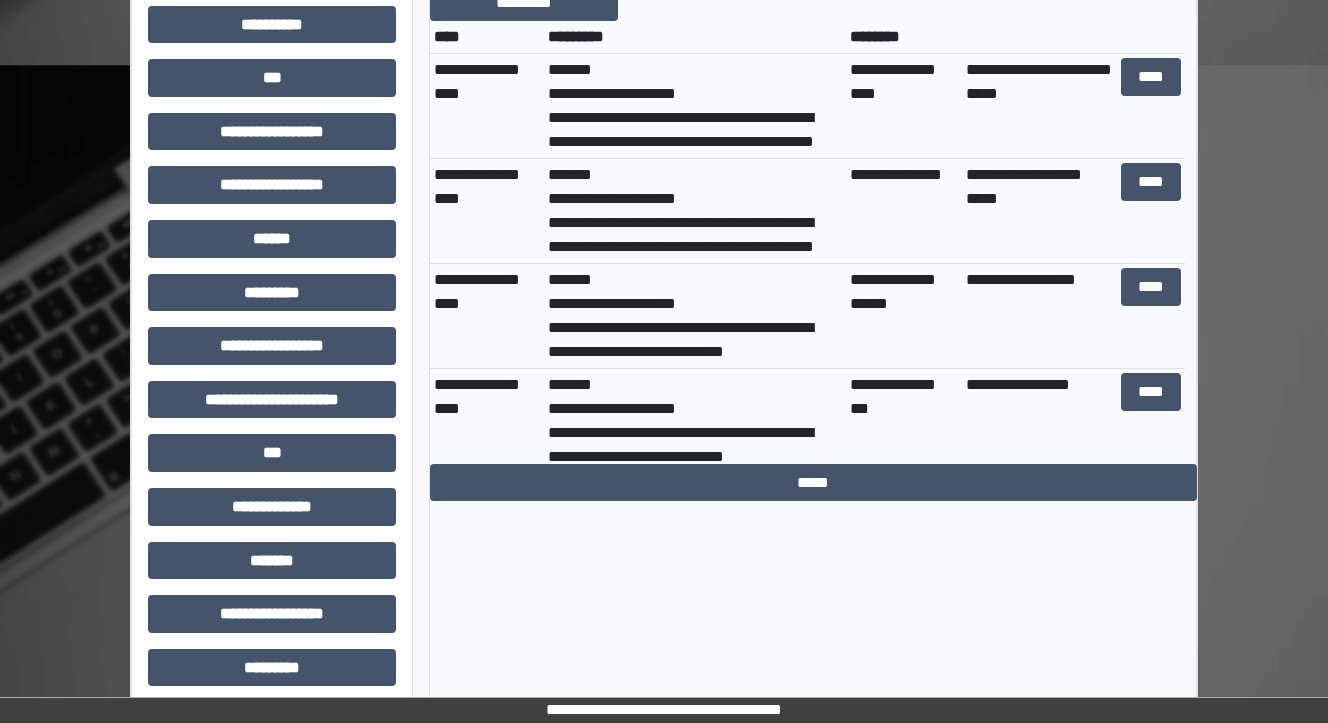 click on "**********" at bounding box center (266, -423) 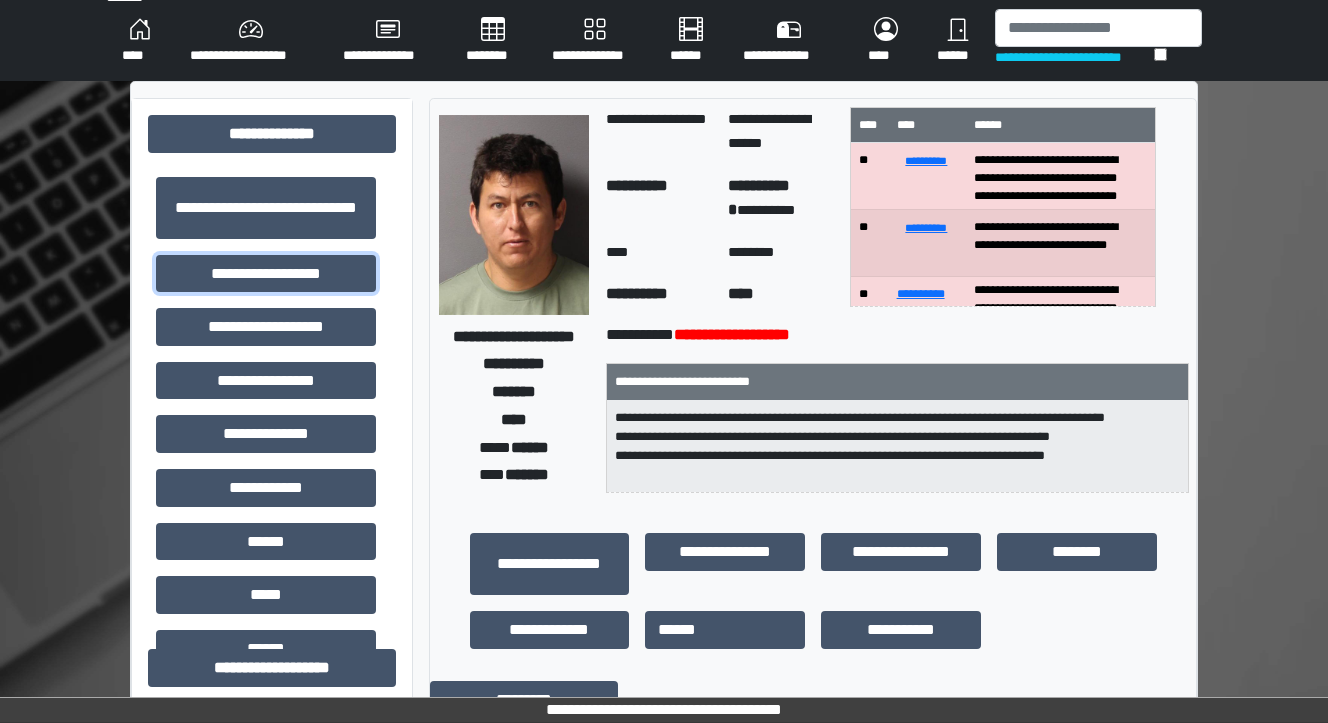 scroll, scrollTop: 0, scrollLeft: 0, axis: both 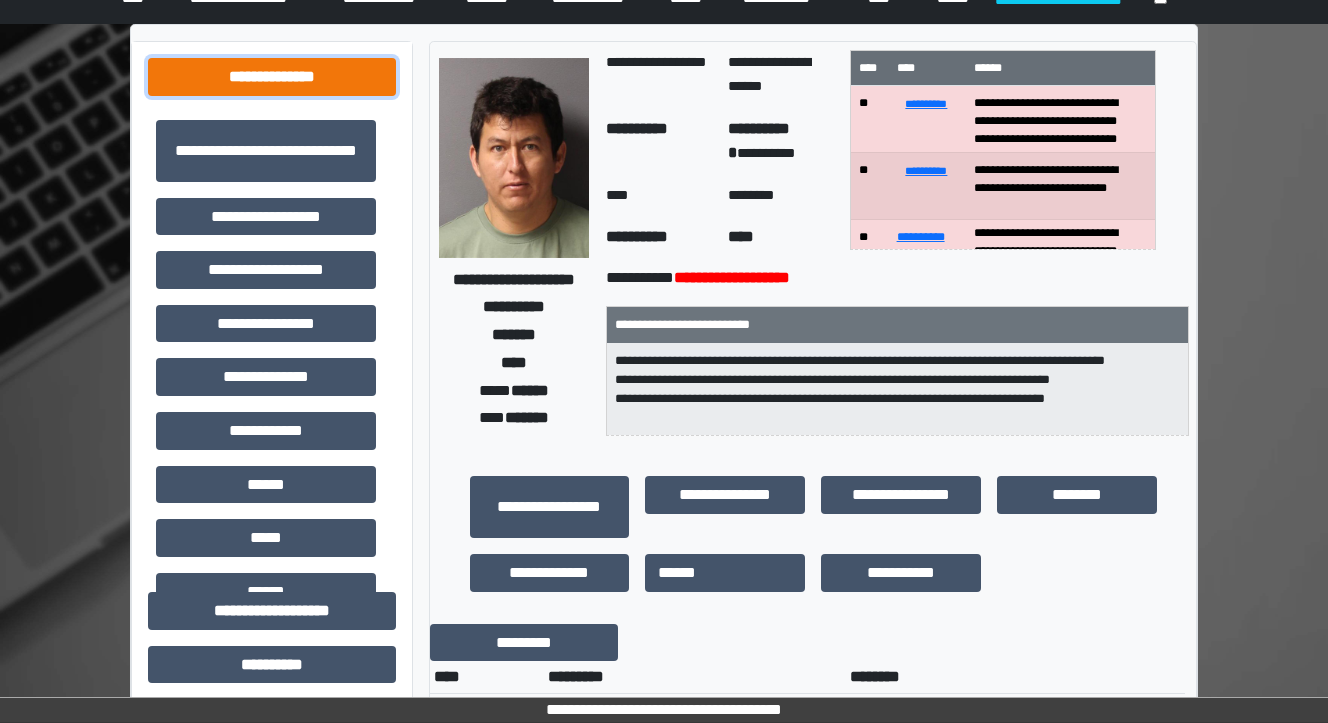 click on "**********" at bounding box center [272, 77] 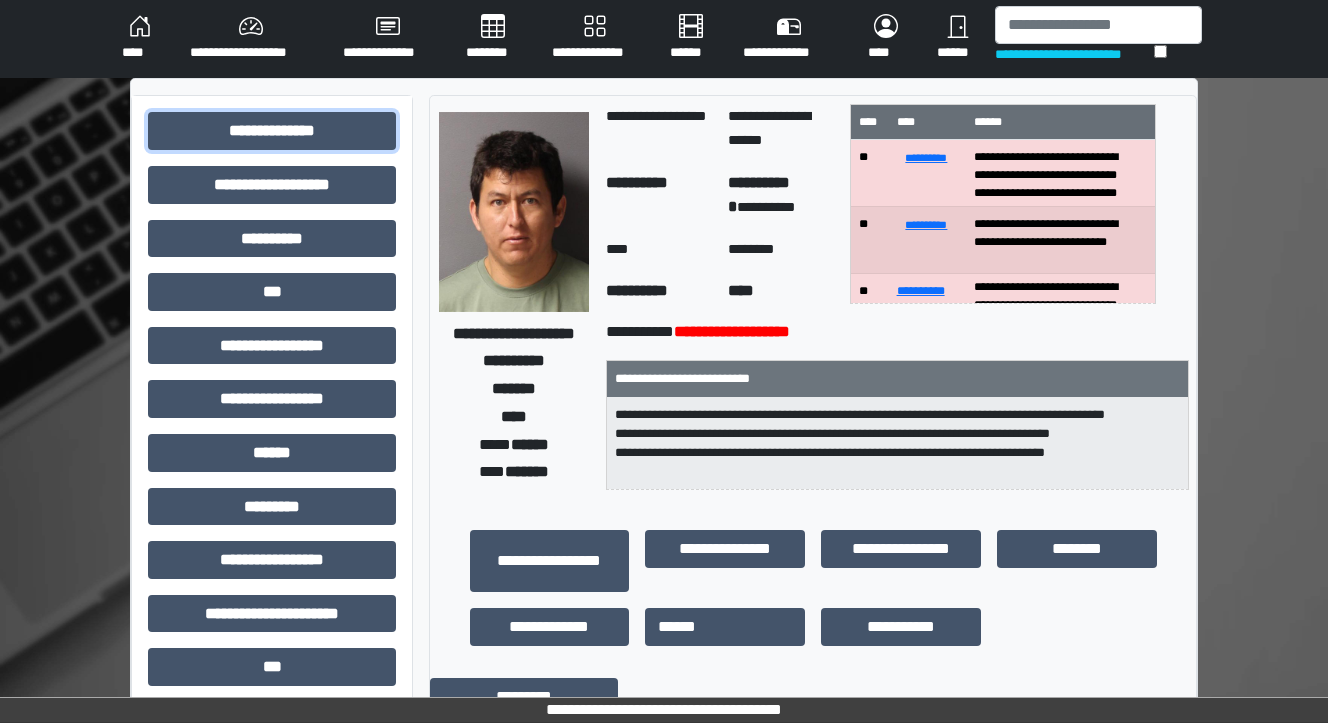 scroll, scrollTop: 0, scrollLeft: 0, axis: both 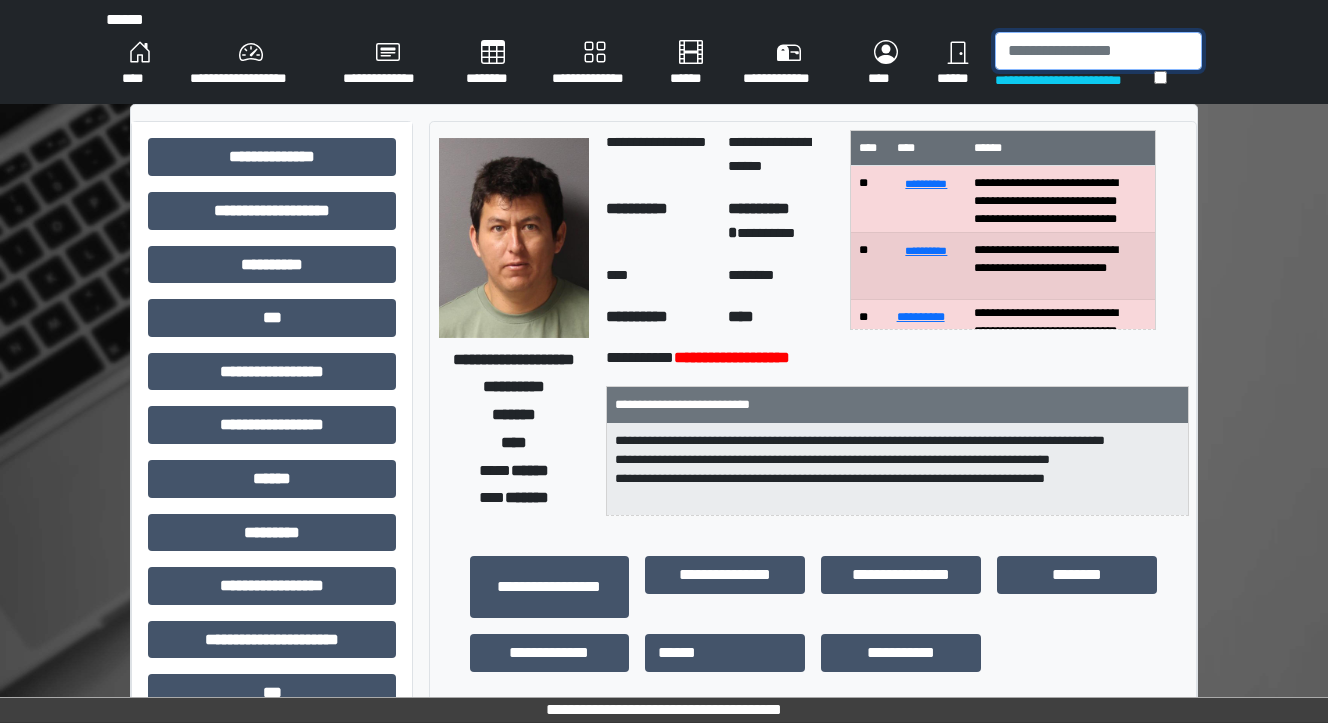 click at bounding box center (1098, 51) 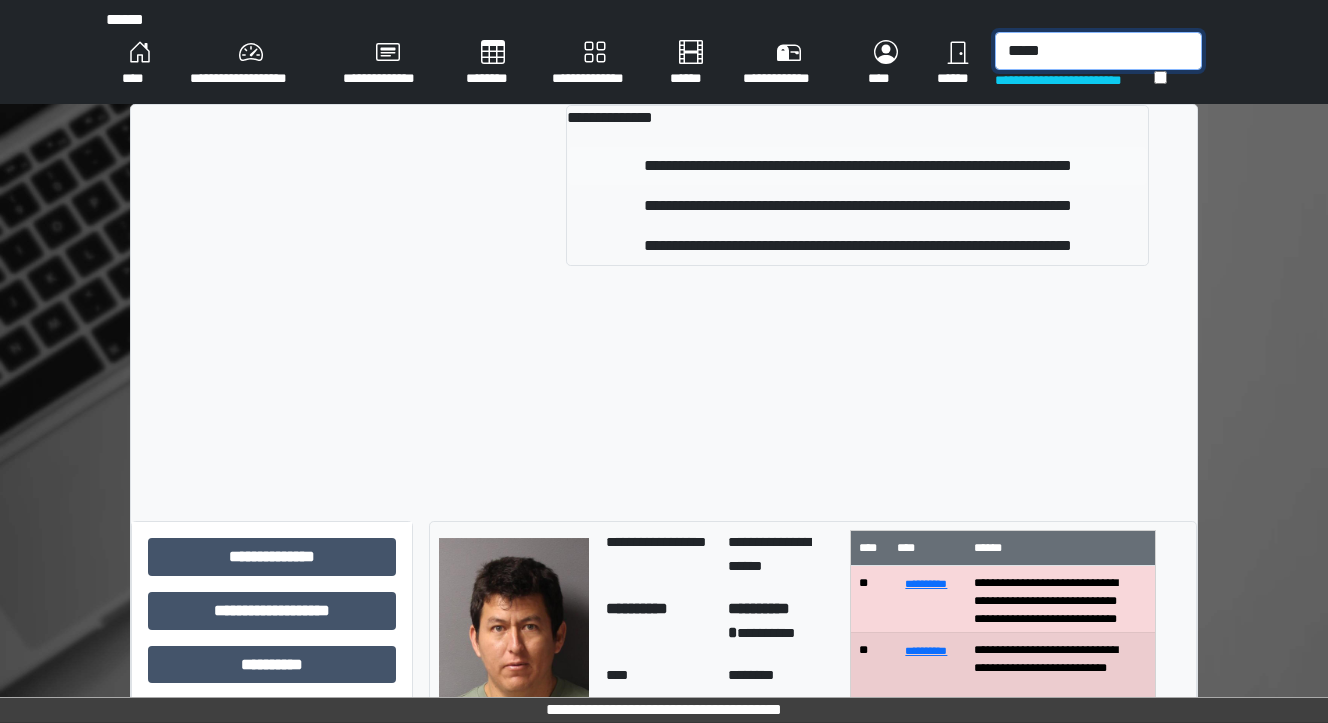 type on "*****" 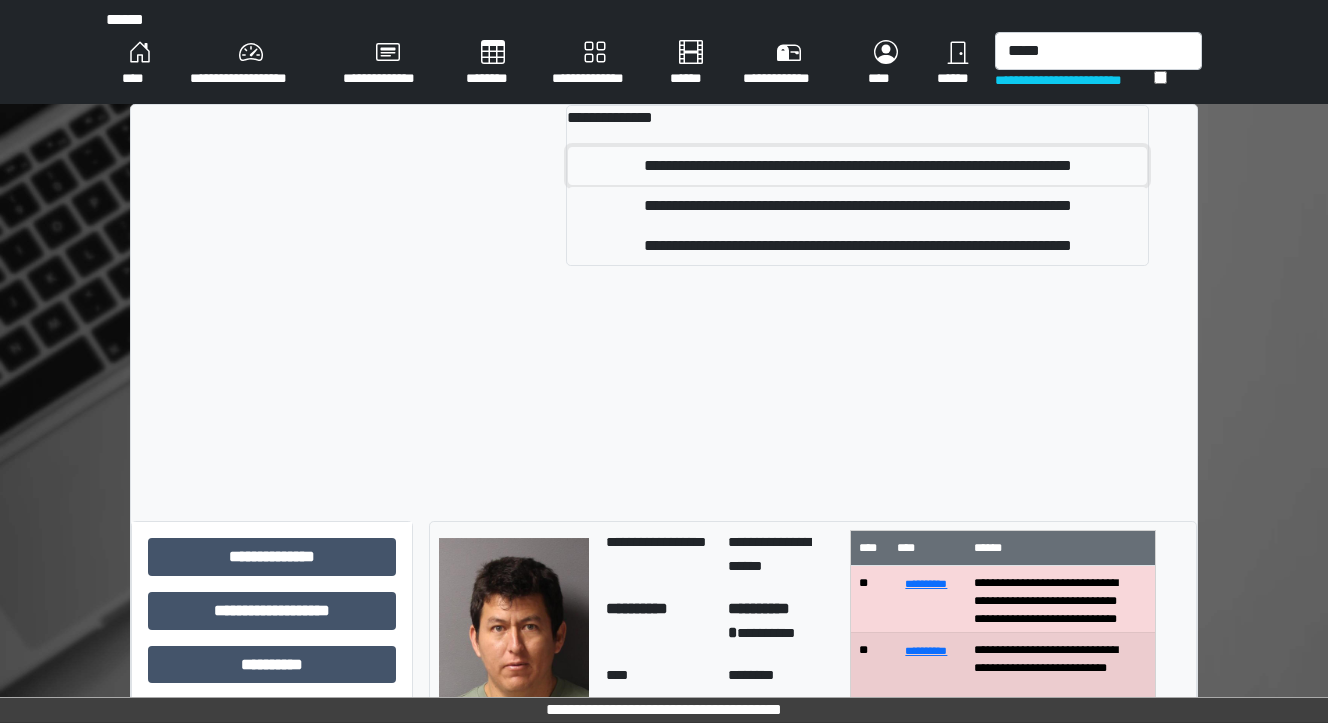click on "**********" at bounding box center [858, 166] 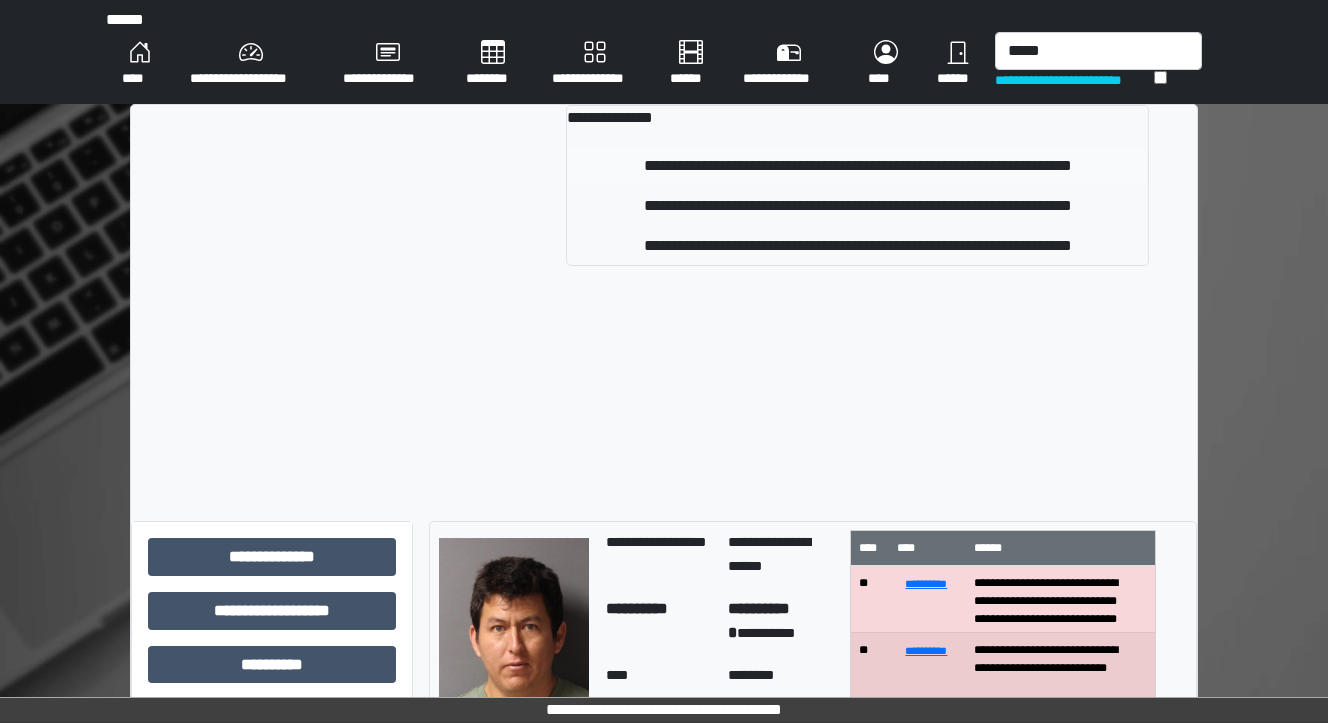 type 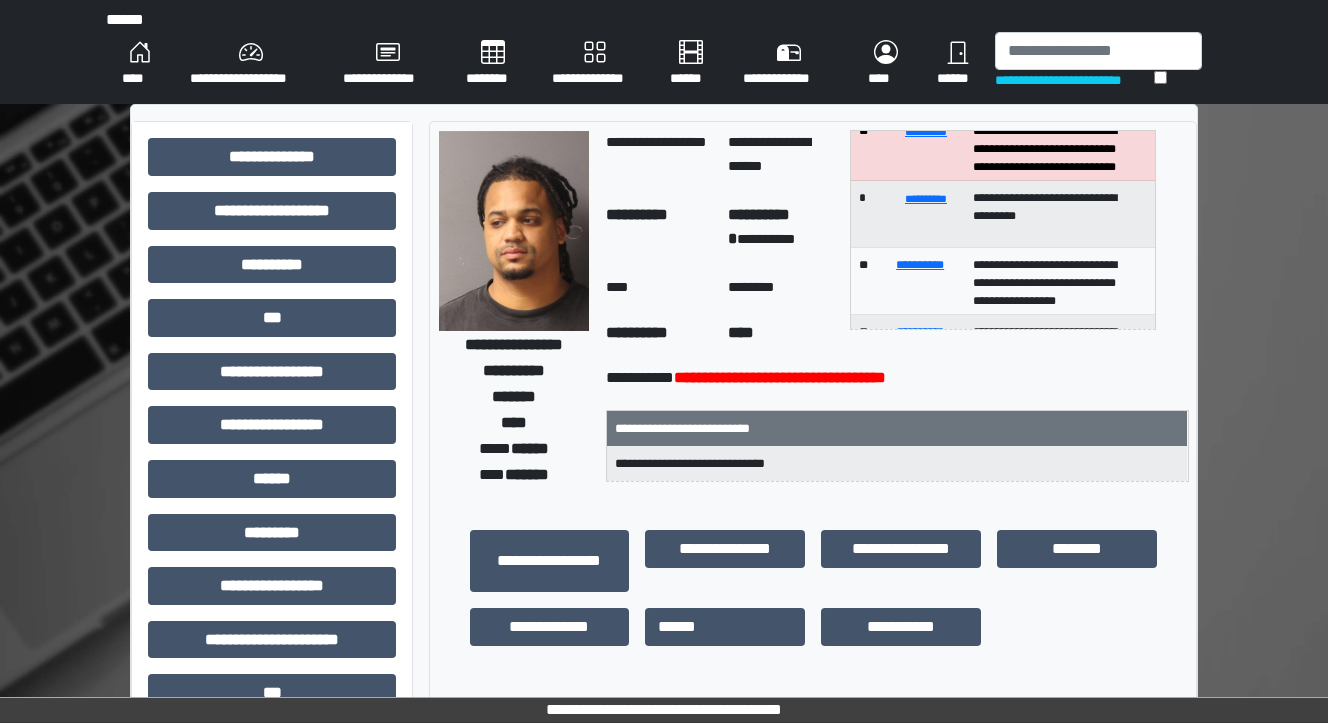 scroll, scrollTop: 0, scrollLeft: 0, axis: both 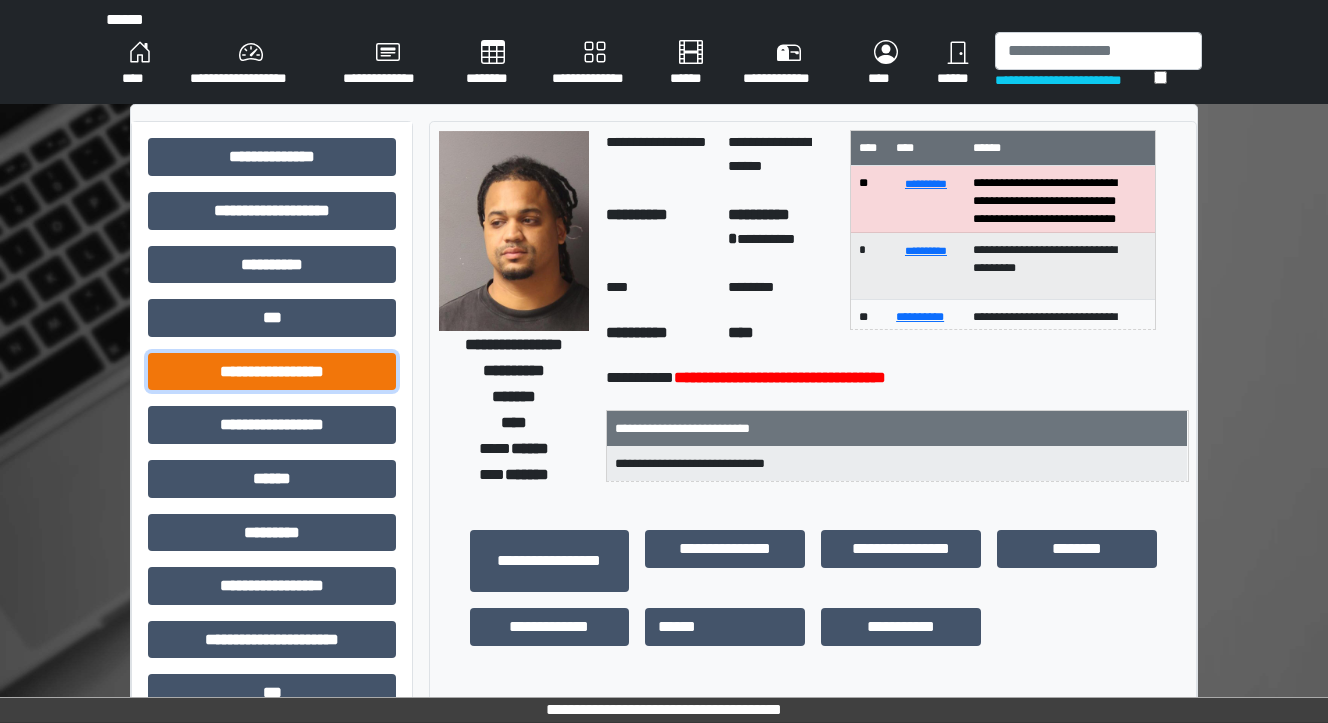 click on "**********" at bounding box center [272, 372] 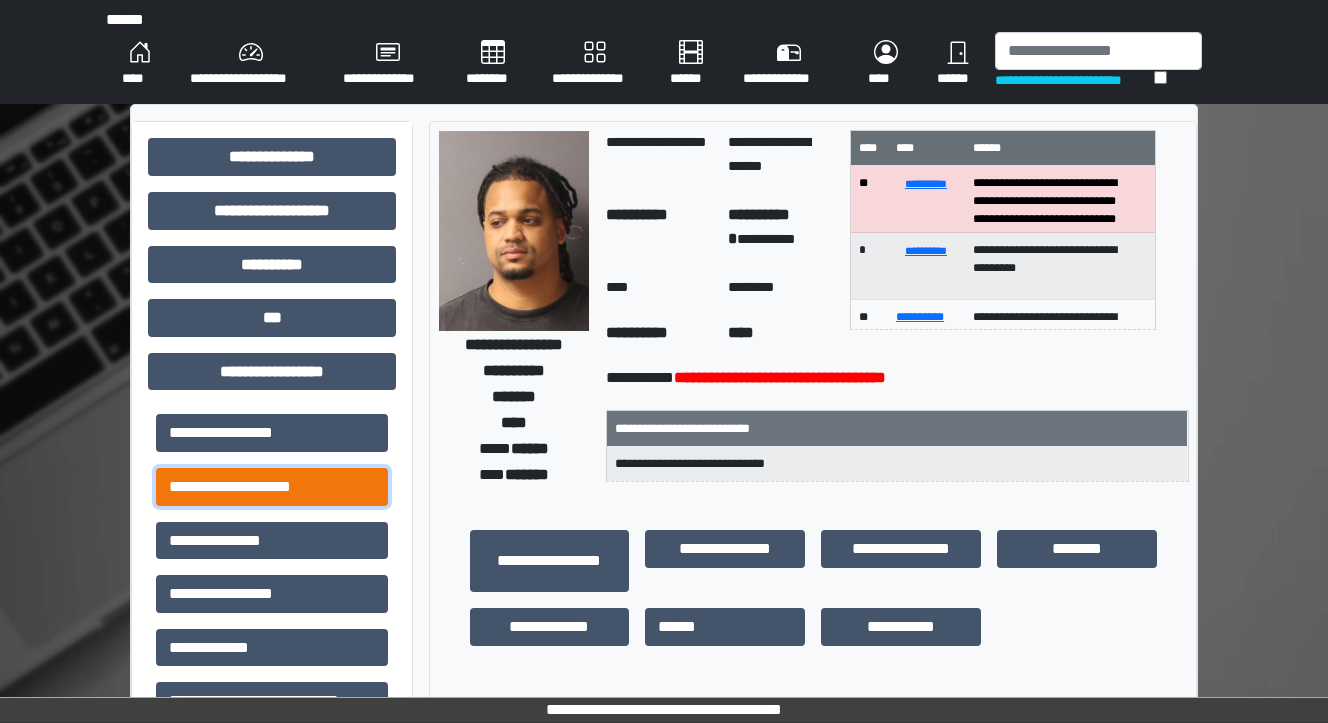 click on "**********" at bounding box center (272, 487) 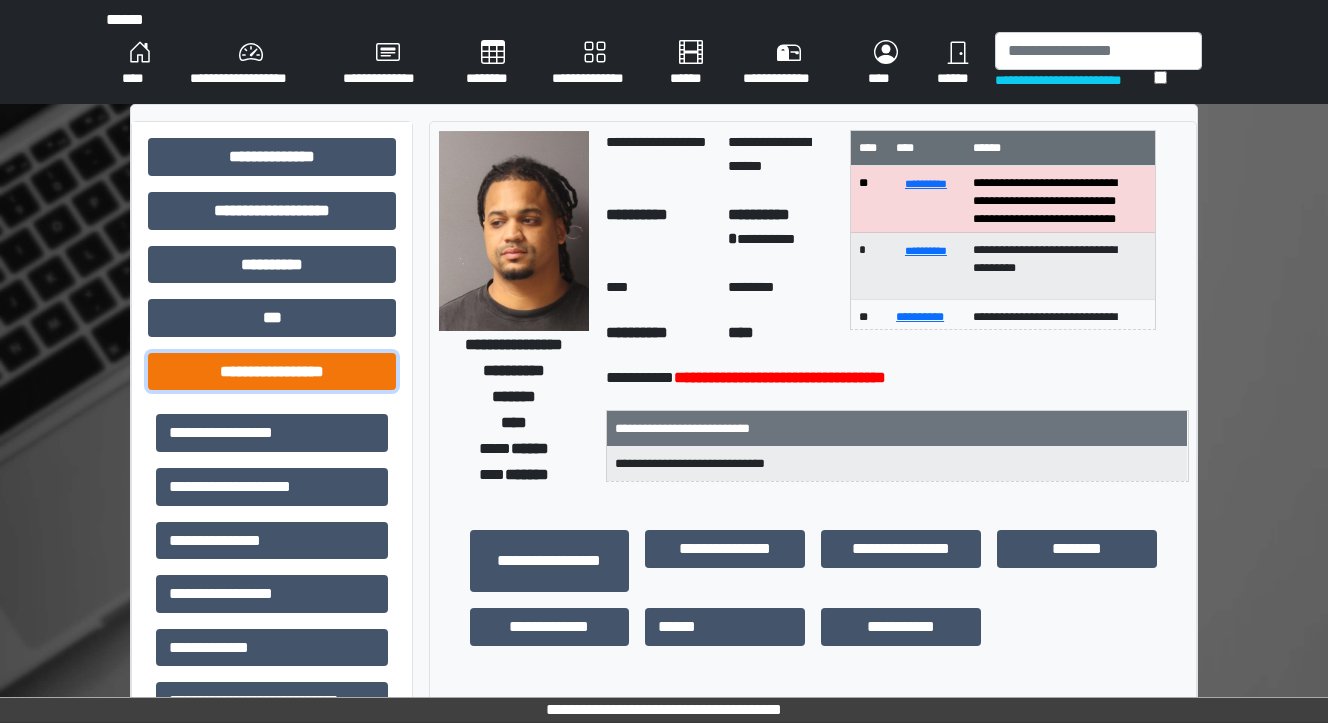 click on "**********" at bounding box center [272, 372] 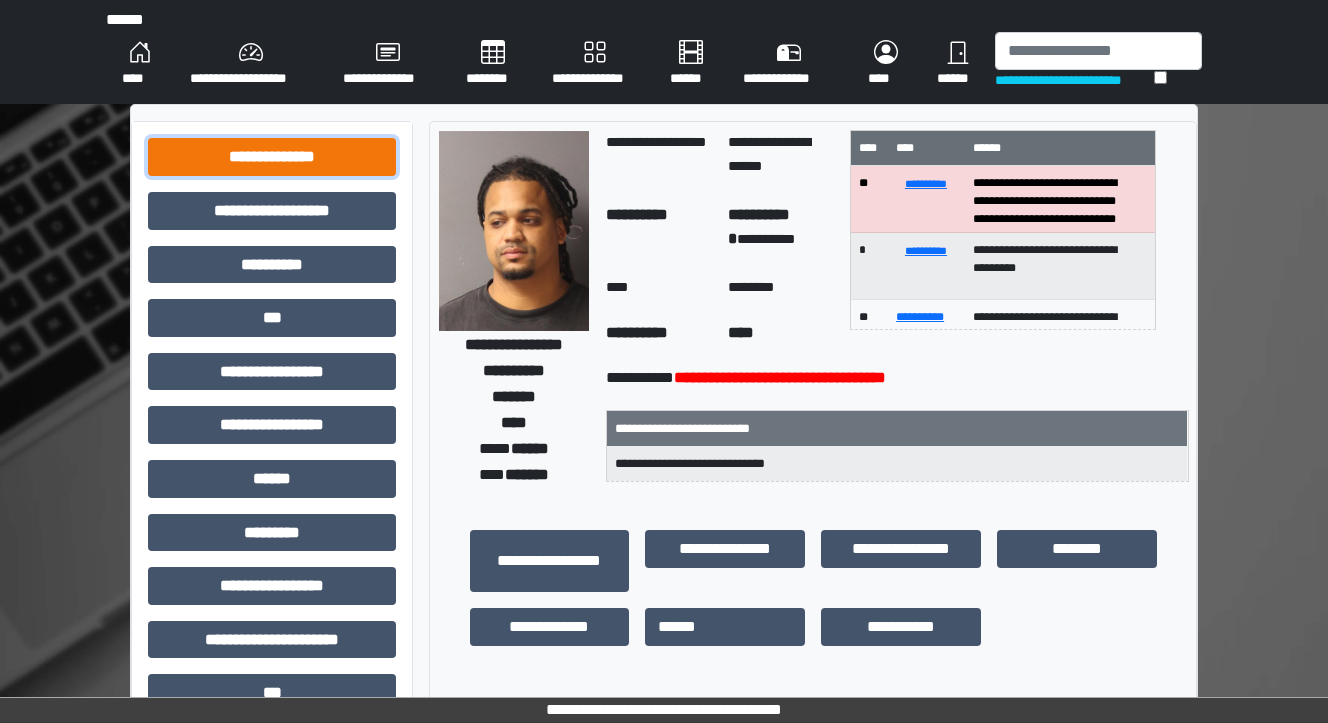 click on "**********" at bounding box center [272, 157] 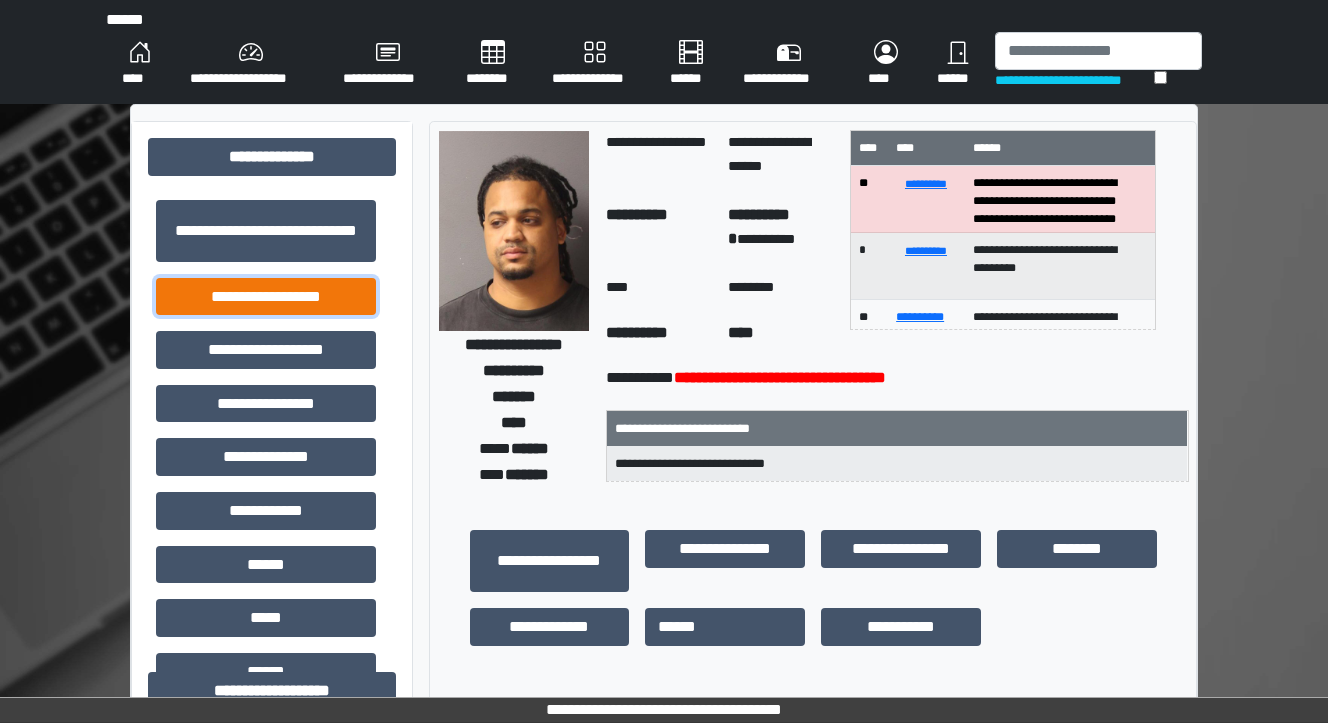 click on "**********" at bounding box center [266, 297] 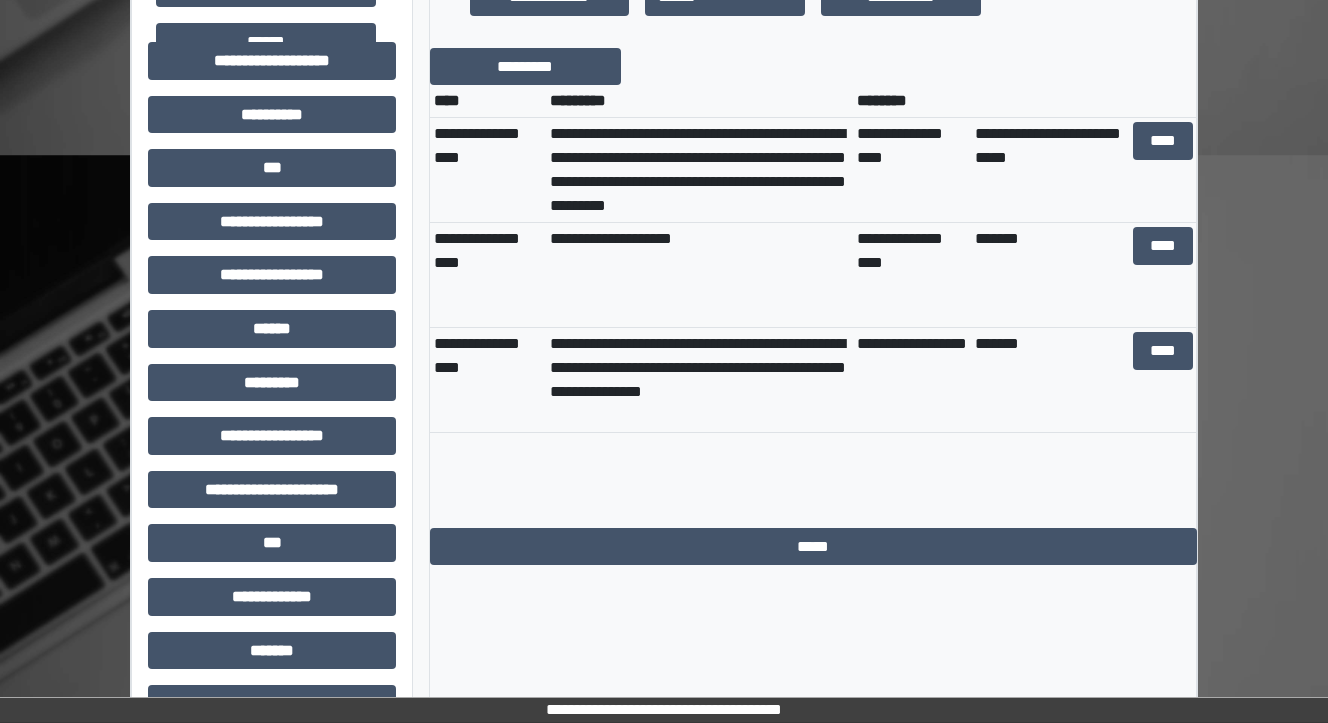 scroll, scrollTop: 640, scrollLeft: 0, axis: vertical 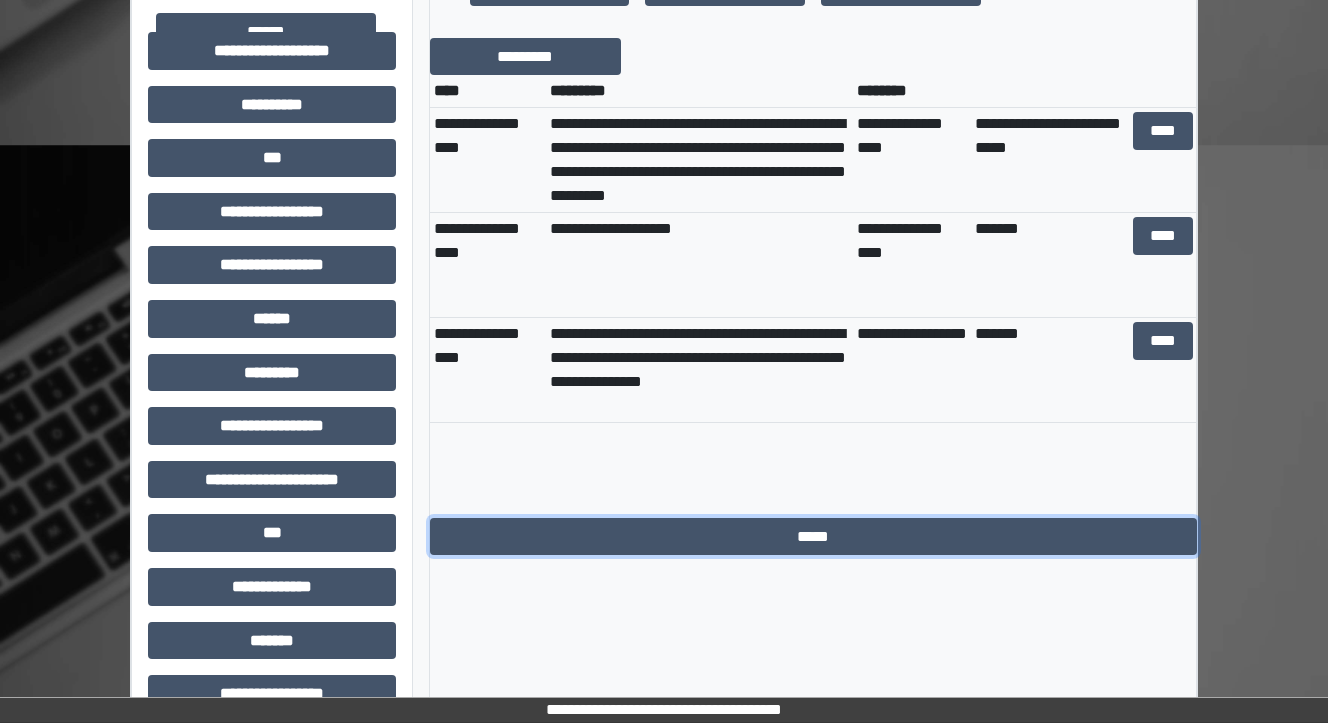 click on "*****" at bounding box center (813, 537) 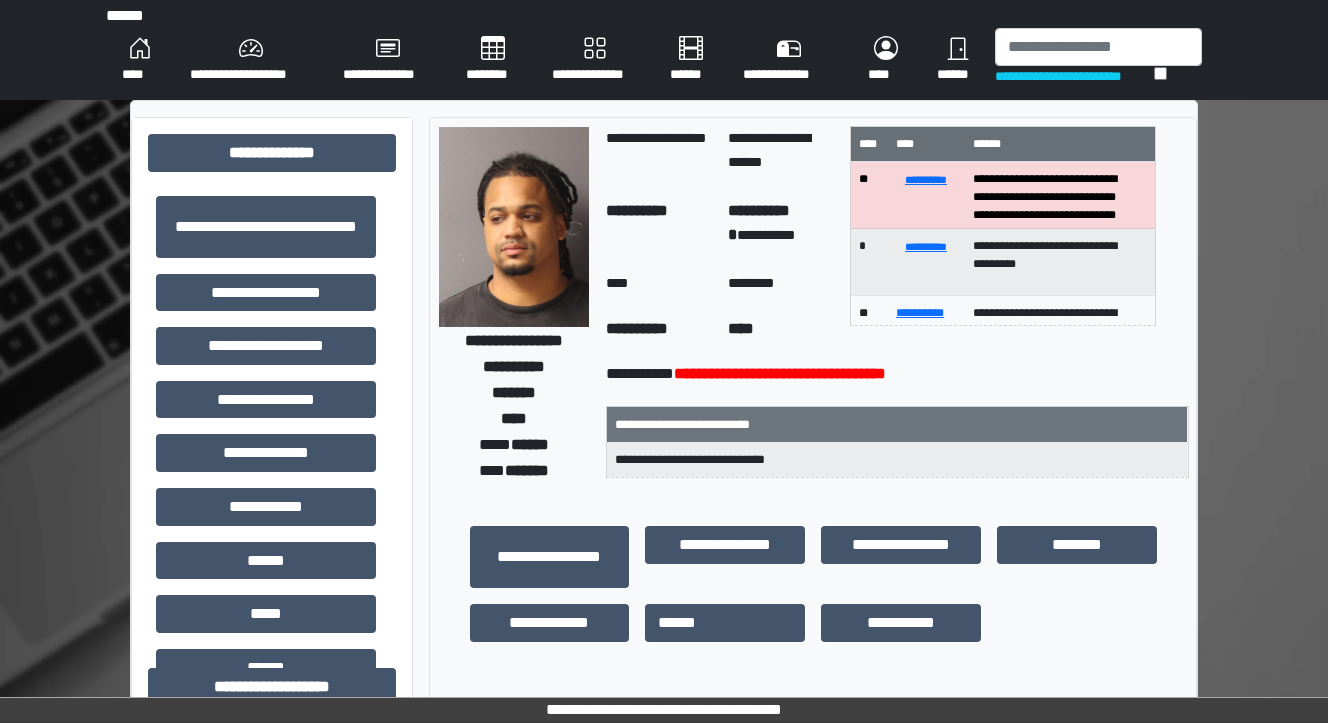 scroll, scrollTop: 0, scrollLeft: 0, axis: both 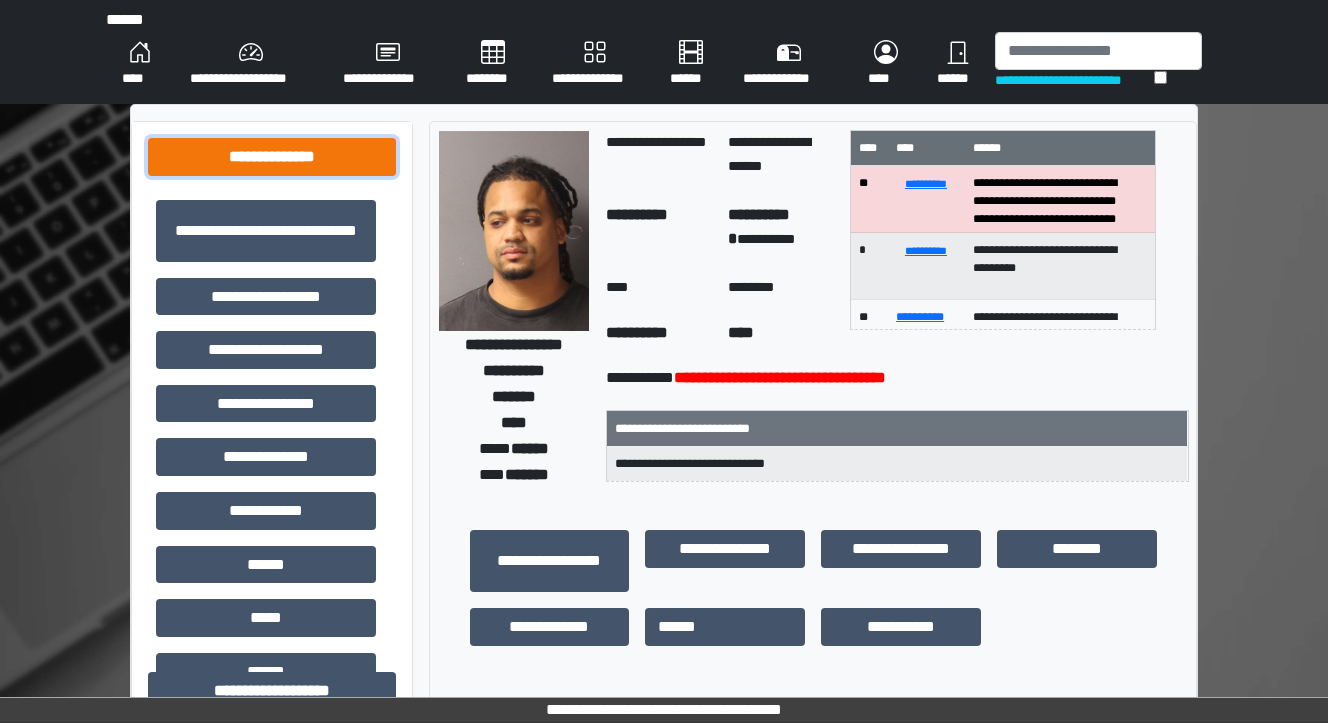 click on "**********" at bounding box center [272, 157] 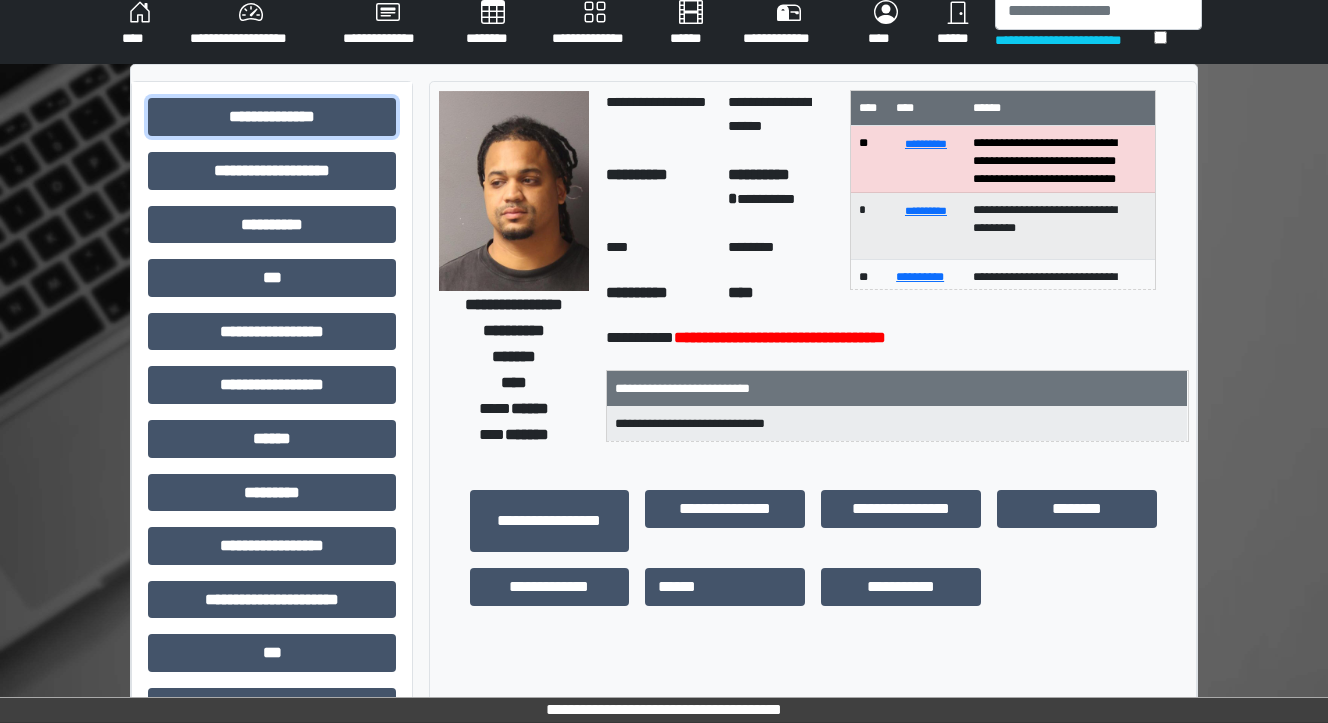 scroll, scrollTop: 0, scrollLeft: 0, axis: both 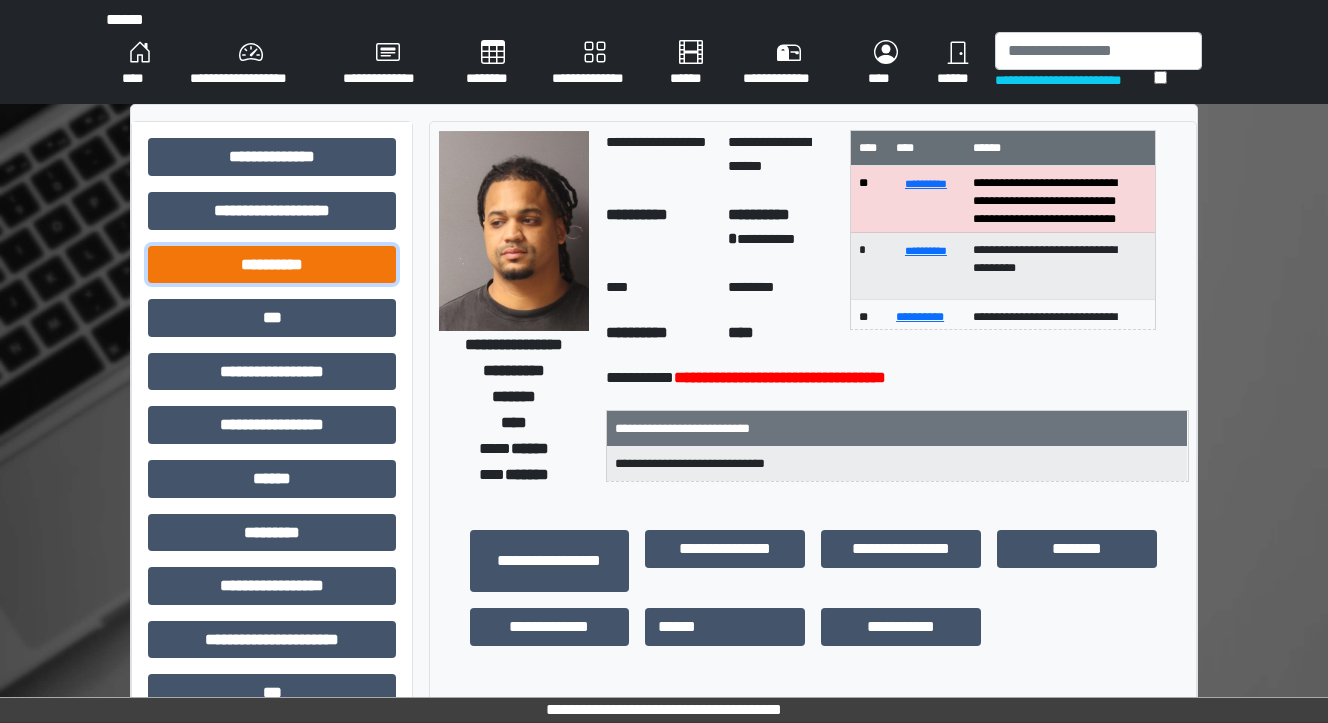 click on "**********" at bounding box center [272, 265] 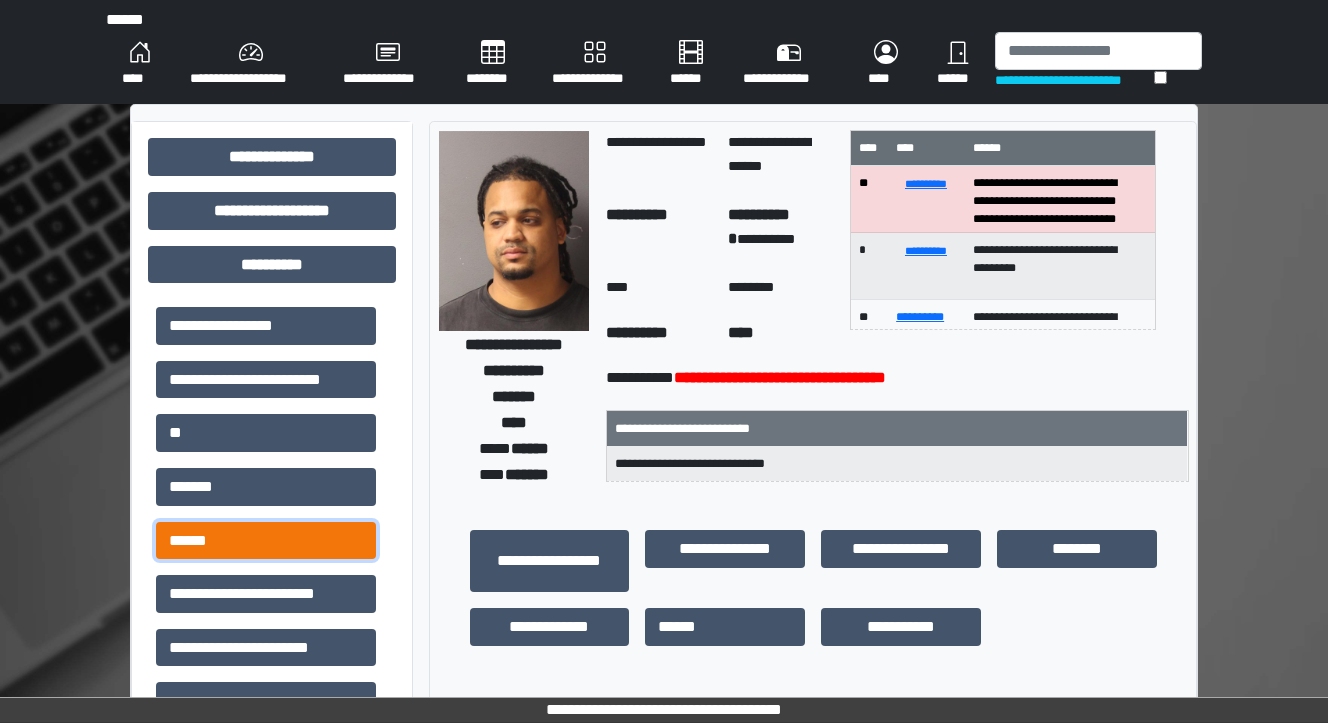 click on "******" at bounding box center (266, 541) 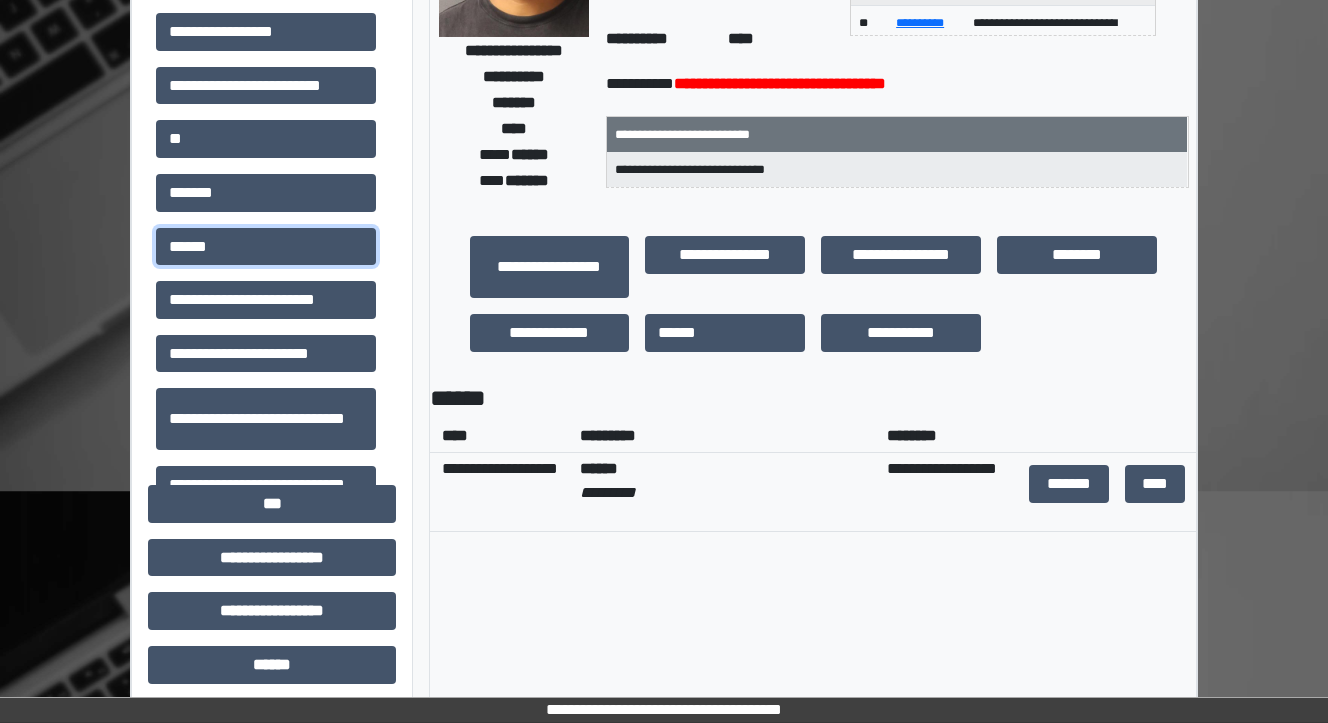 scroll, scrollTop: 480, scrollLeft: 0, axis: vertical 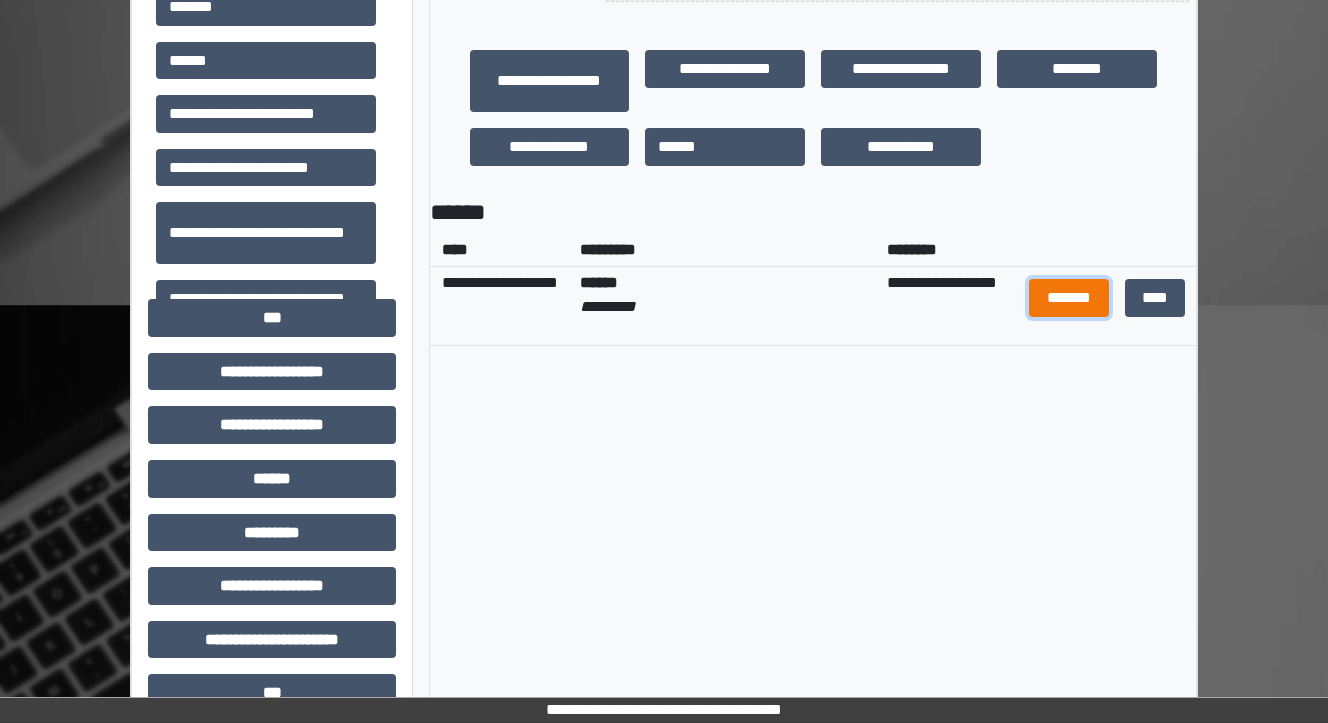 click on "*******" at bounding box center [1069, 298] 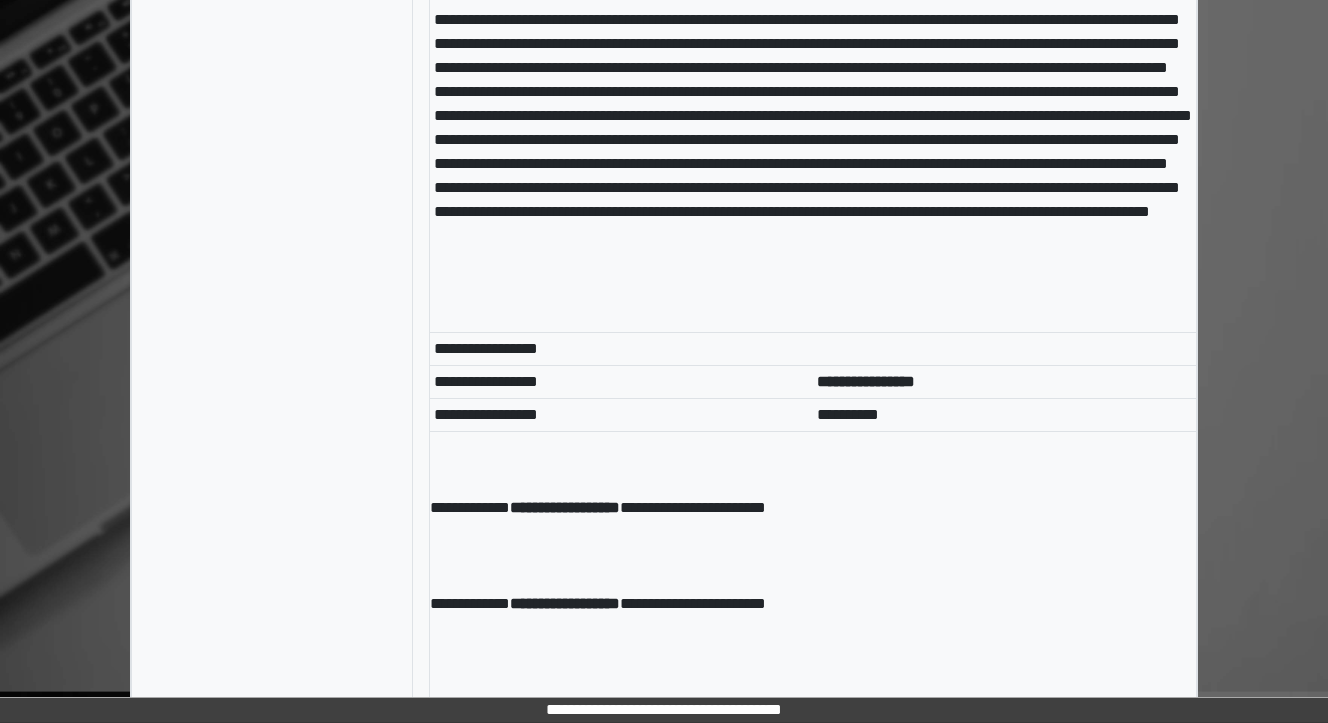 scroll, scrollTop: 10938, scrollLeft: 0, axis: vertical 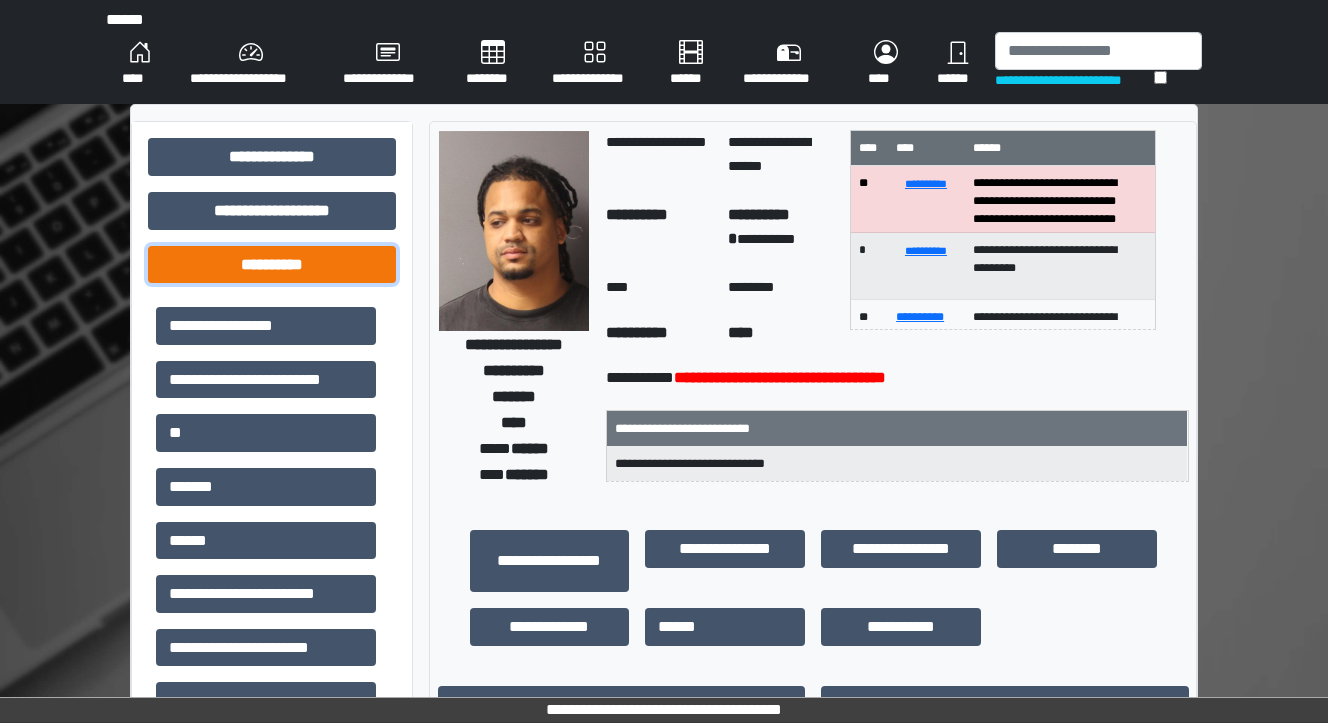 click on "**********" at bounding box center (272, 265) 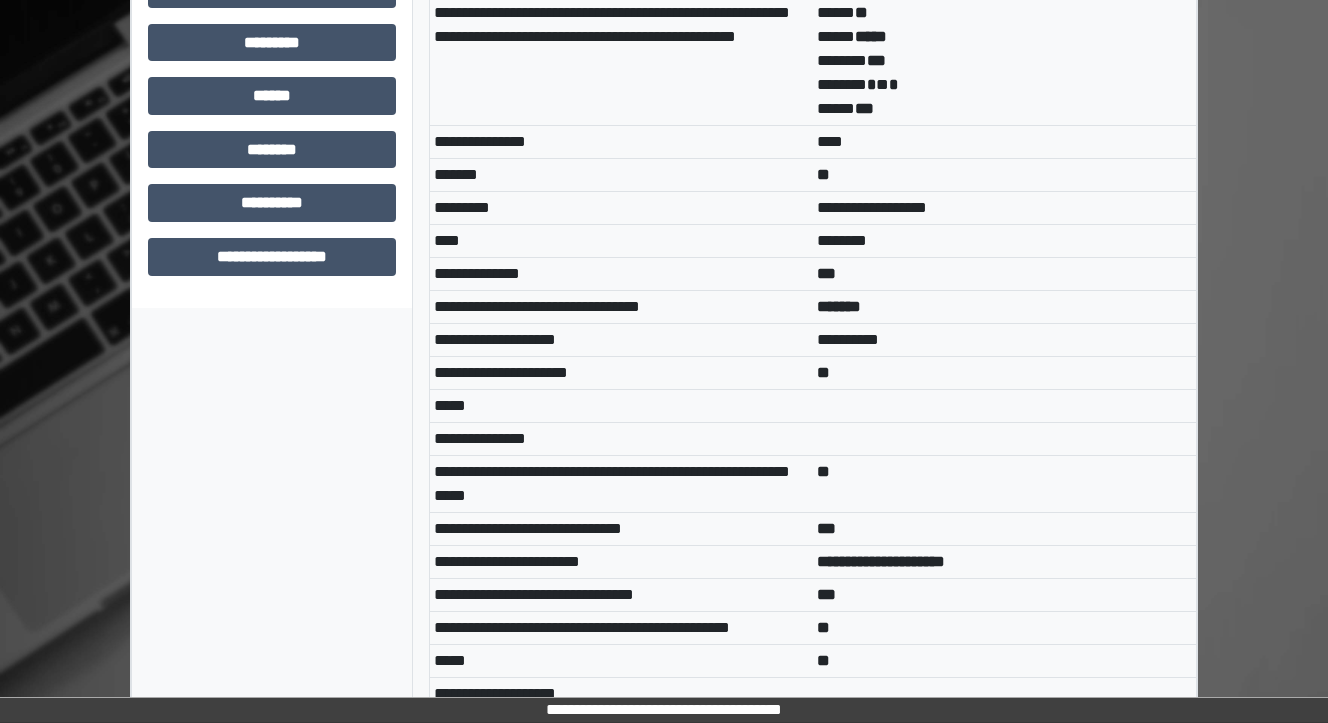 scroll, scrollTop: 880, scrollLeft: 0, axis: vertical 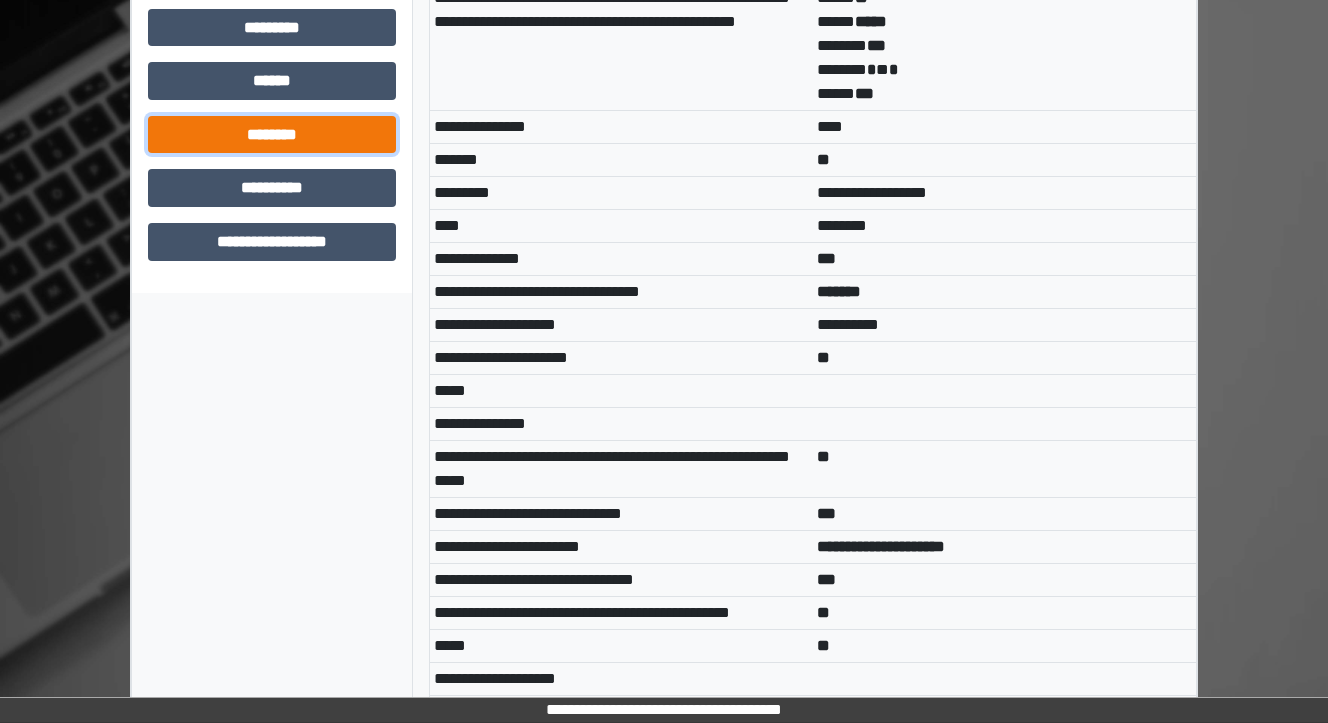 click on "********" at bounding box center (272, 135) 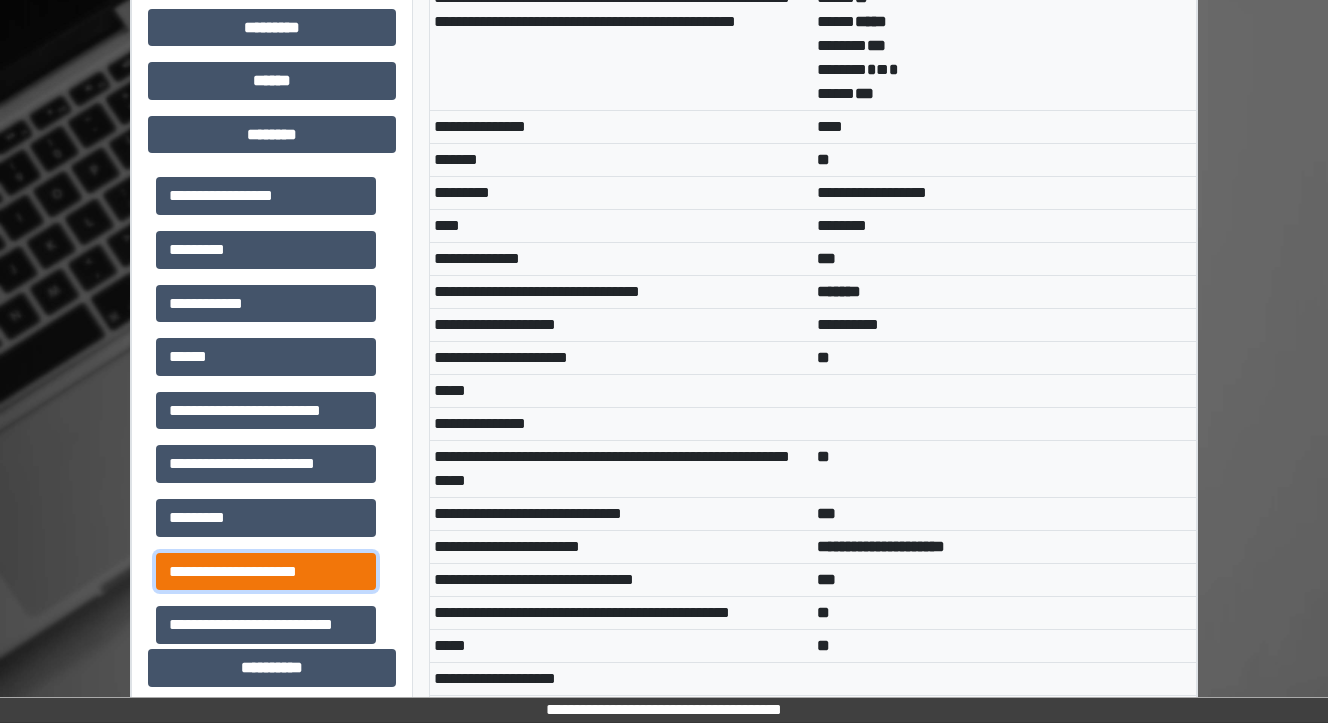 click on "**********" at bounding box center (266, 572) 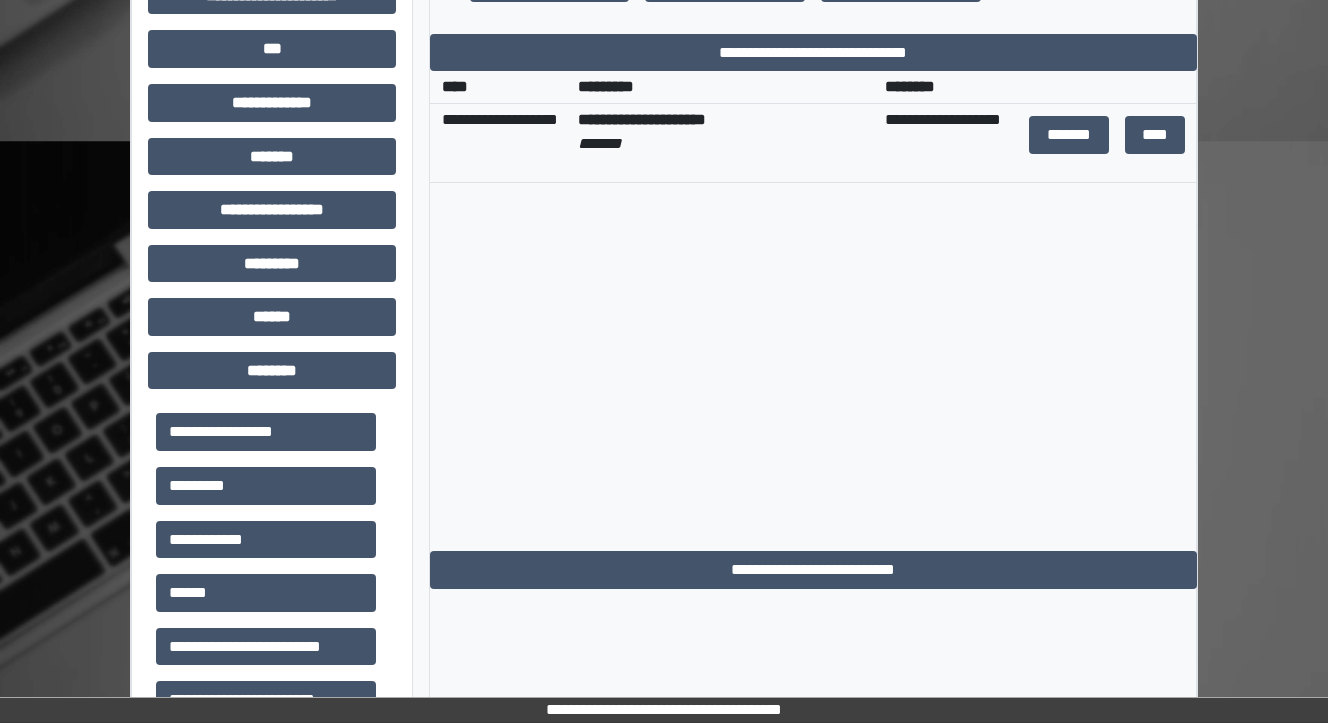 scroll, scrollTop: 400, scrollLeft: 0, axis: vertical 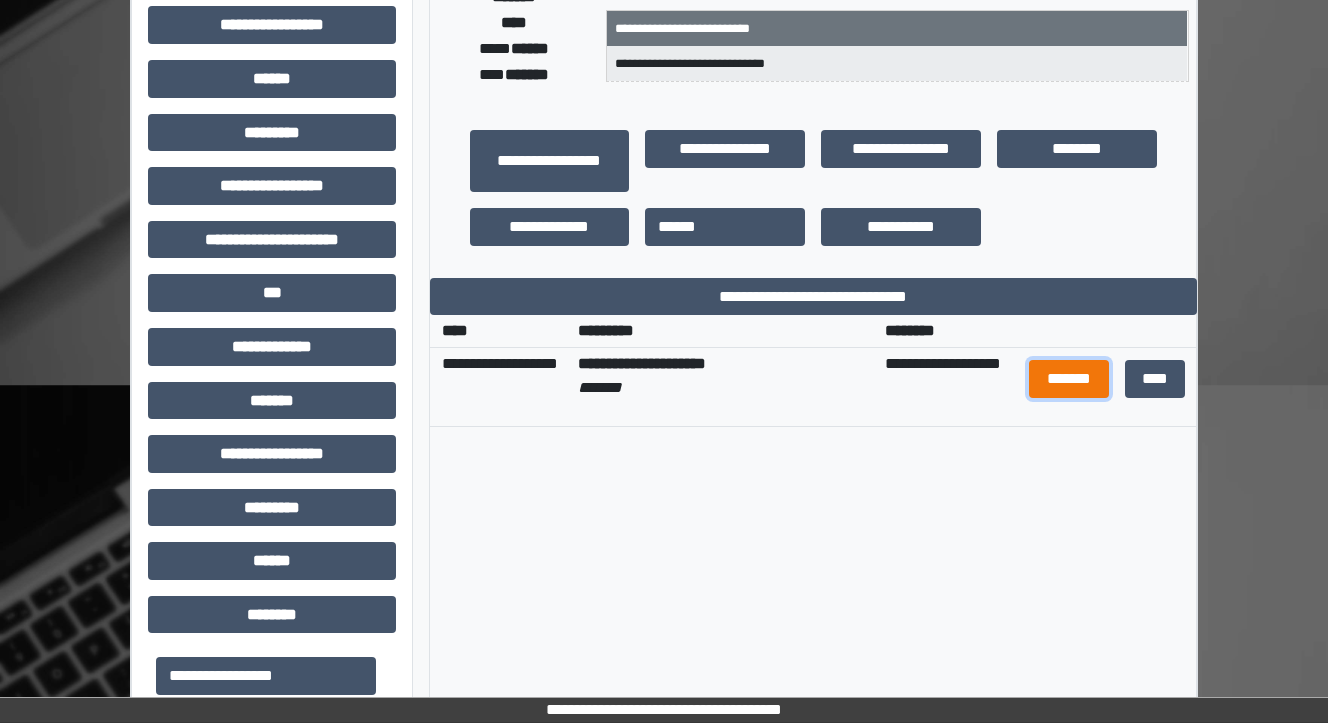 click on "*******" at bounding box center [1069, 379] 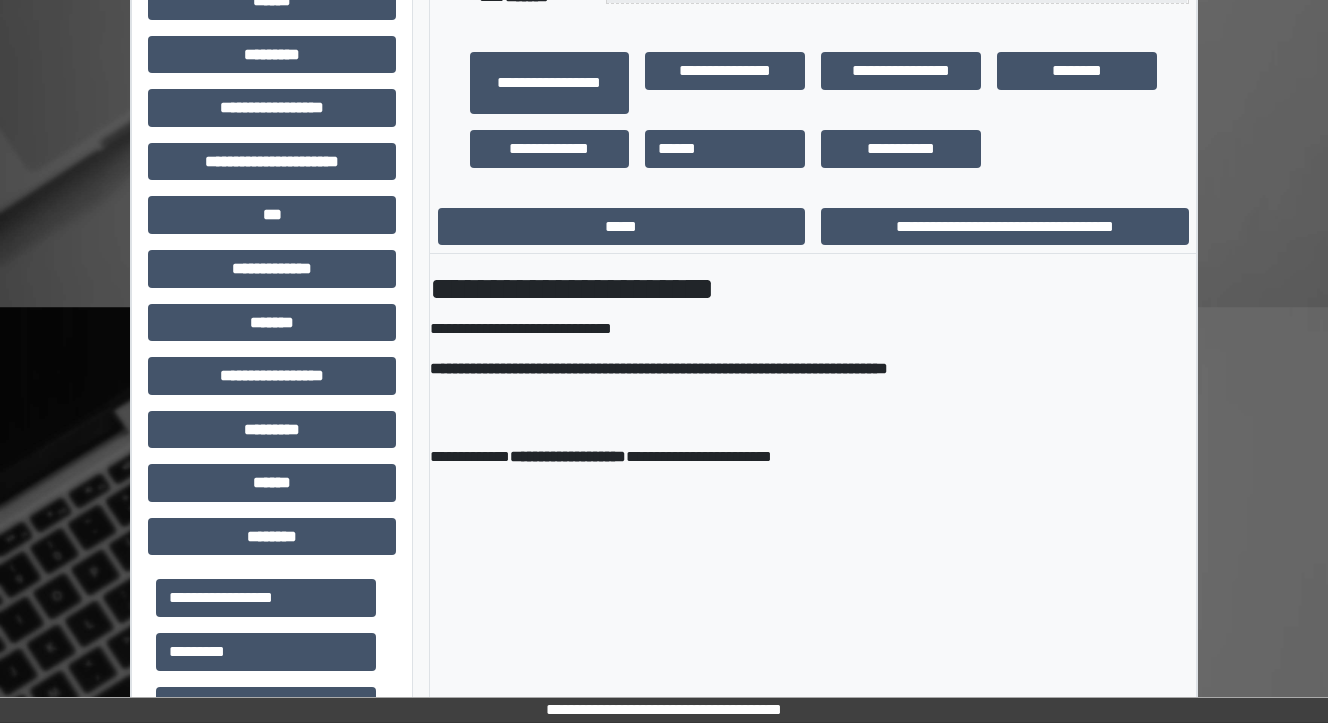scroll, scrollTop: 400, scrollLeft: 0, axis: vertical 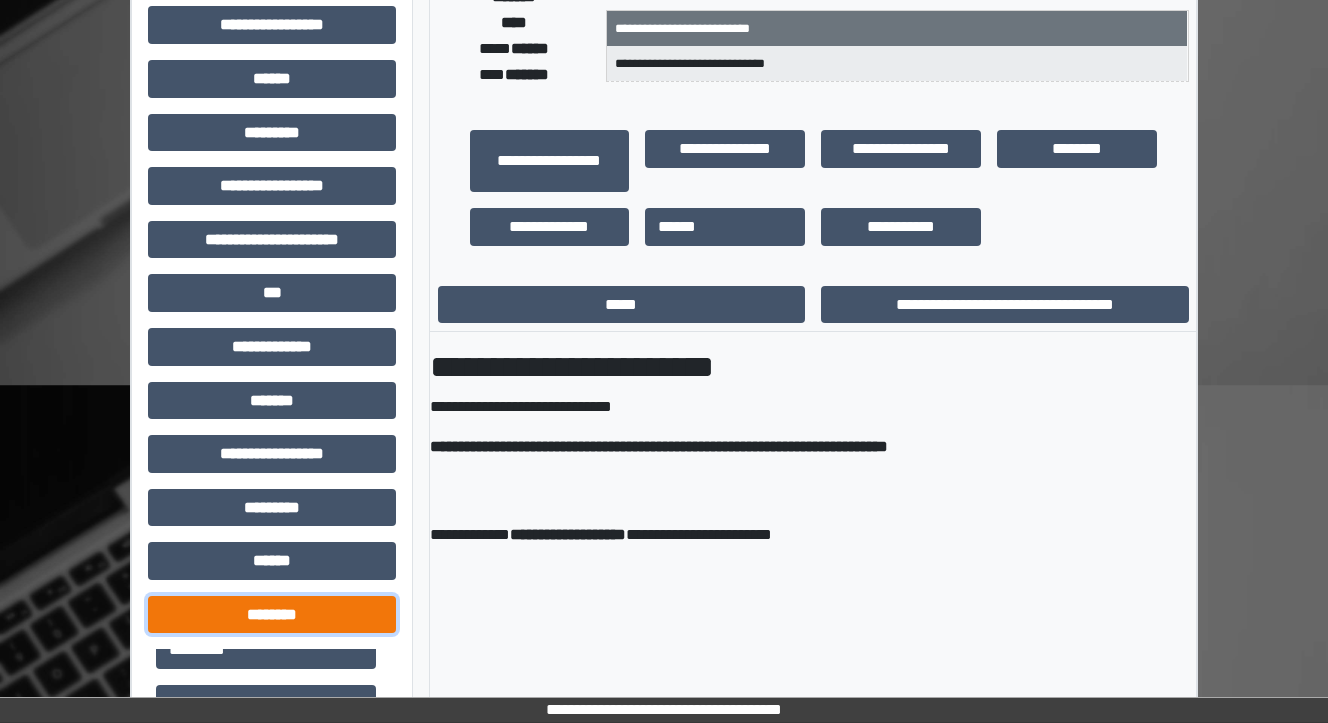 click on "********" at bounding box center [272, 615] 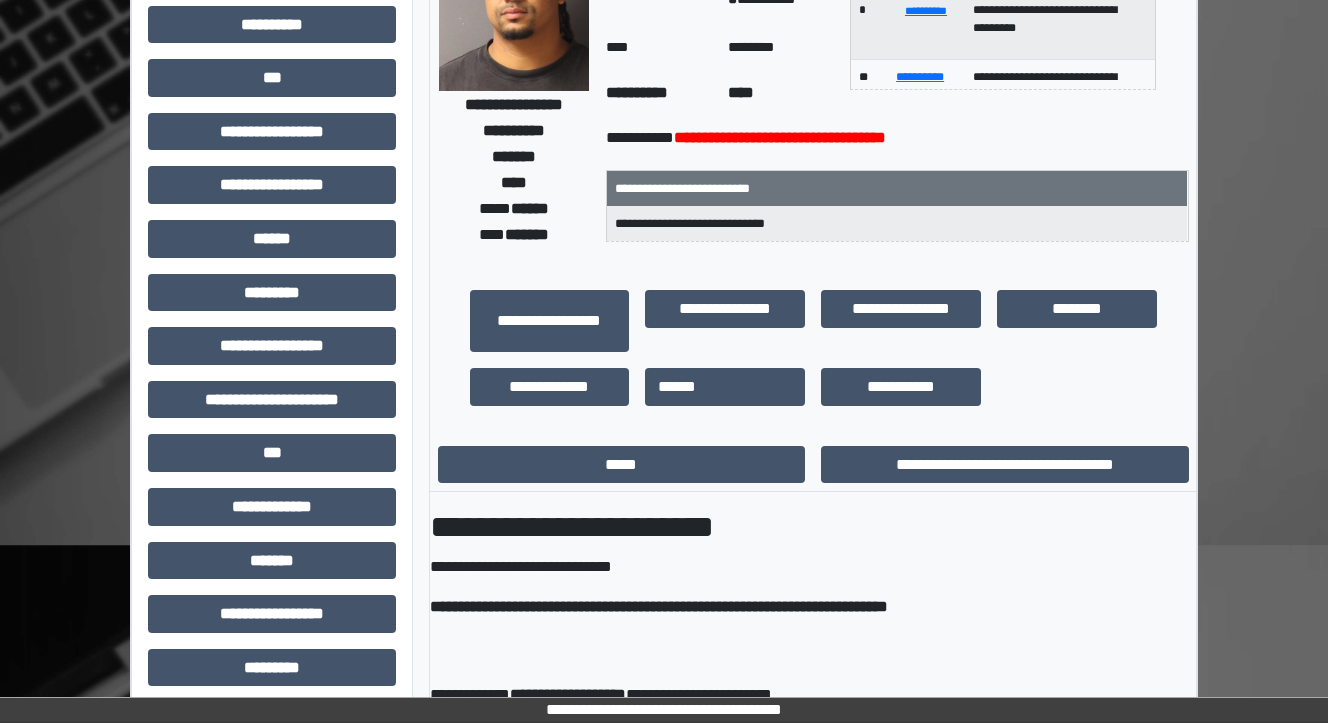 scroll, scrollTop: 0, scrollLeft: 0, axis: both 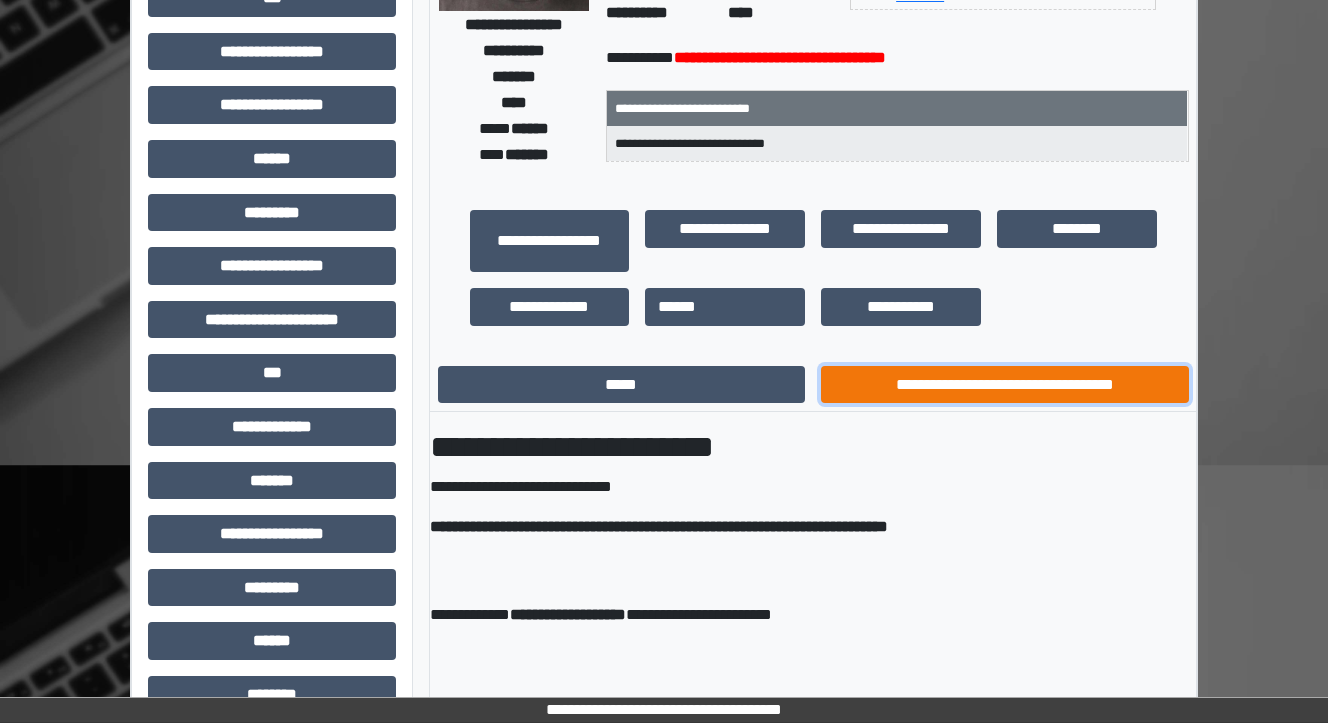 click on "**********" at bounding box center (1005, 385) 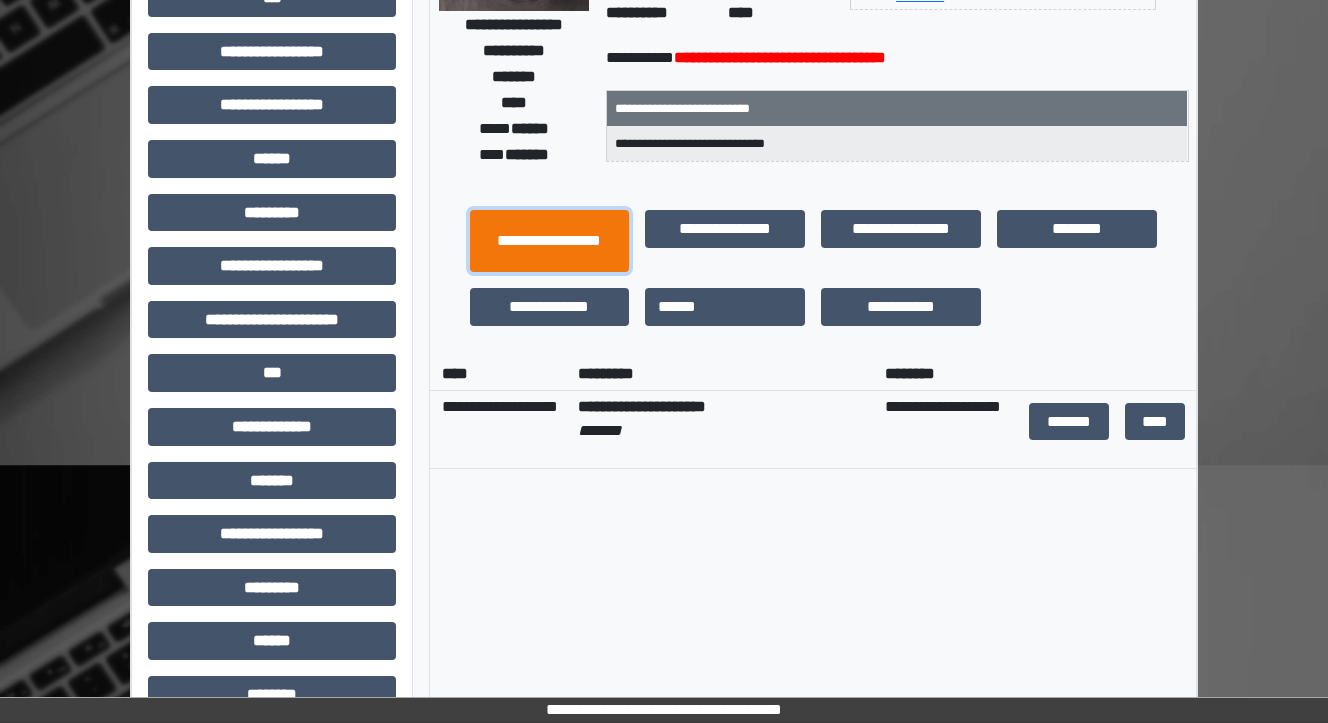 click on "**********" at bounding box center [550, 241] 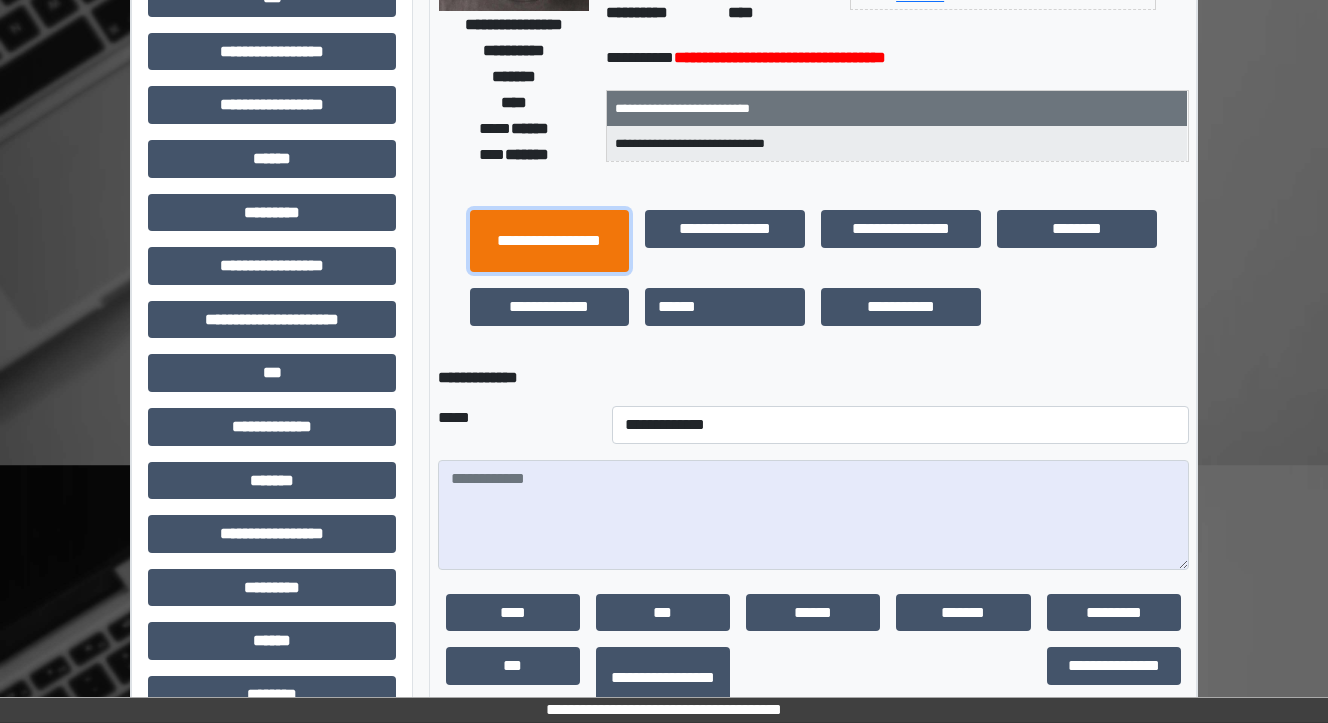 click on "**********" at bounding box center (550, 241) 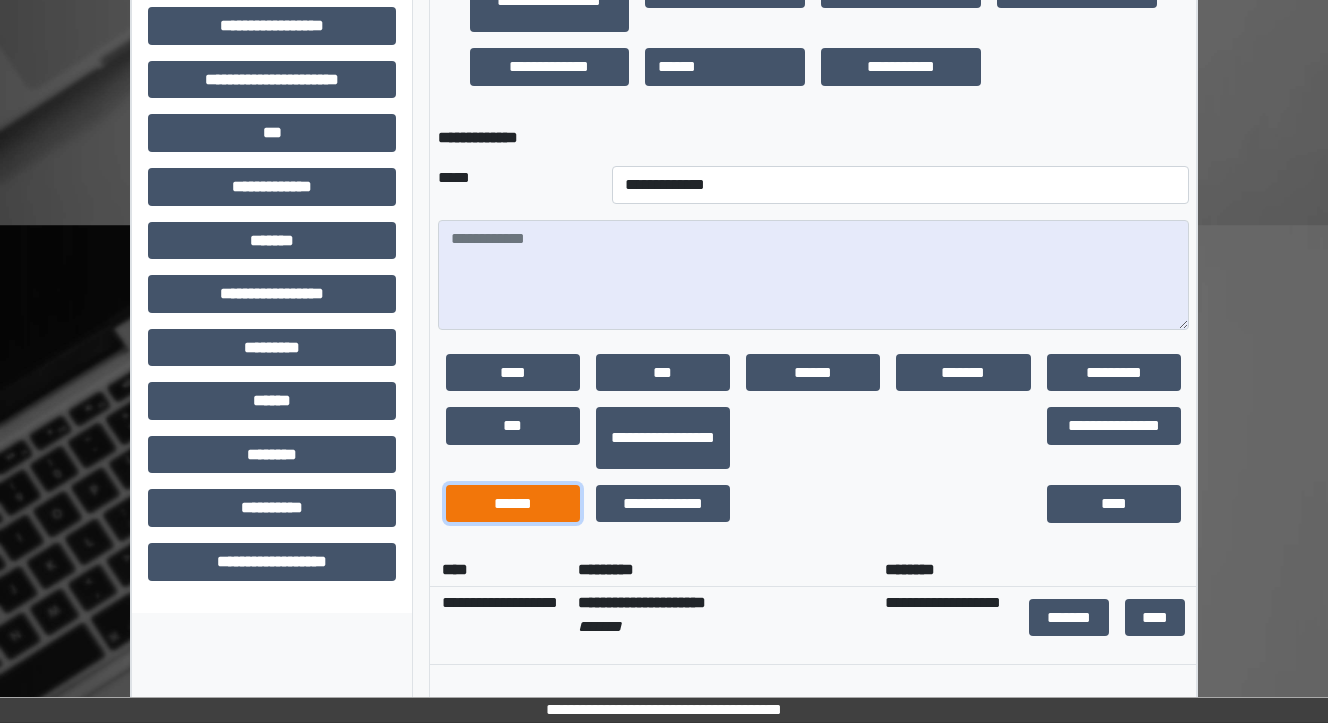 click on "******" at bounding box center (513, 504) 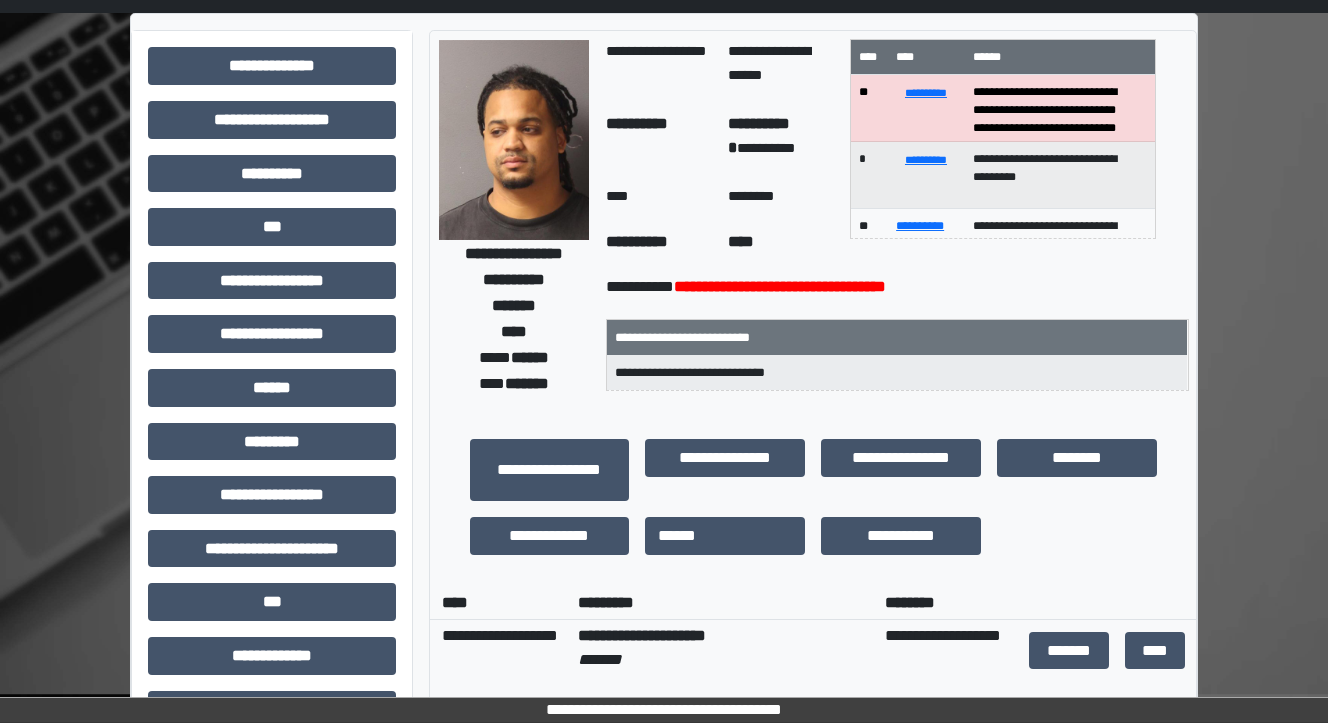 scroll, scrollTop: 89, scrollLeft: 0, axis: vertical 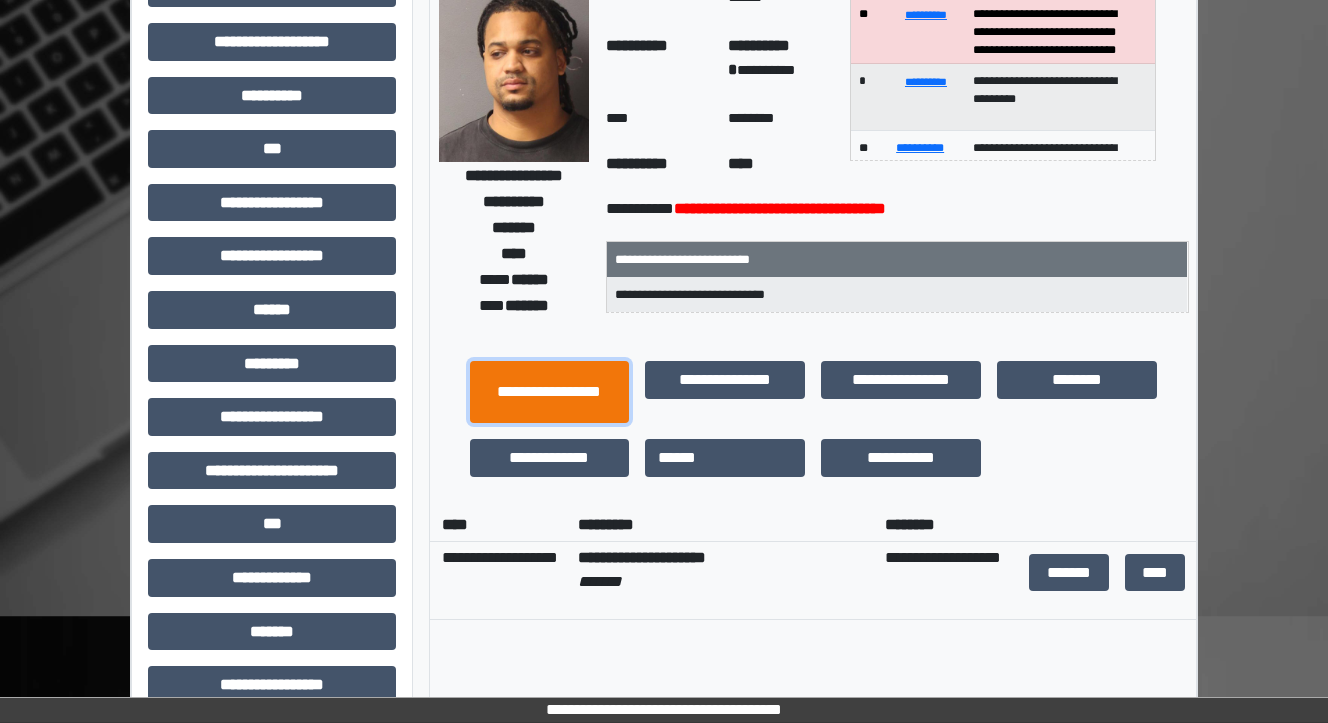 click on "**********" at bounding box center [550, 392] 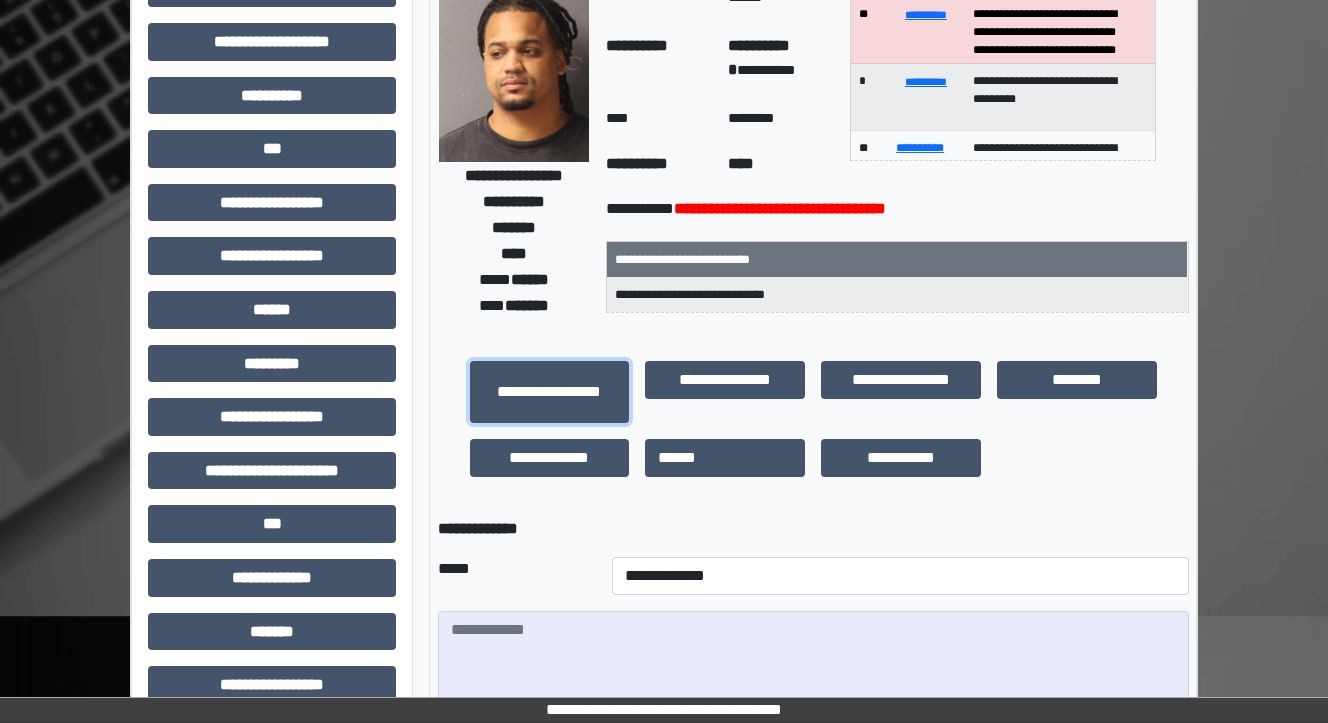 scroll, scrollTop: 409, scrollLeft: 0, axis: vertical 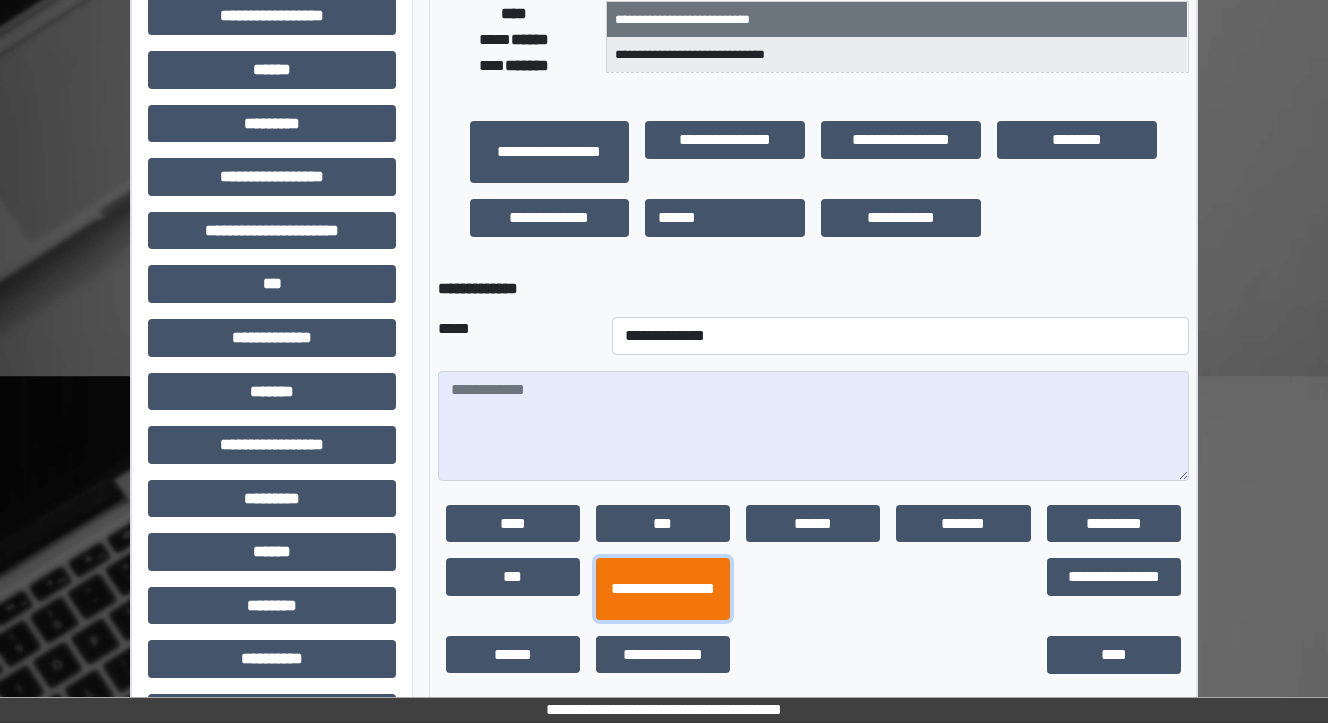 click on "**********" at bounding box center [663, 589] 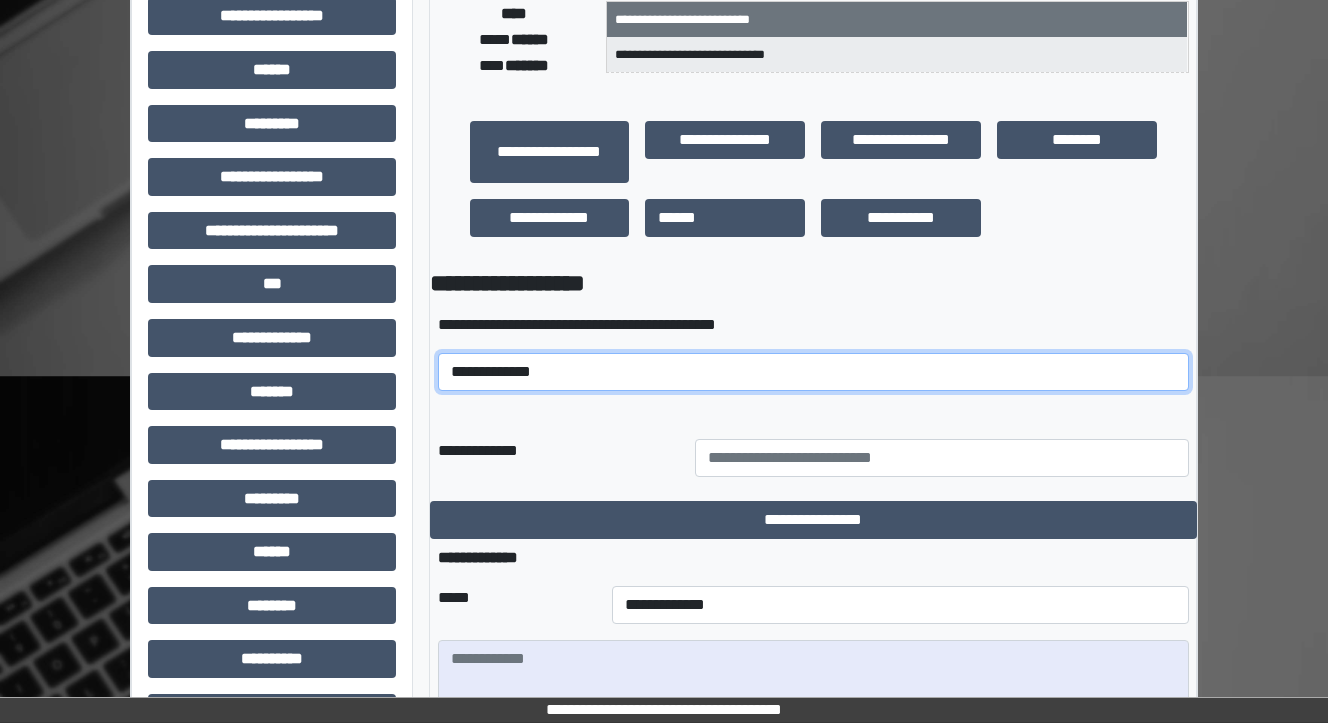 click on "**********" at bounding box center (813, 372) 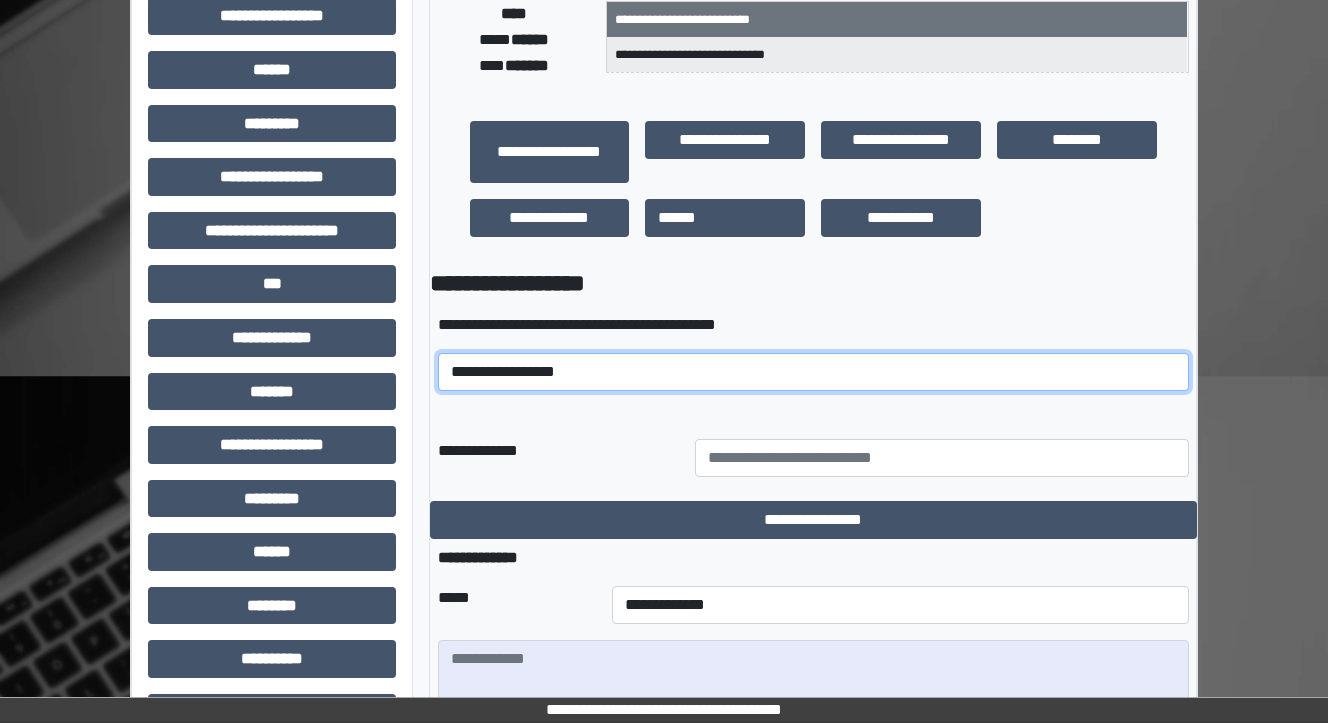 click on "**********" at bounding box center [813, 372] 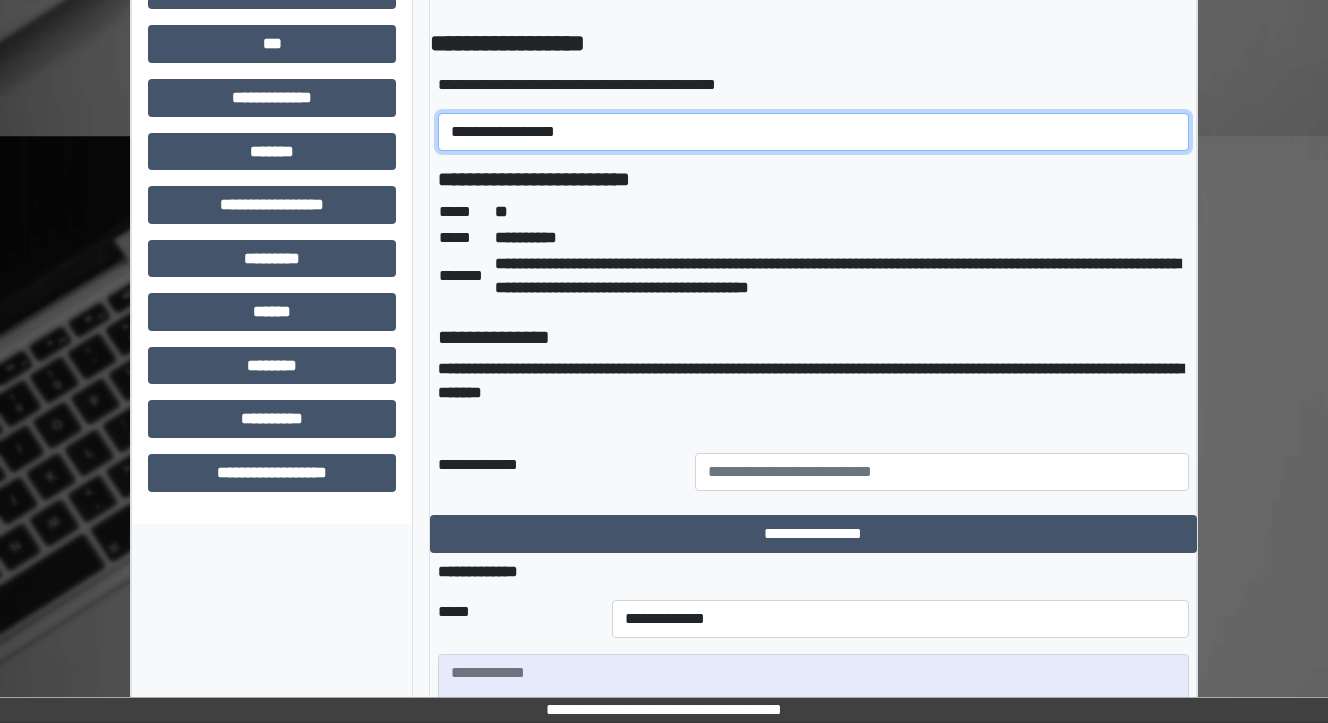 scroll, scrollTop: 729, scrollLeft: 0, axis: vertical 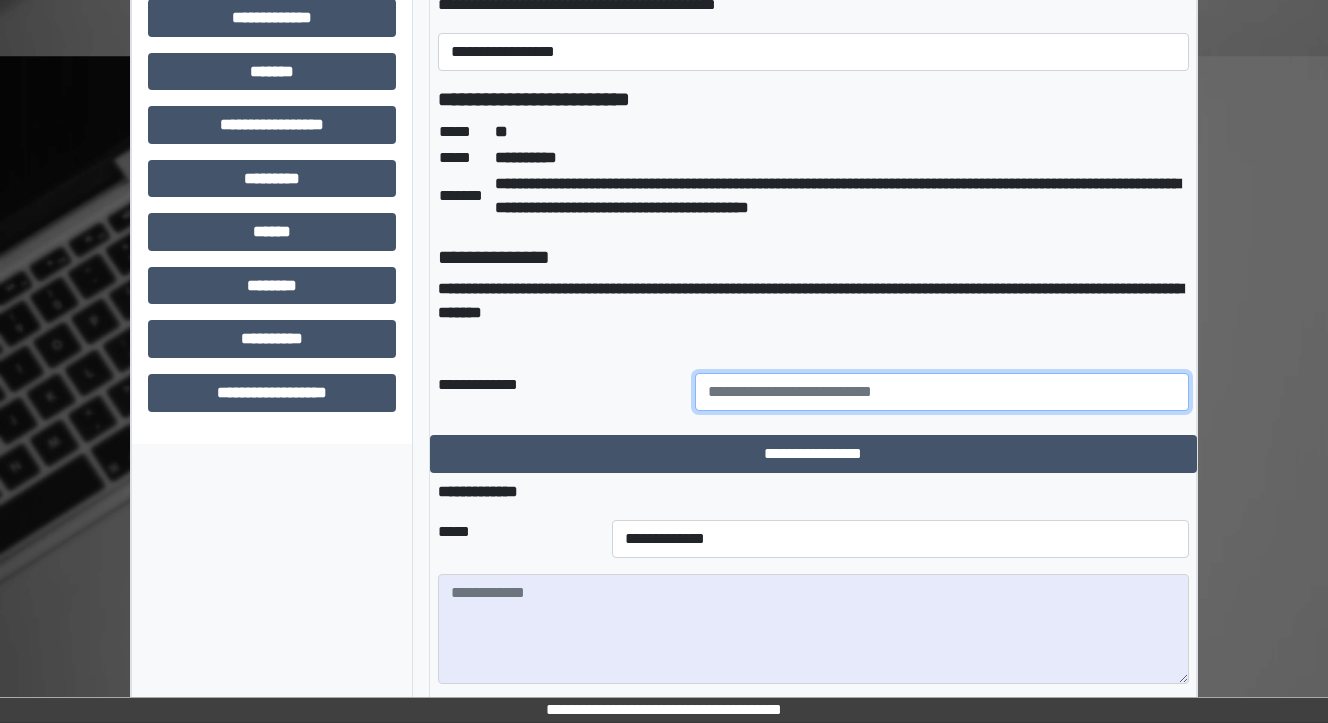 click at bounding box center (942, 392) 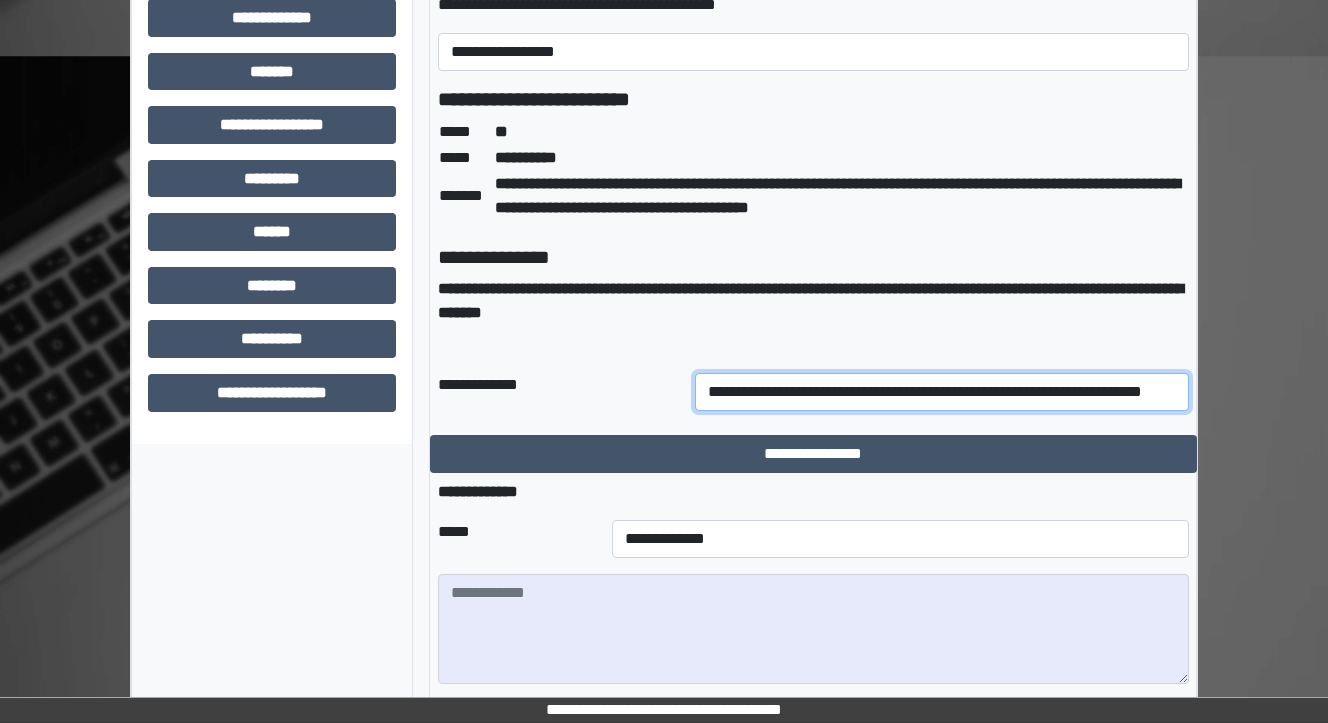 scroll, scrollTop: 0, scrollLeft: 43, axis: horizontal 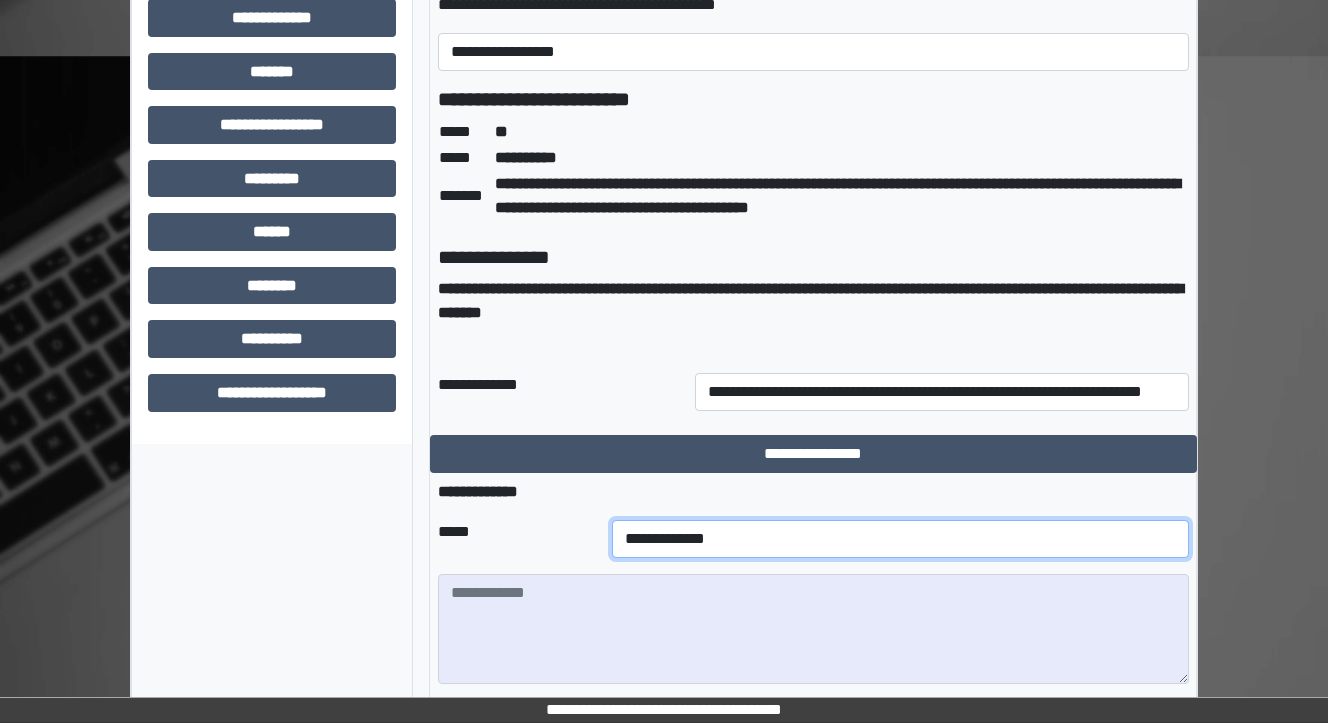 click on "**********" at bounding box center [900, 539] 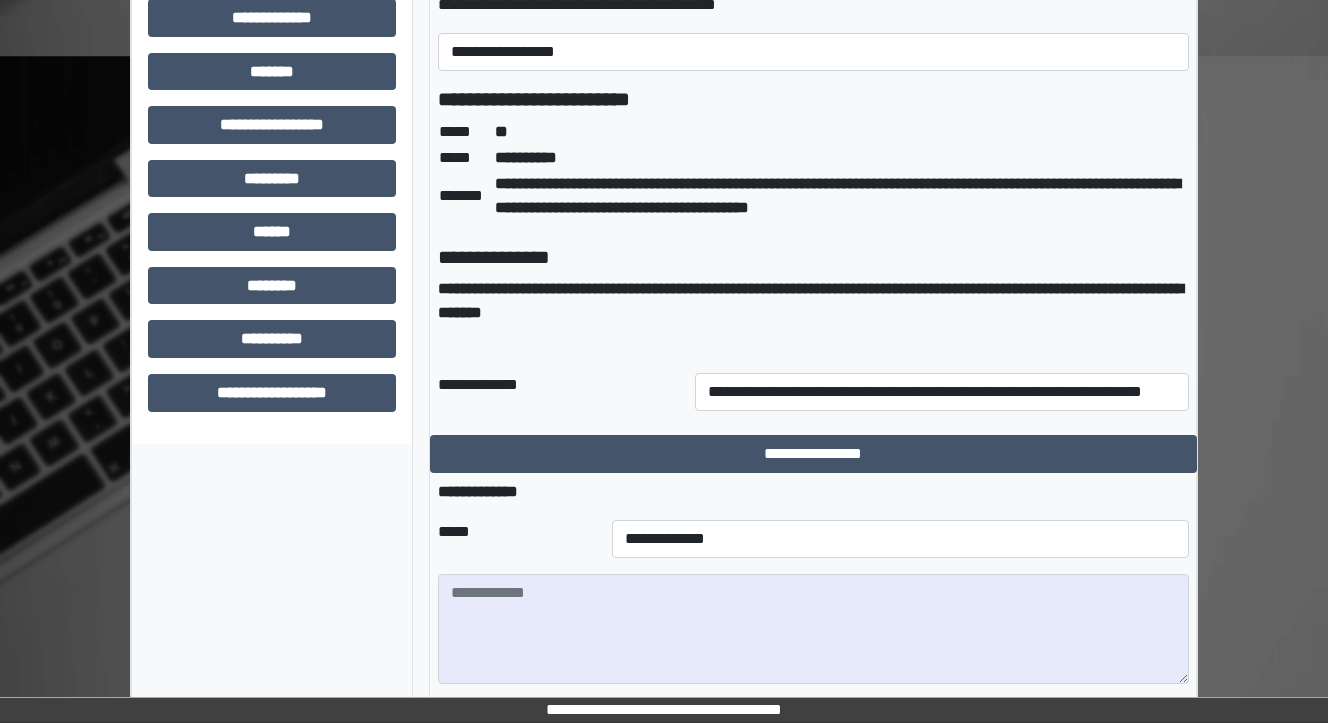 click on "*****" at bounding box center [517, 539] 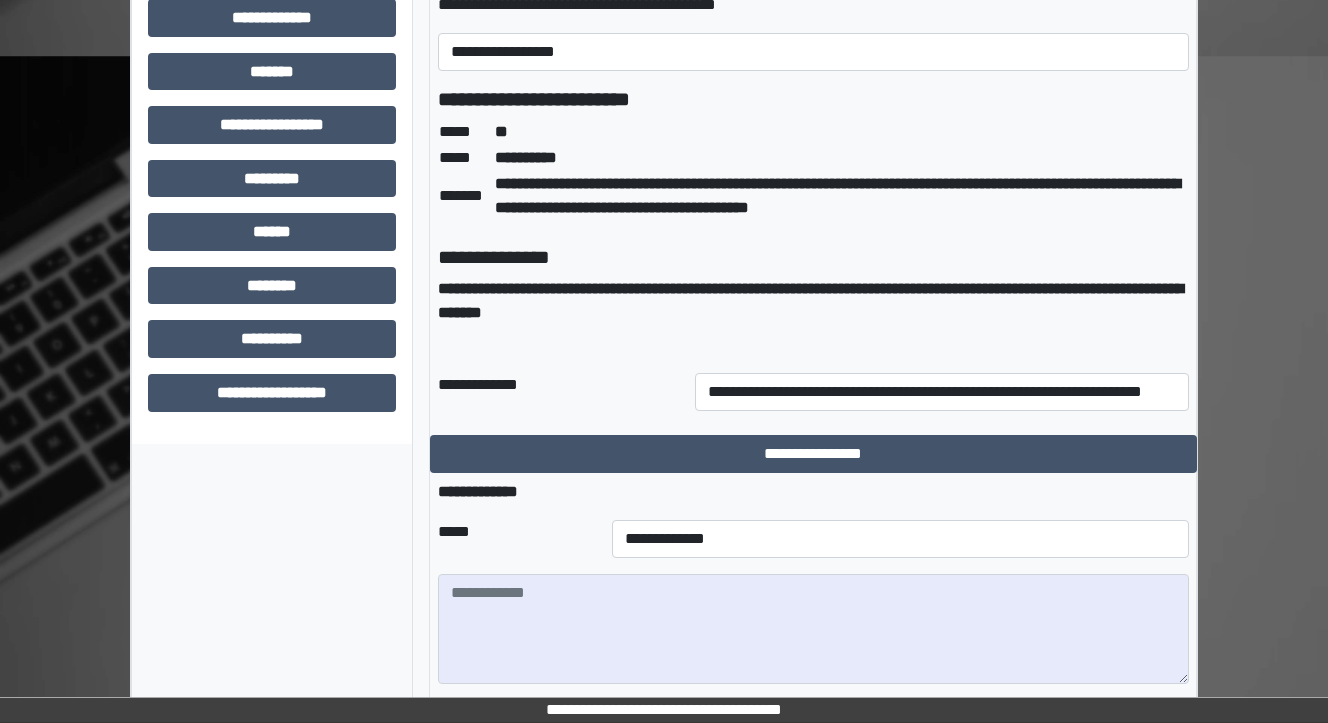 scroll, scrollTop: 809, scrollLeft: 0, axis: vertical 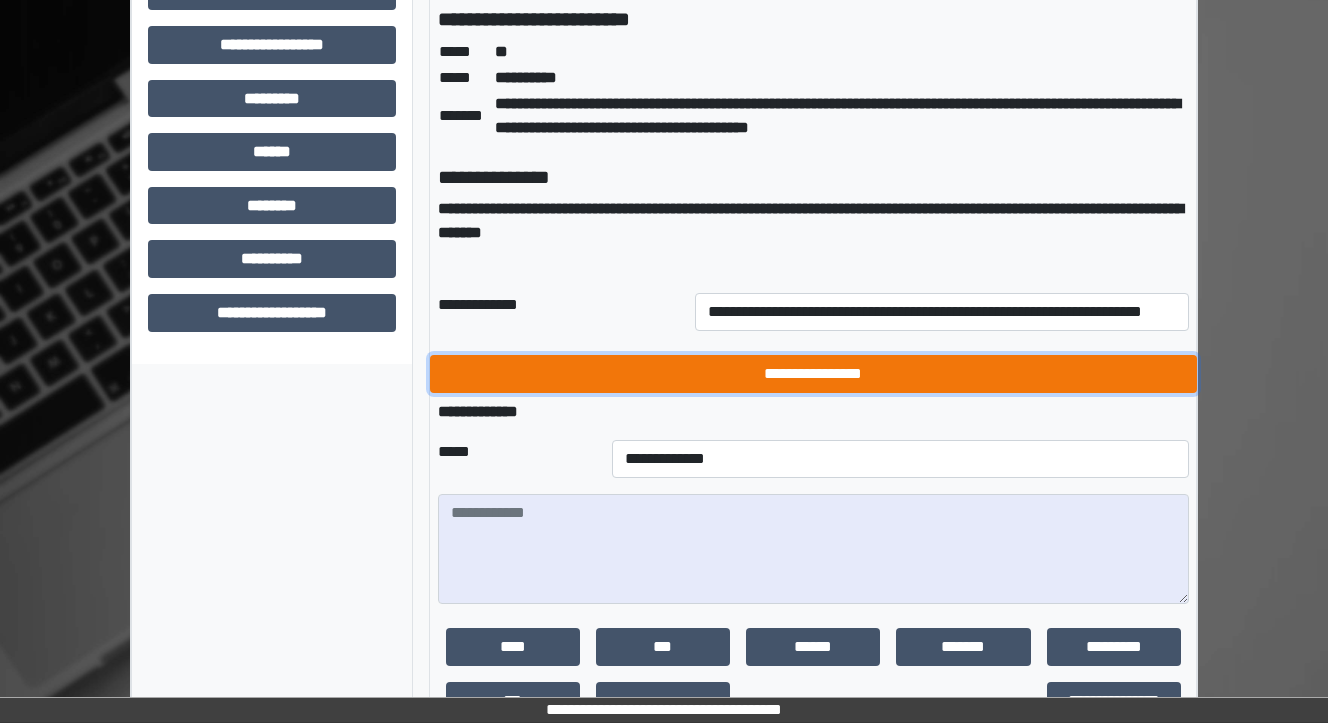 click on "**********" at bounding box center [813, 374] 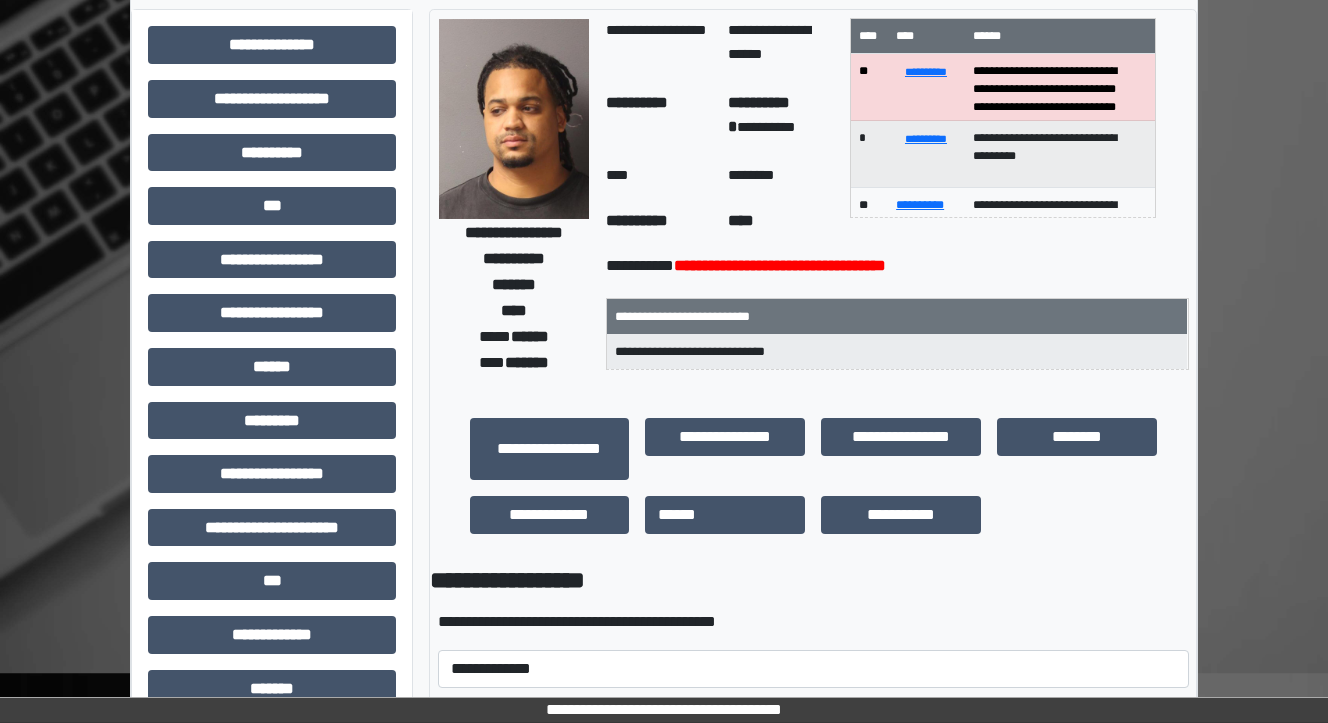 scroll, scrollTop: 0, scrollLeft: 0, axis: both 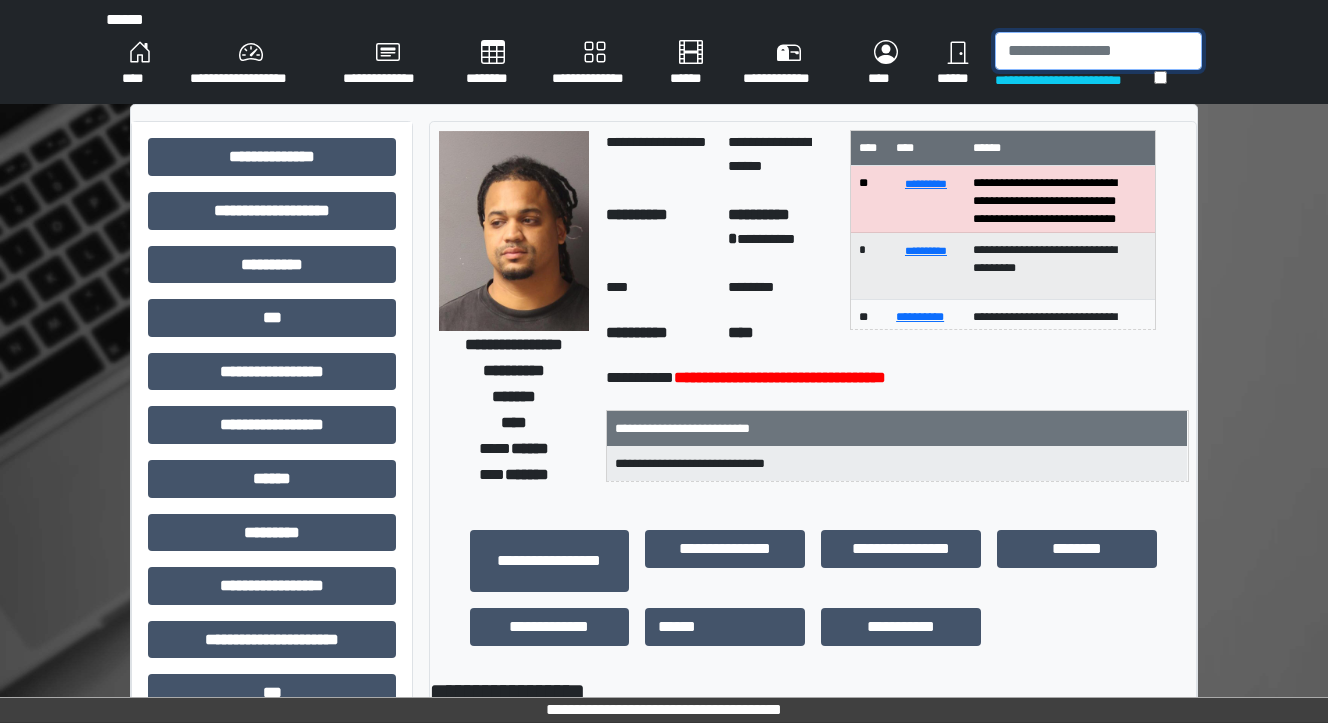 click at bounding box center [1098, 51] 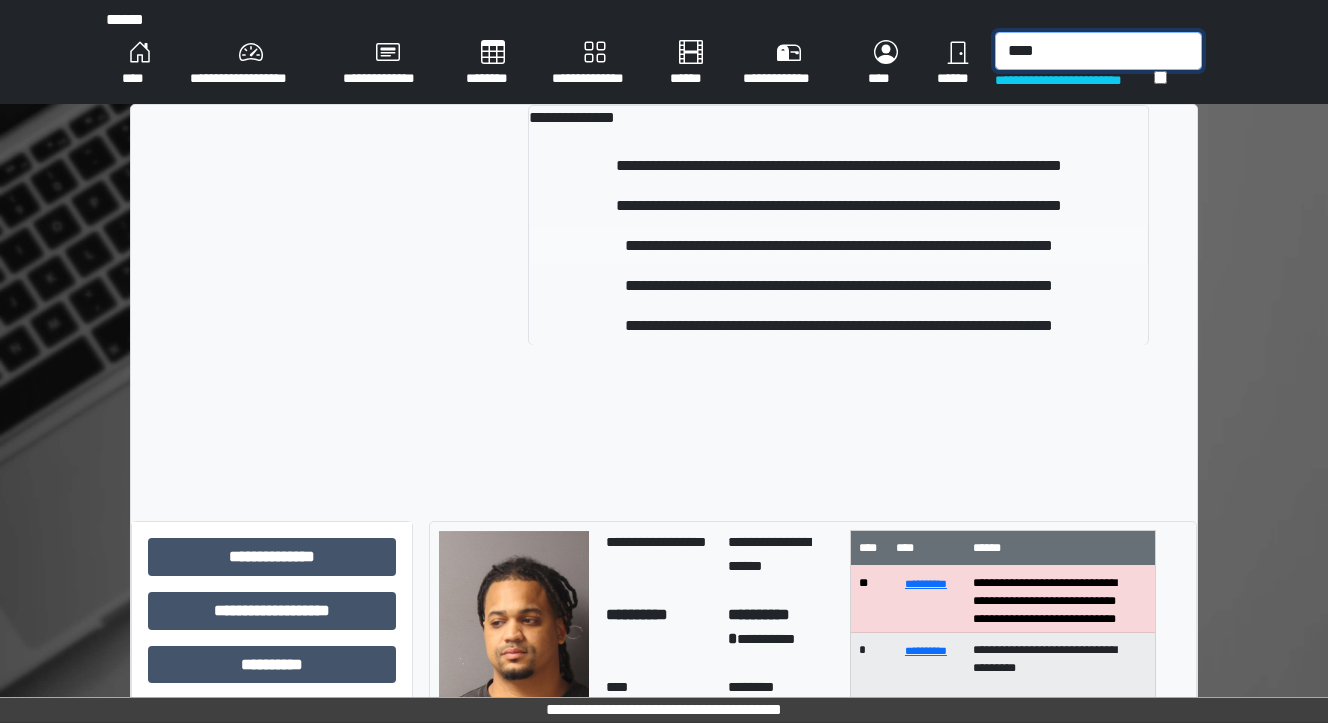 type on "****" 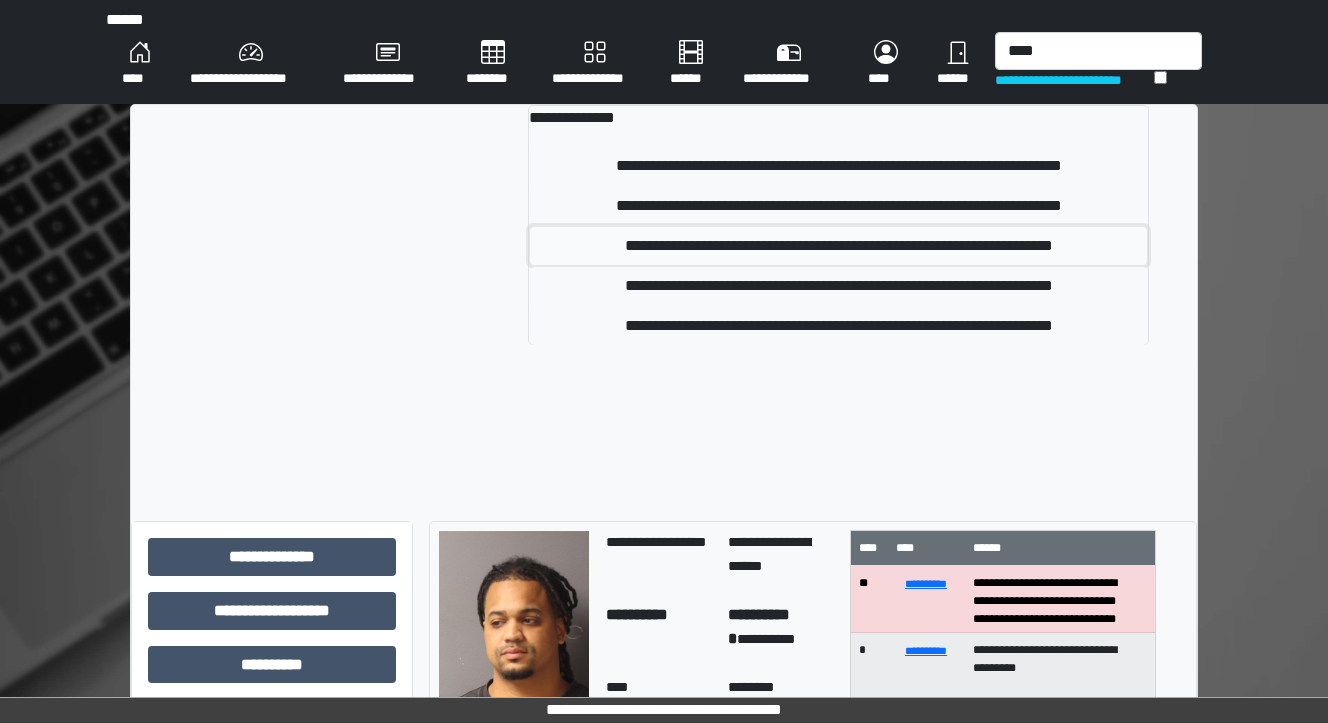 click on "**********" at bounding box center (838, 246) 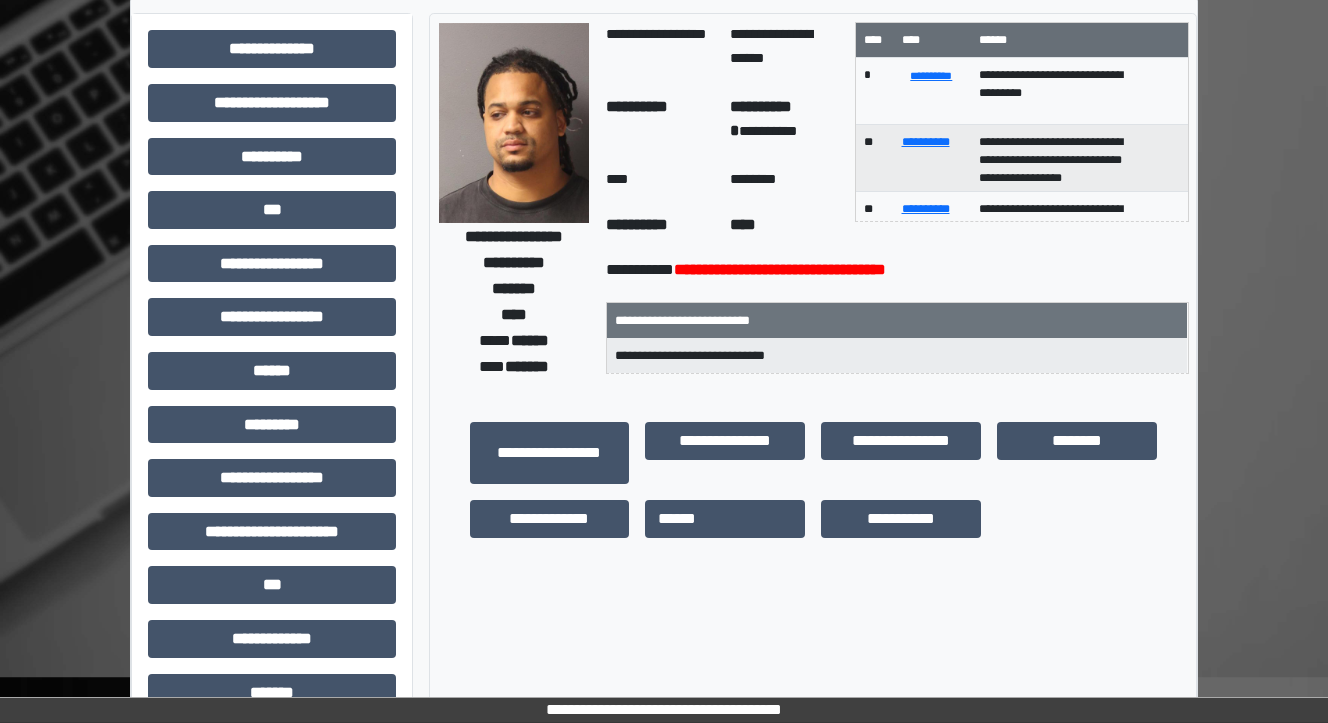 scroll, scrollTop: 0, scrollLeft: 0, axis: both 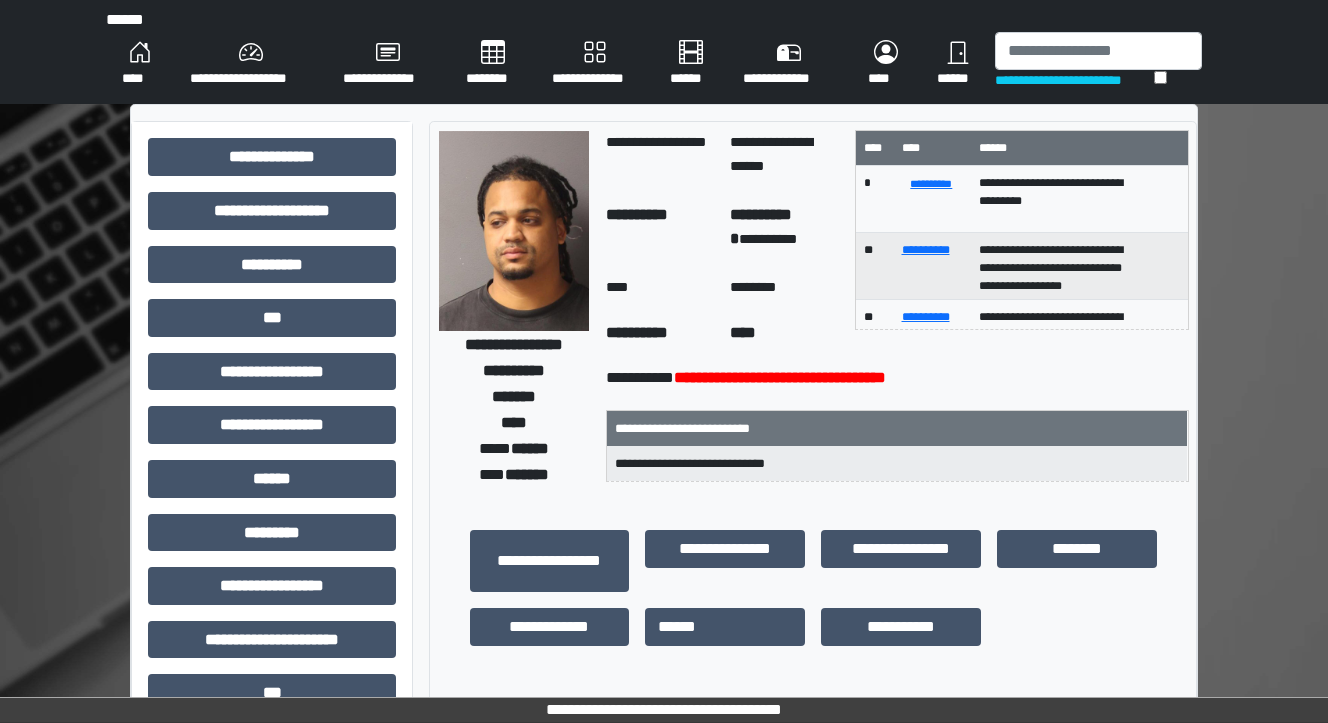 click on "****" at bounding box center (140, 64) 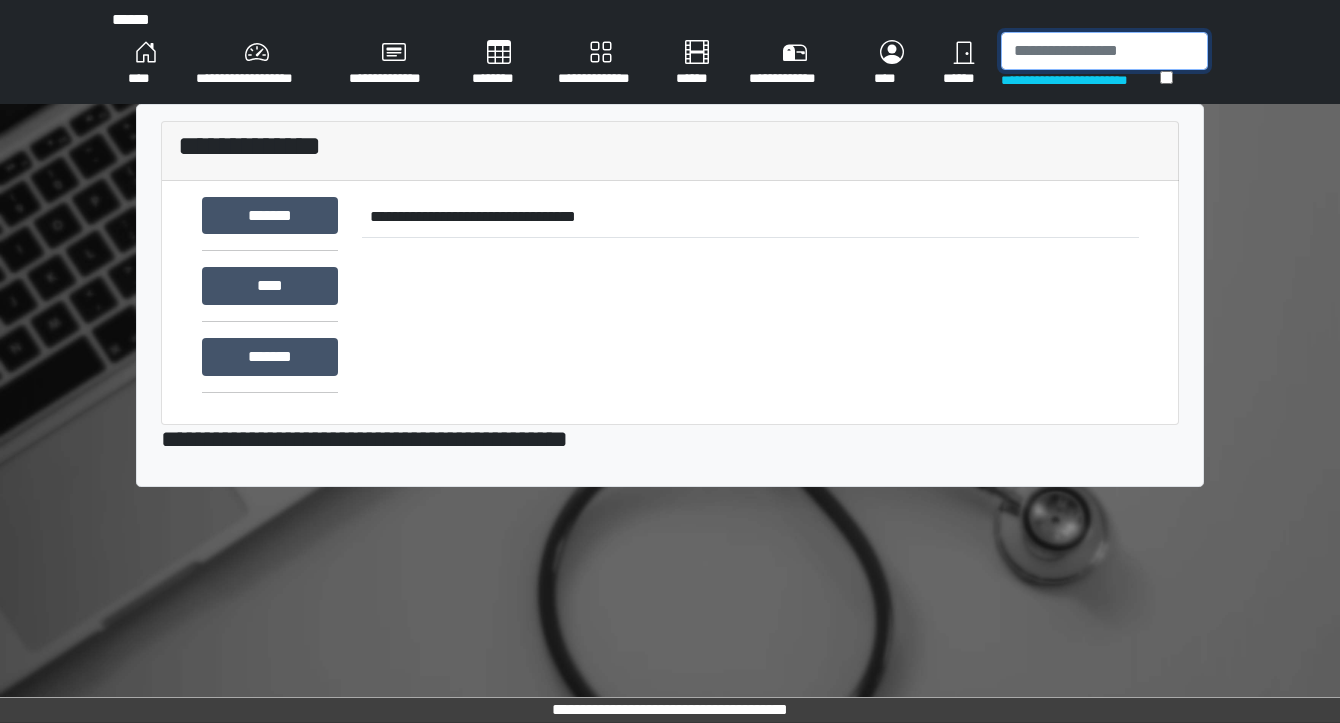 click at bounding box center [1104, 51] 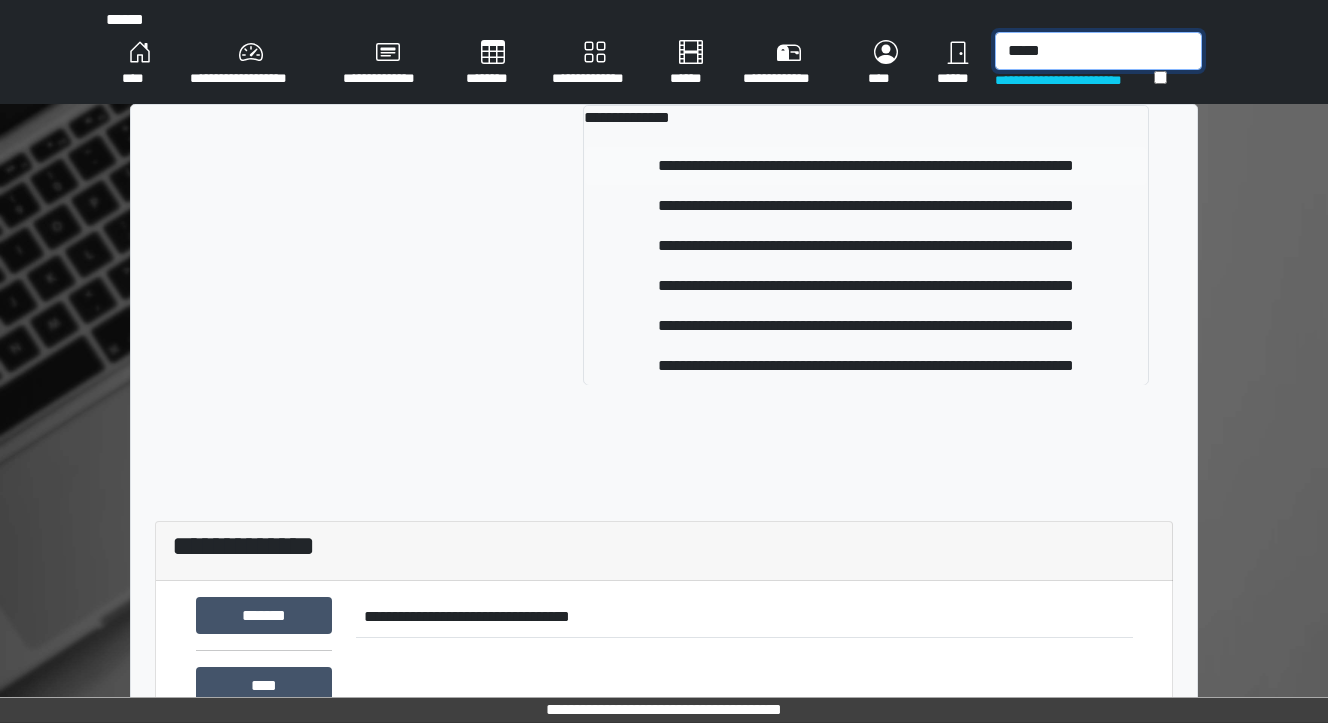 type on "*****" 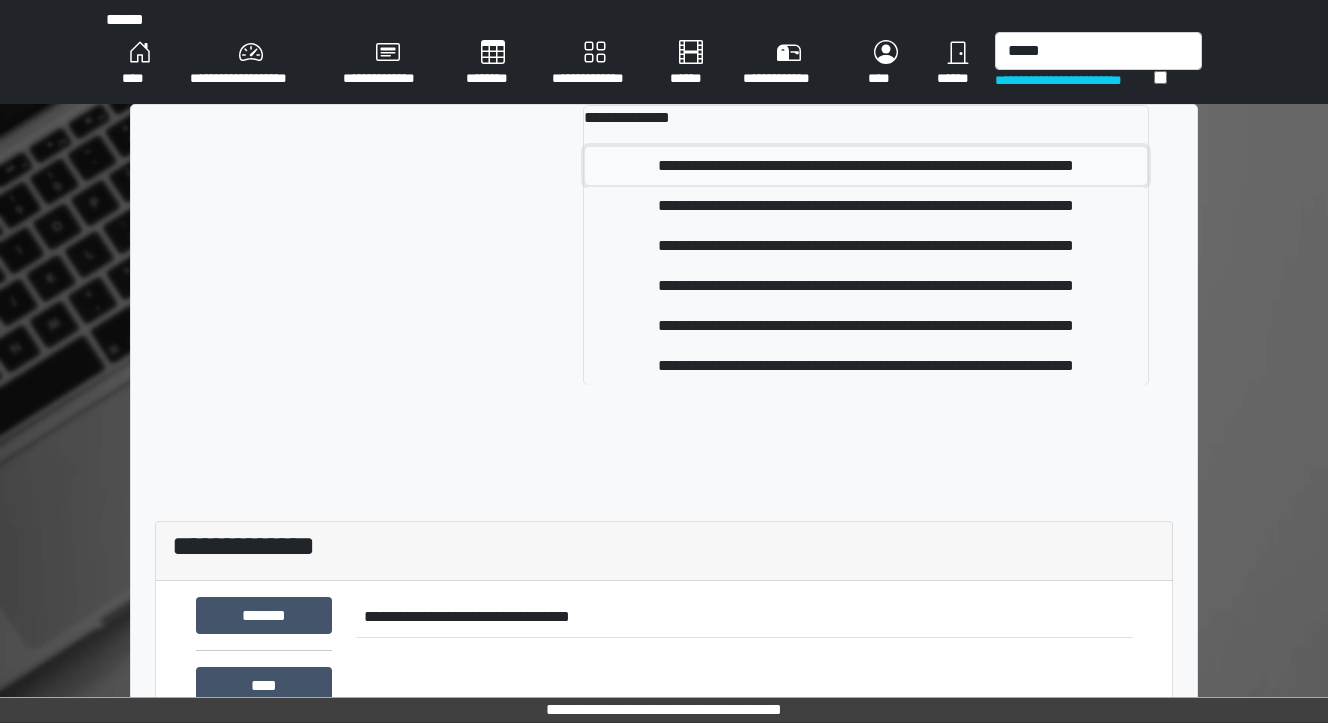 click on "**********" at bounding box center [866, 166] 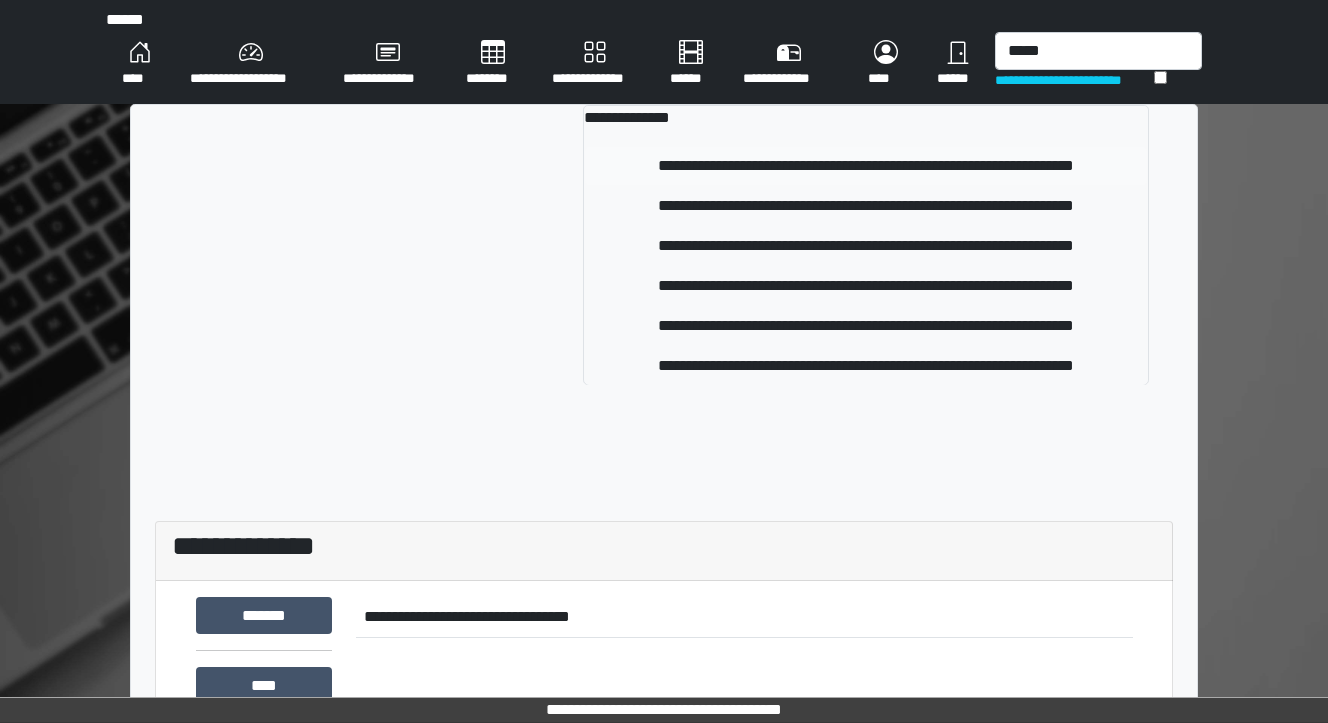 type 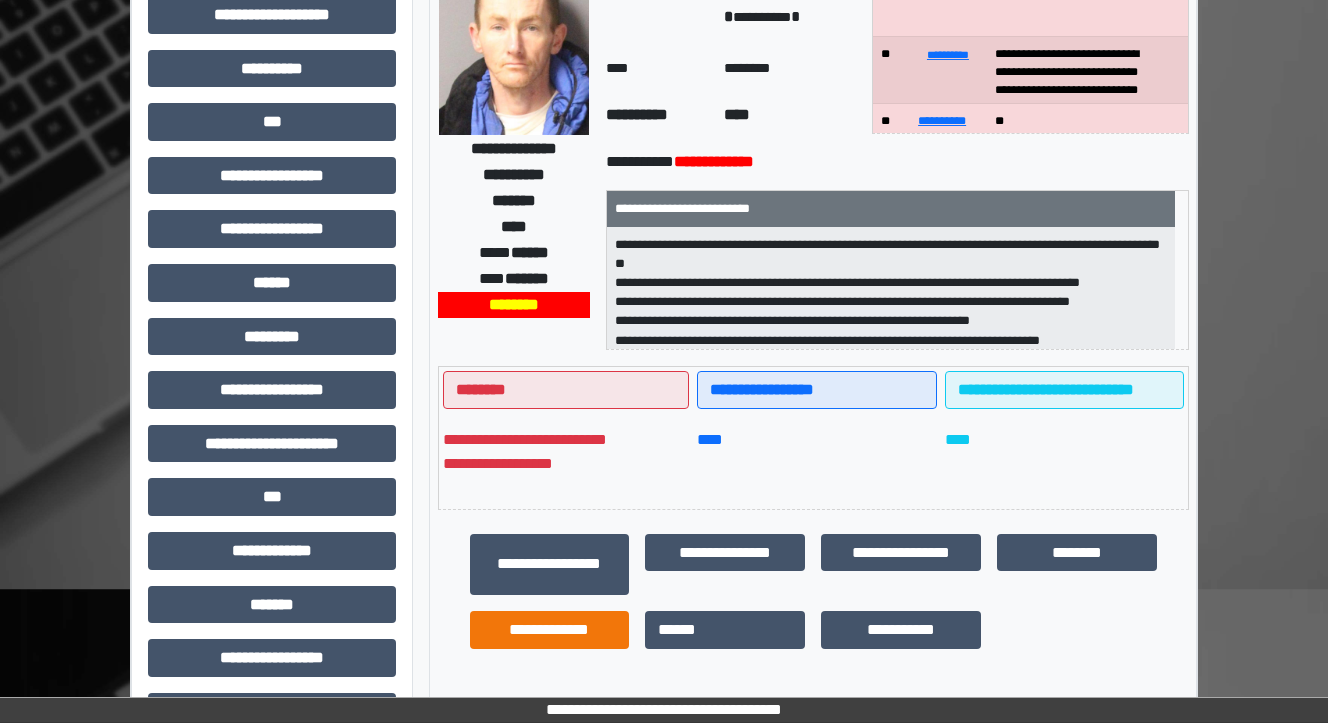 scroll, scrollTop: 0, scrollLeft: 0, axis: both 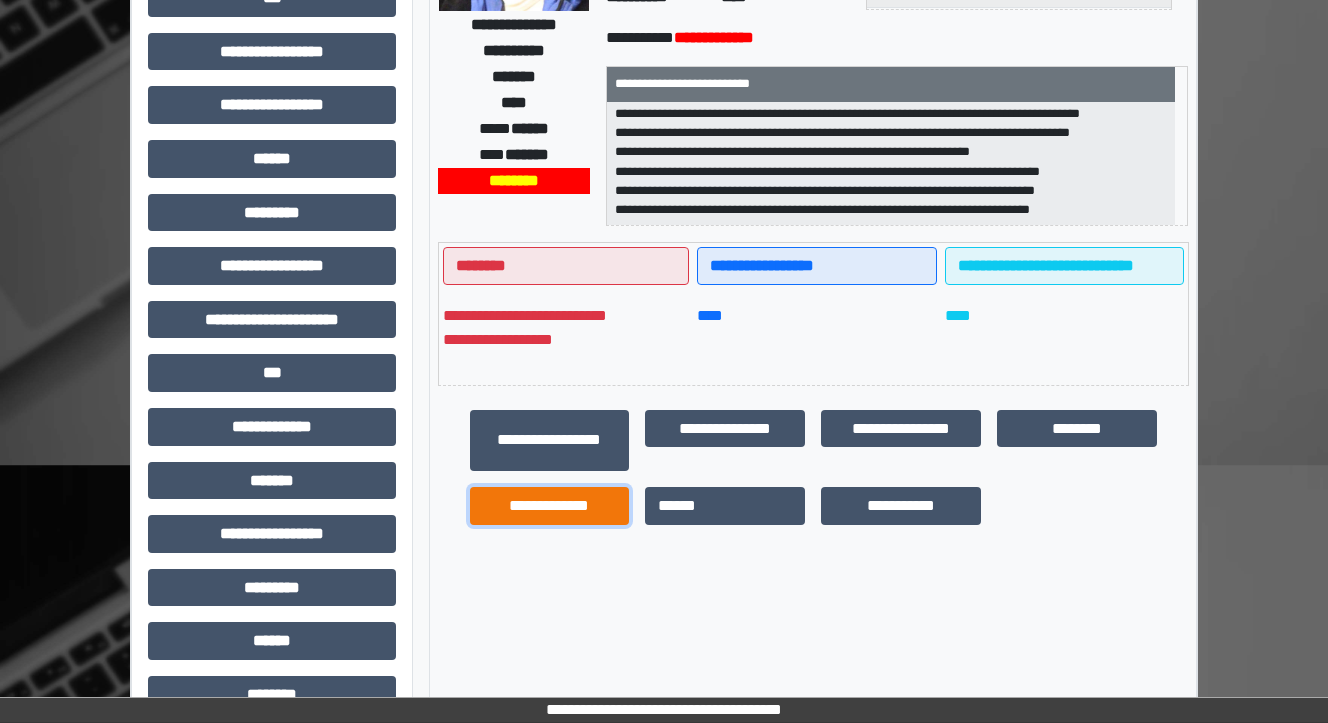 click on "**********" at bounding box center (550, 506) 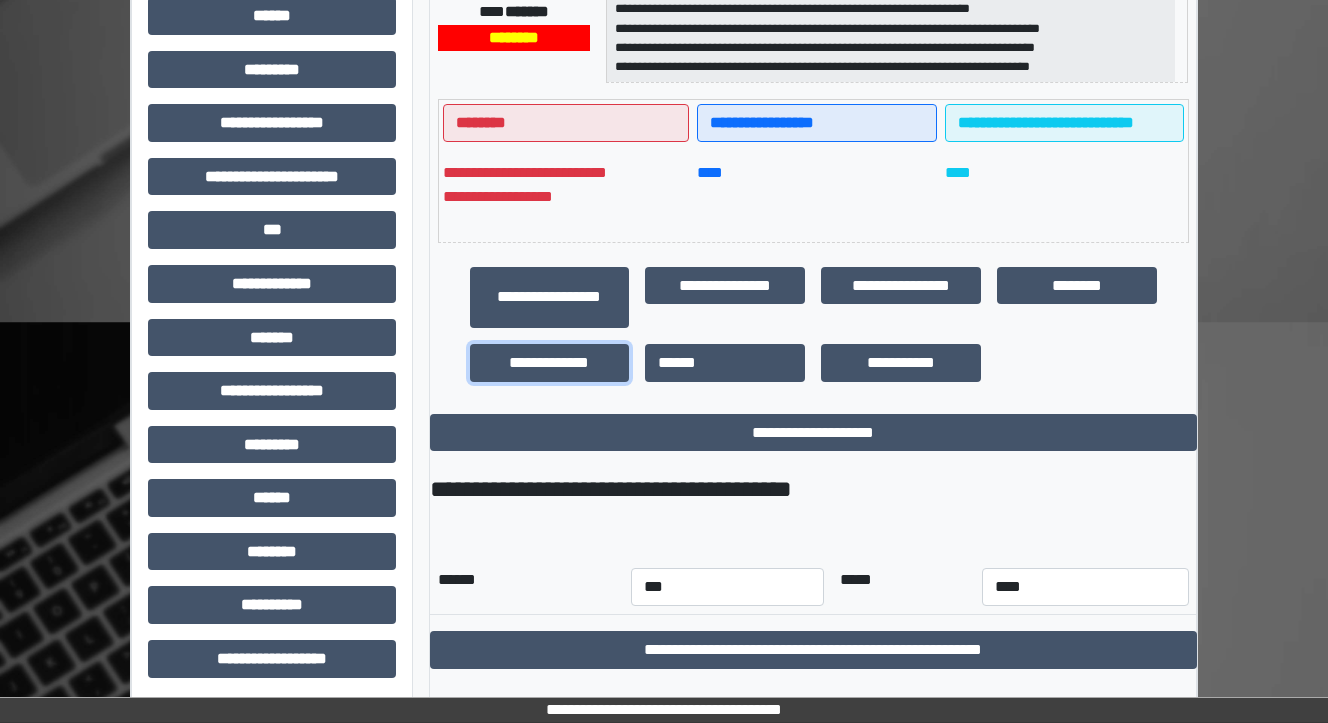 scroll, scrollTop: 467, scrollLeft: 0, axis: vertical 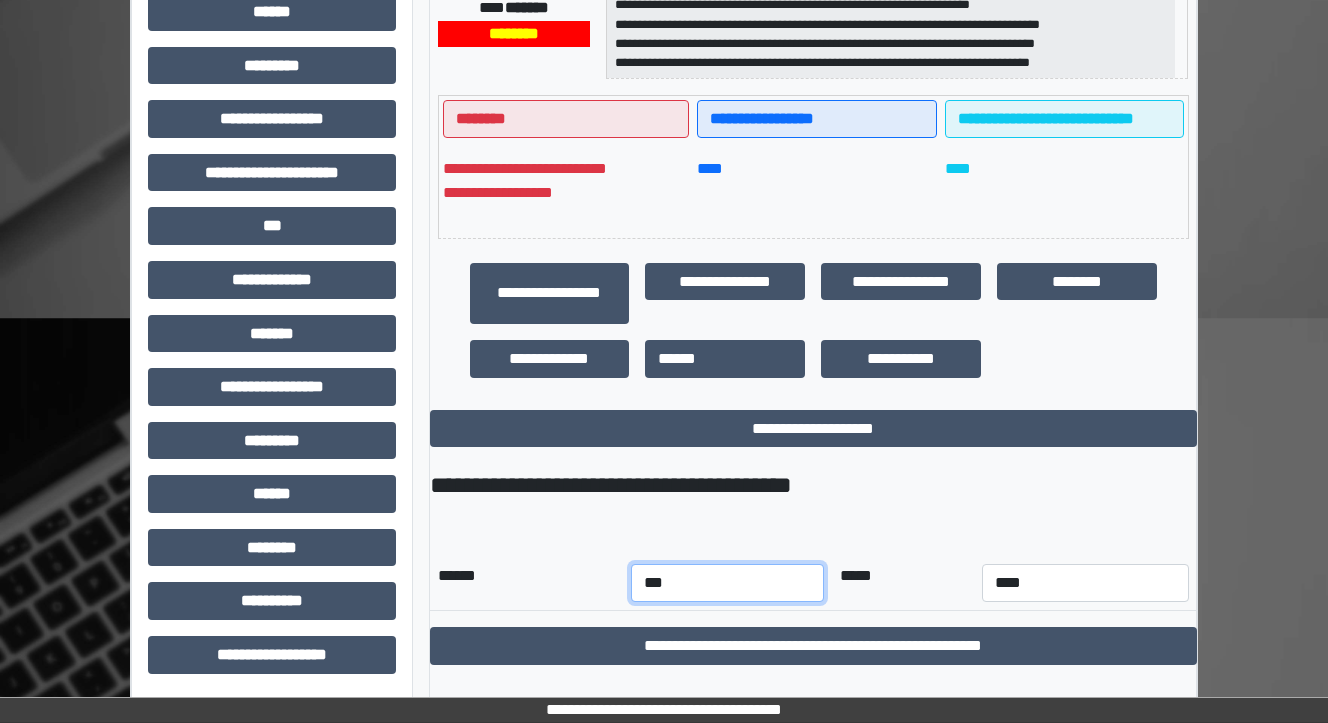 click on "***
***
***
***
***
***
***
***
***
***
***
***" at bounding box center [727, 583] 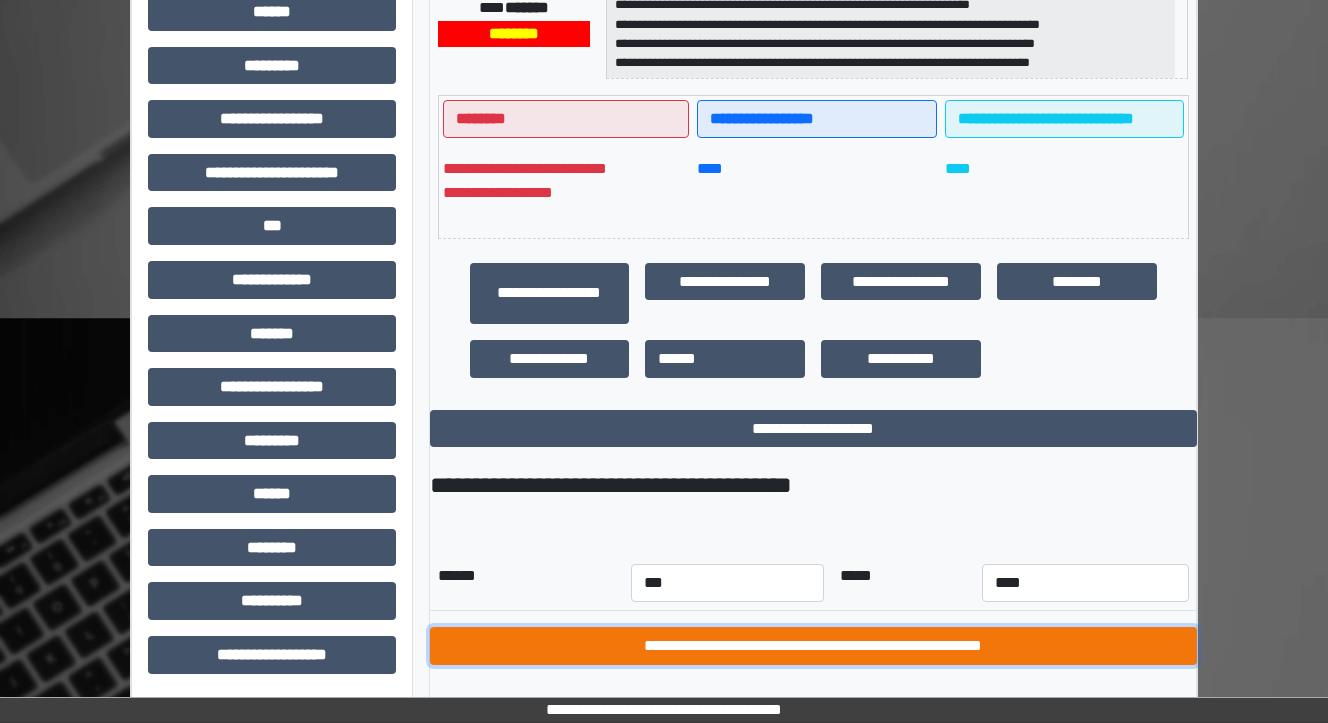 click on "**********" at bounding box center (813, 646) 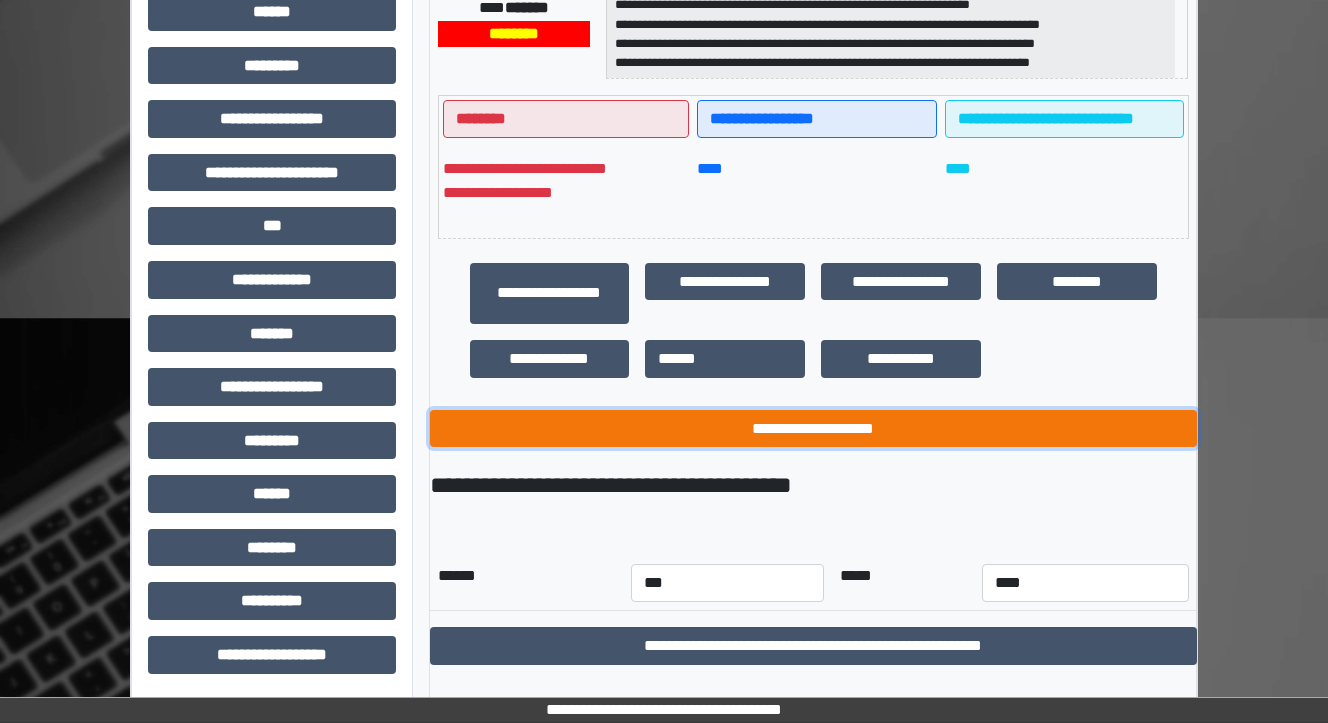 click on "**********" at bounding box center (813, 429) 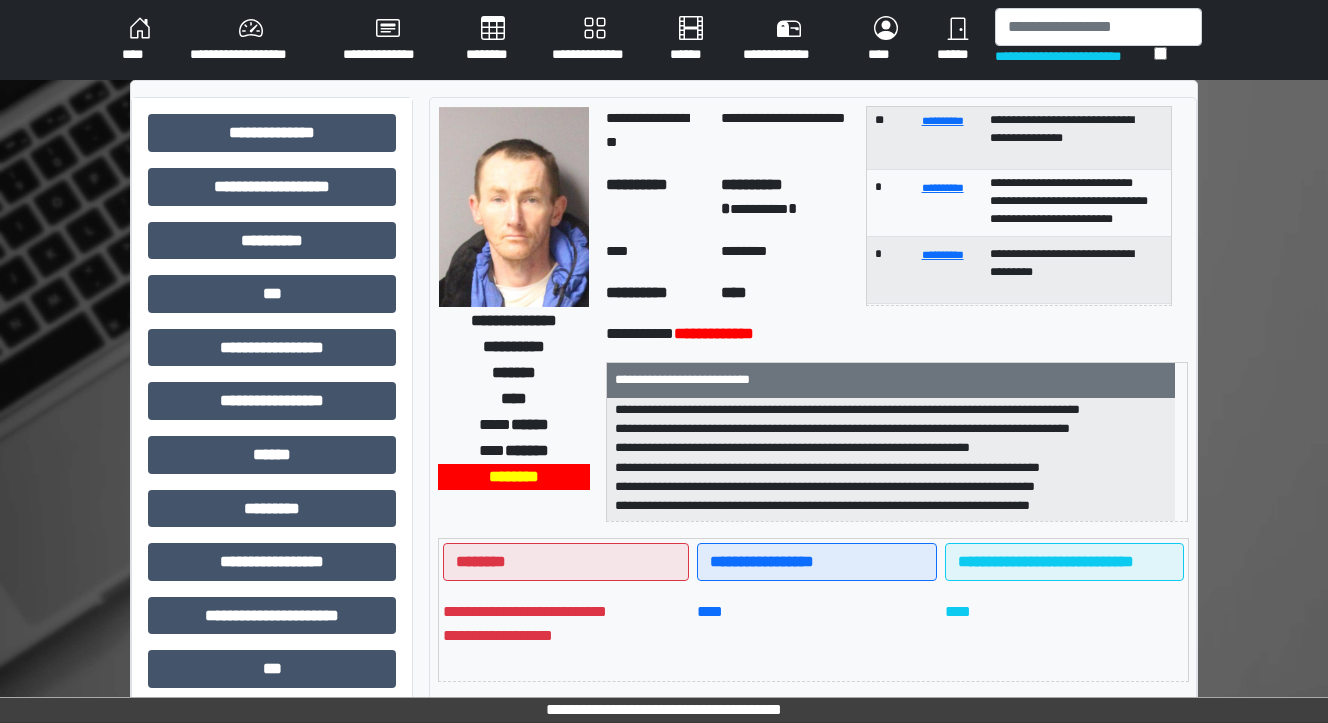 scroll, scrollTop: 0, scrollLeft: 0, axis: both 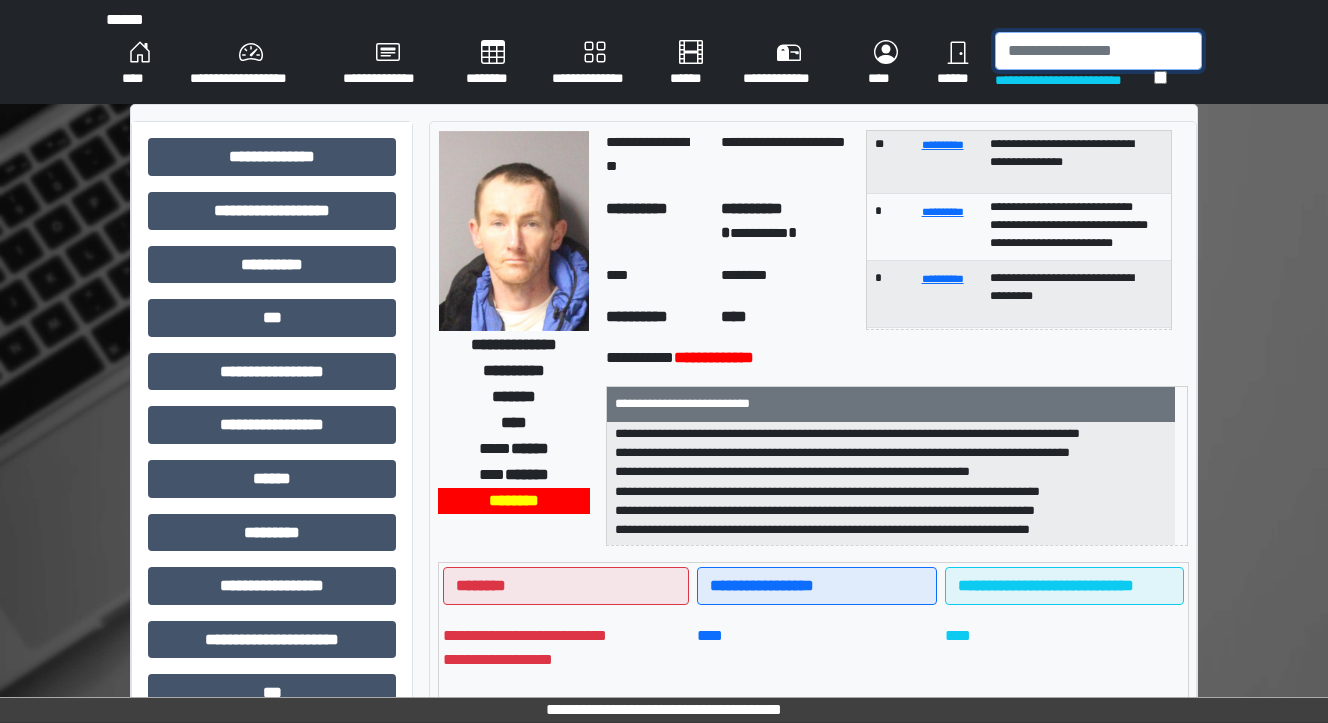 click at bounding box center (1098, 51) 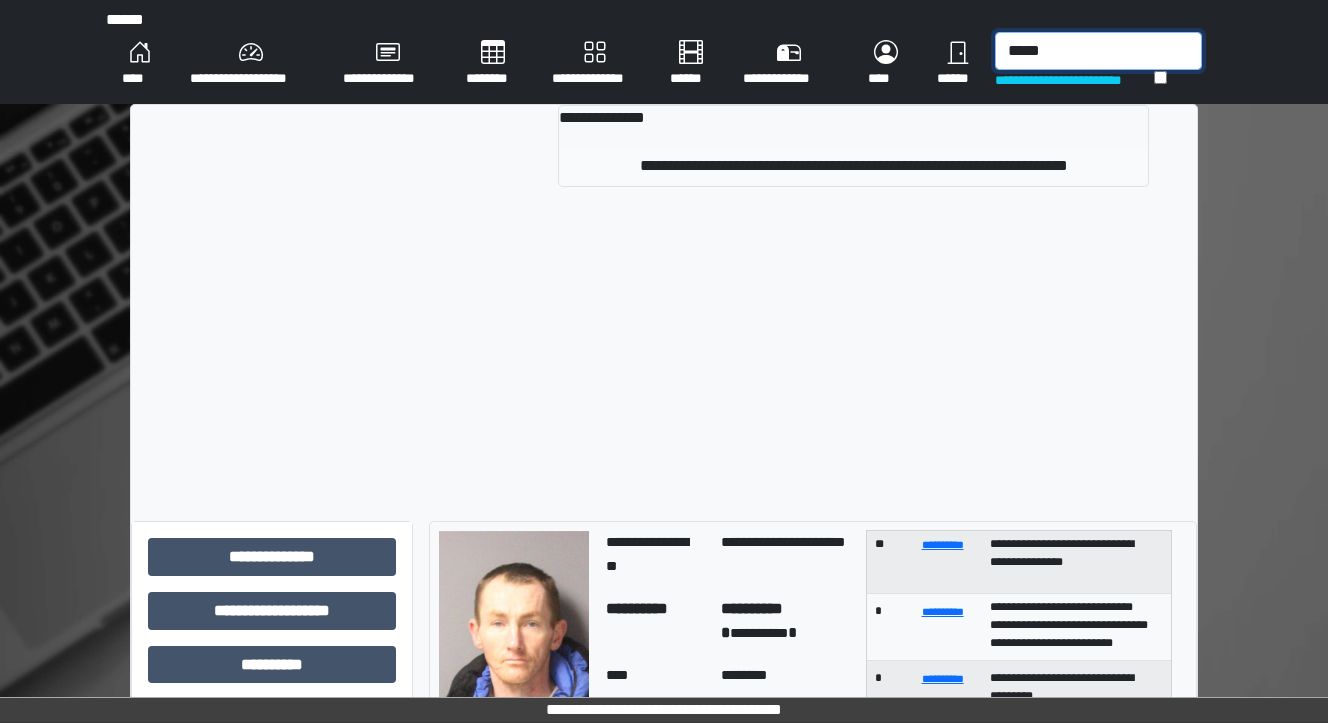 type on "*****" 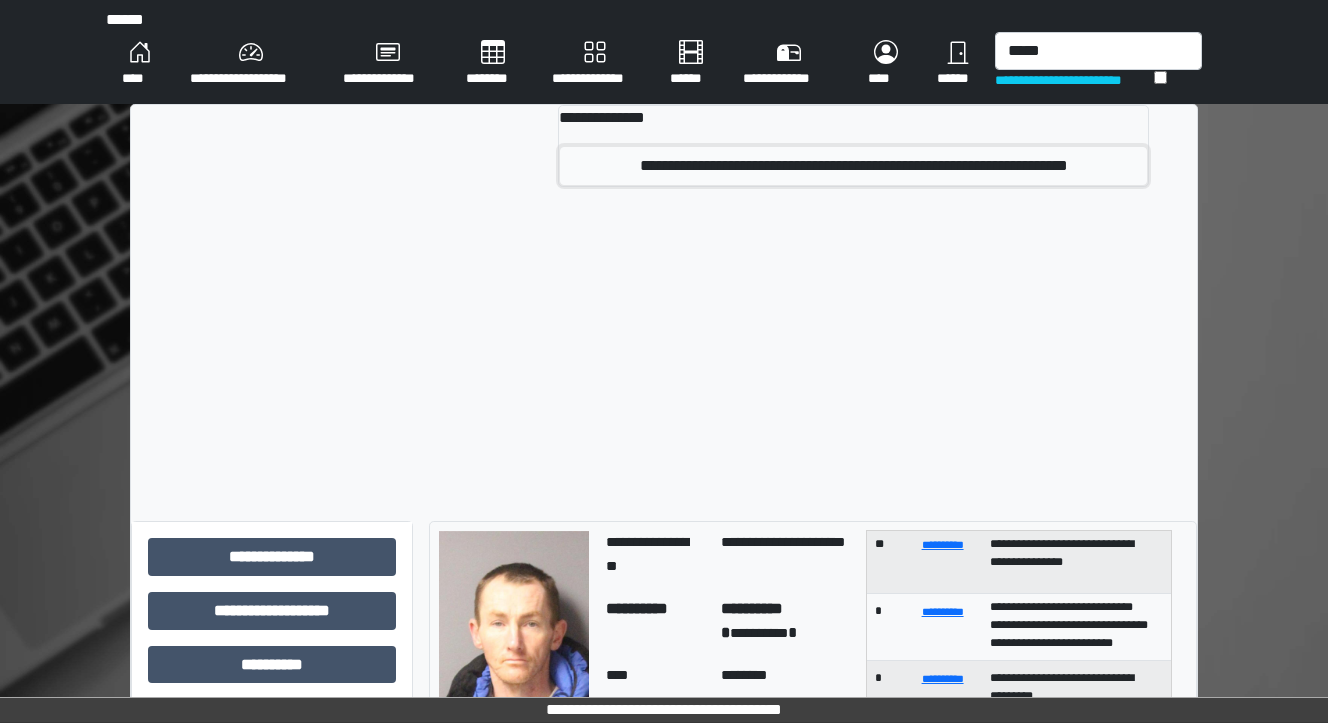 click on "**********" at bounding box center (854, 166) 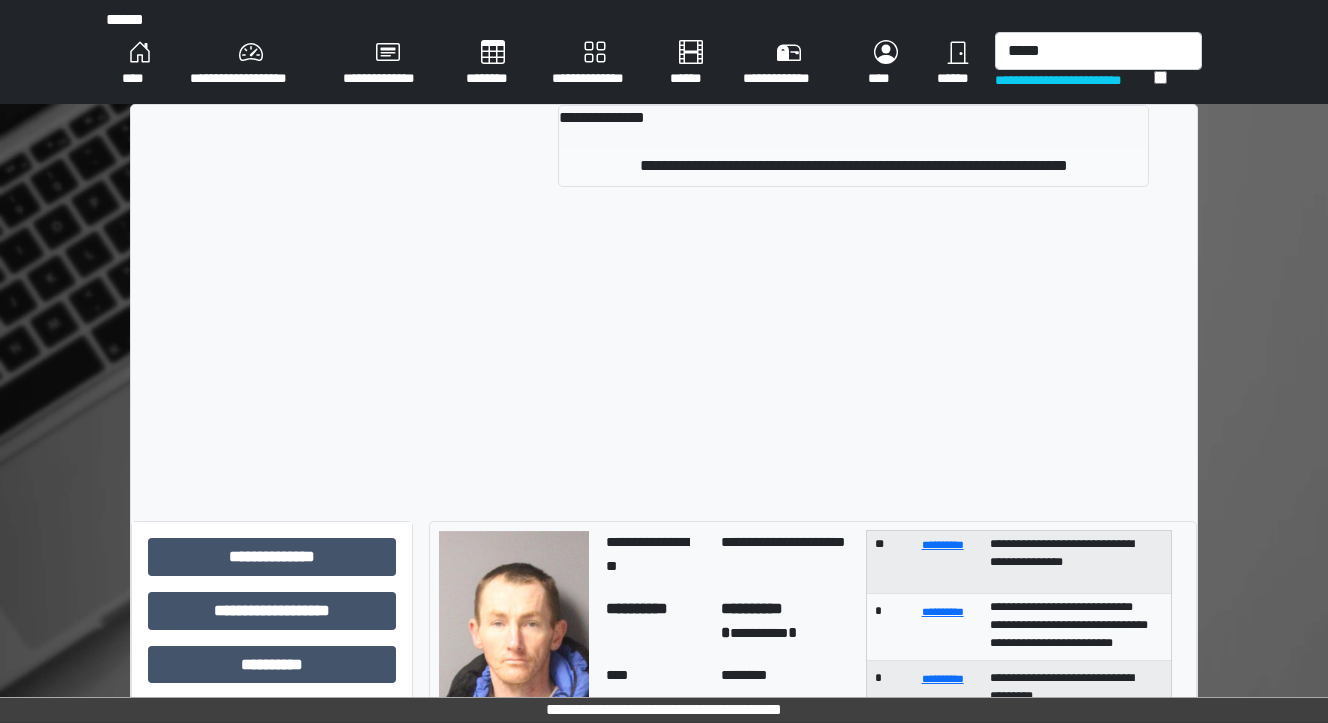 type 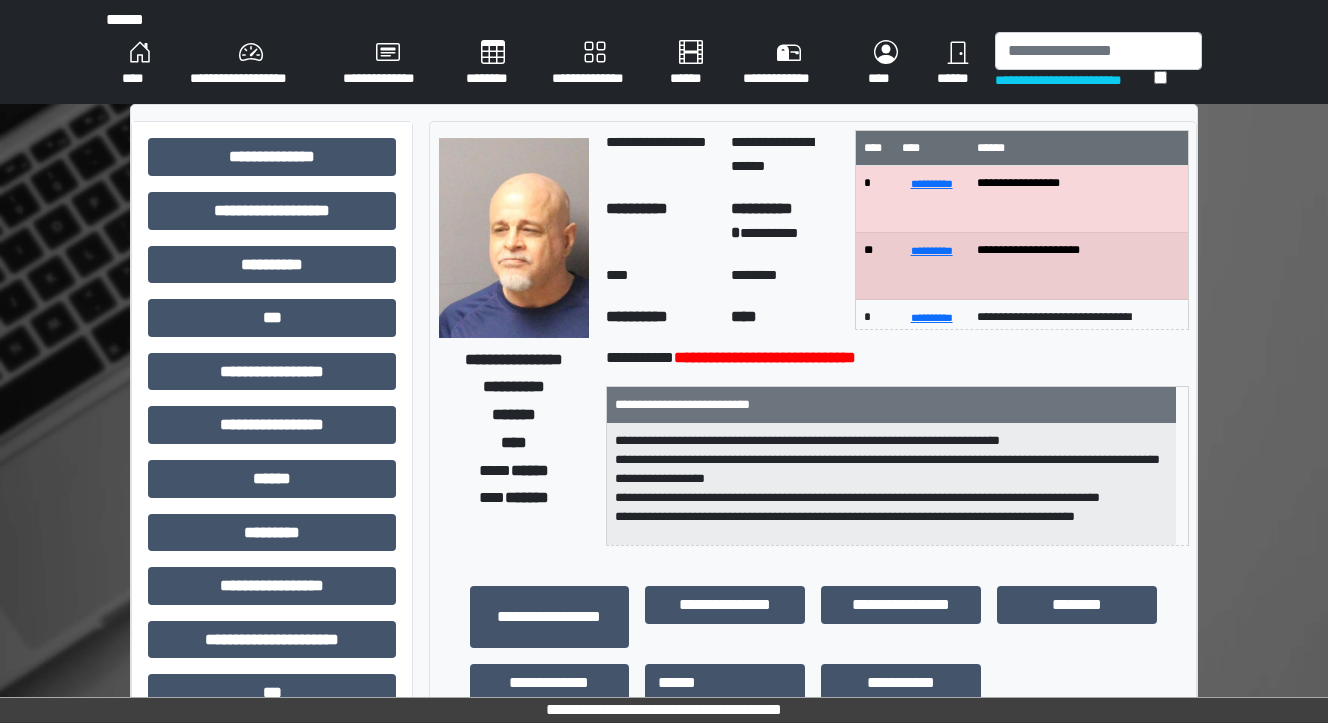 scroll, scrollTop: 6, scrollLeft: 0, axis: vertical 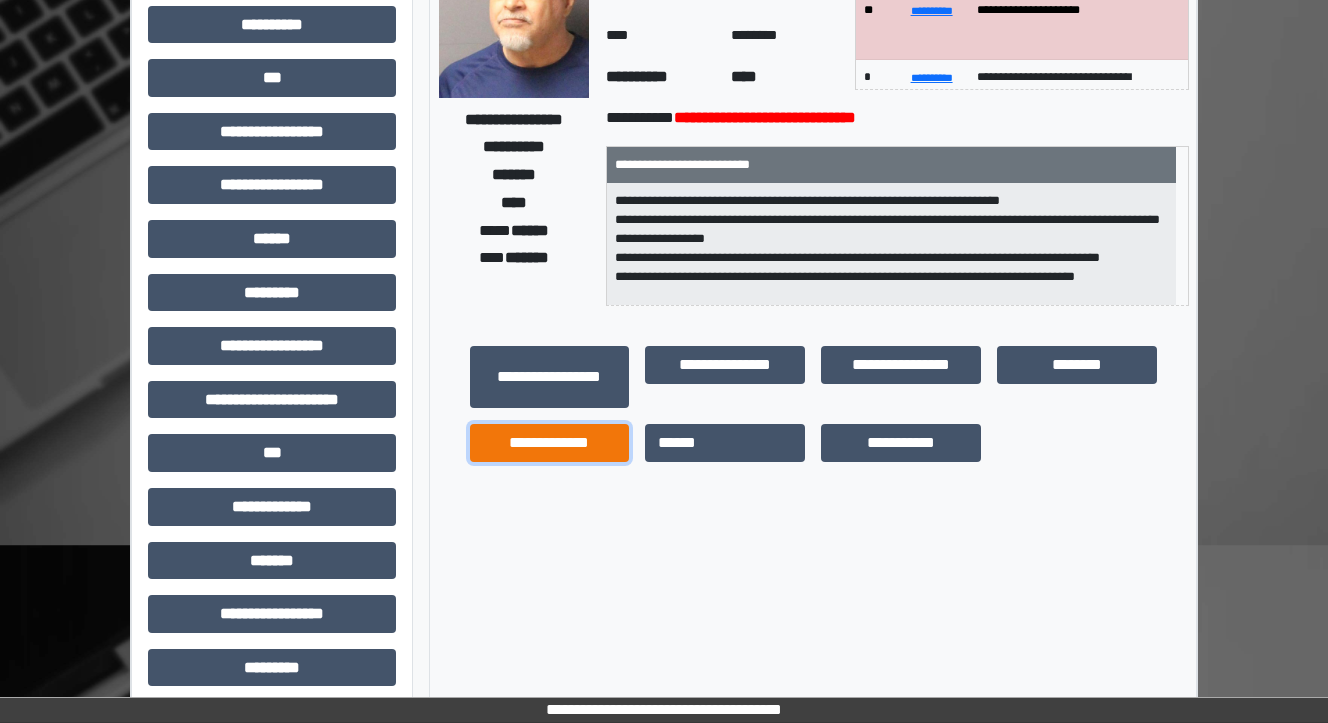click on "**********" at bounding box center (550, 443) 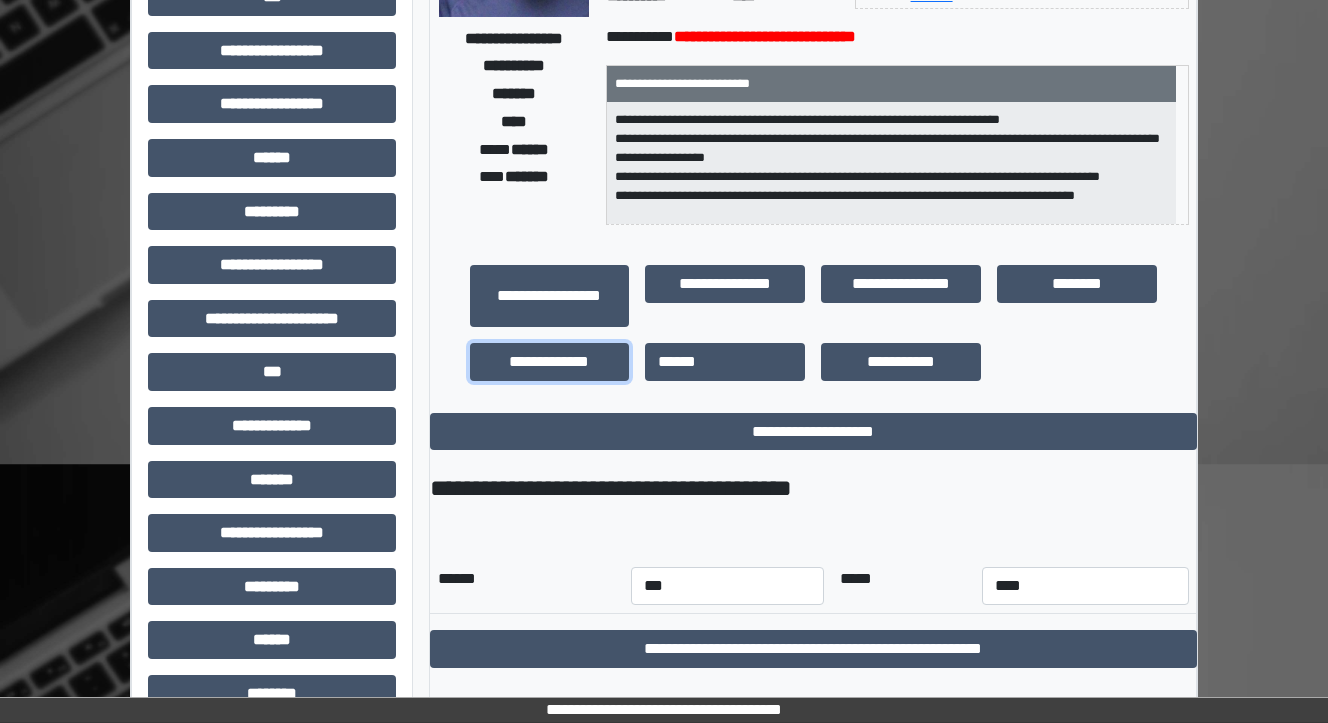 scroll, scrollTop: 467, scrollLeft: 0, axis: vertical 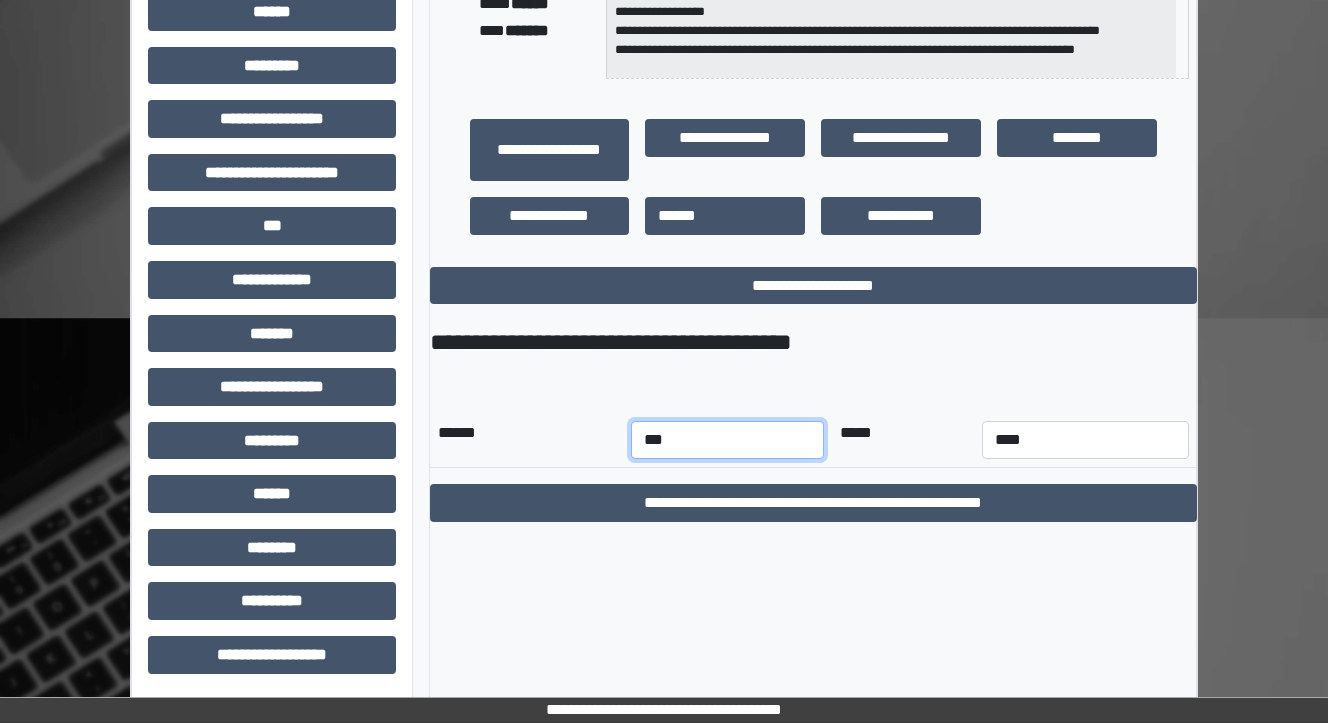 click on "***
***
***
***
***
***
***
***
***
***
***
***" at bounding box center (727, 440) 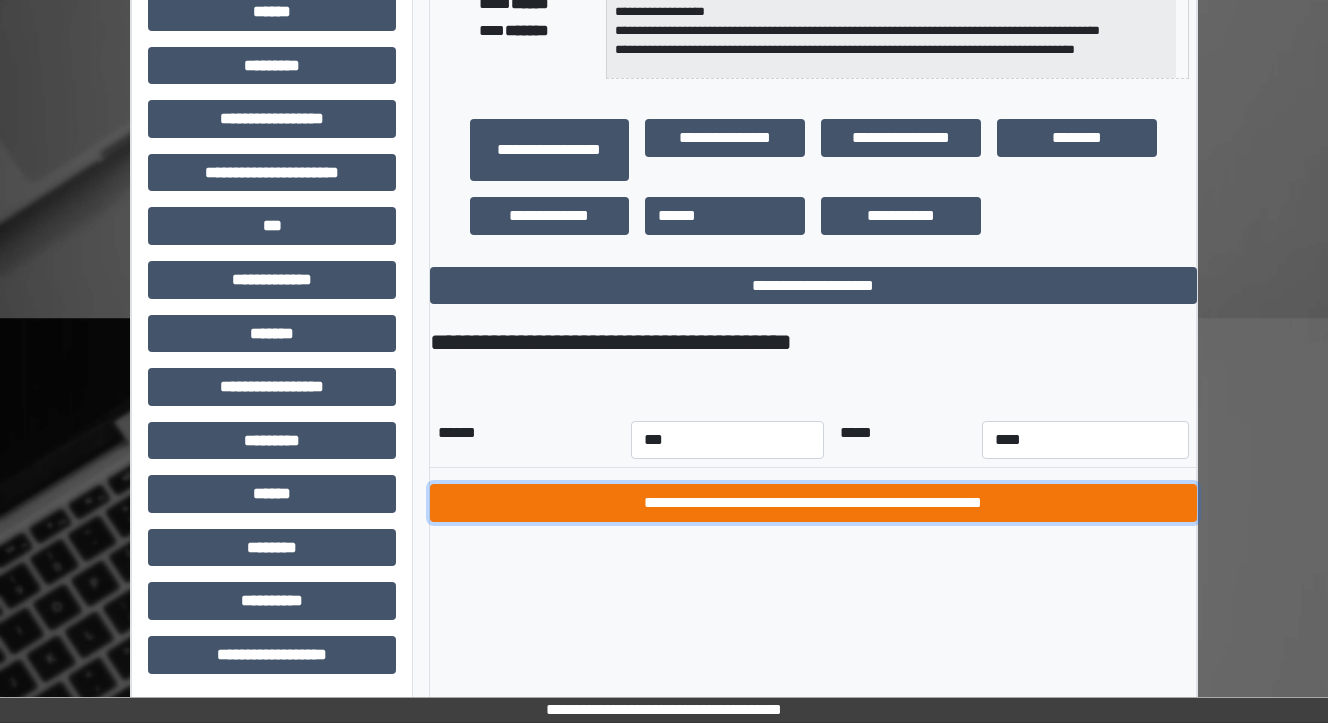 click on "**********" at bounding box center (813, 503) 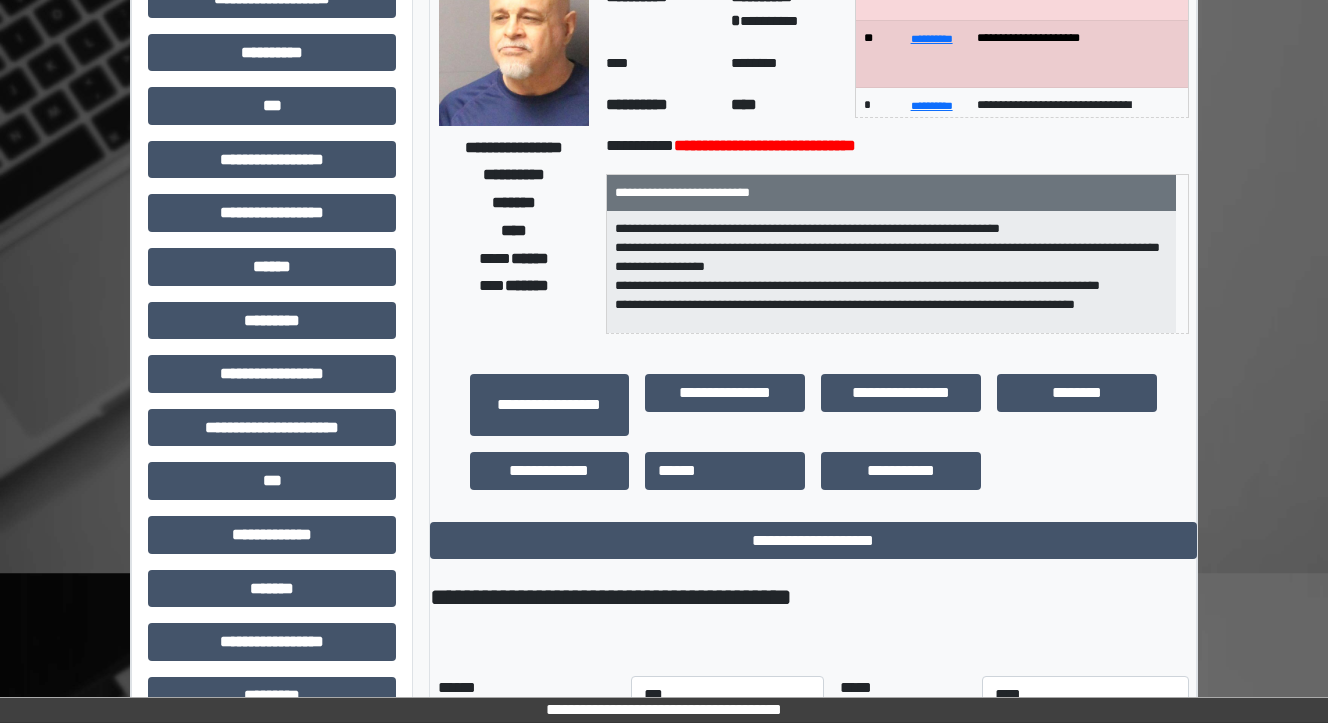 scroll, scrollTop: 0, scrollLeft: 0, axis: both 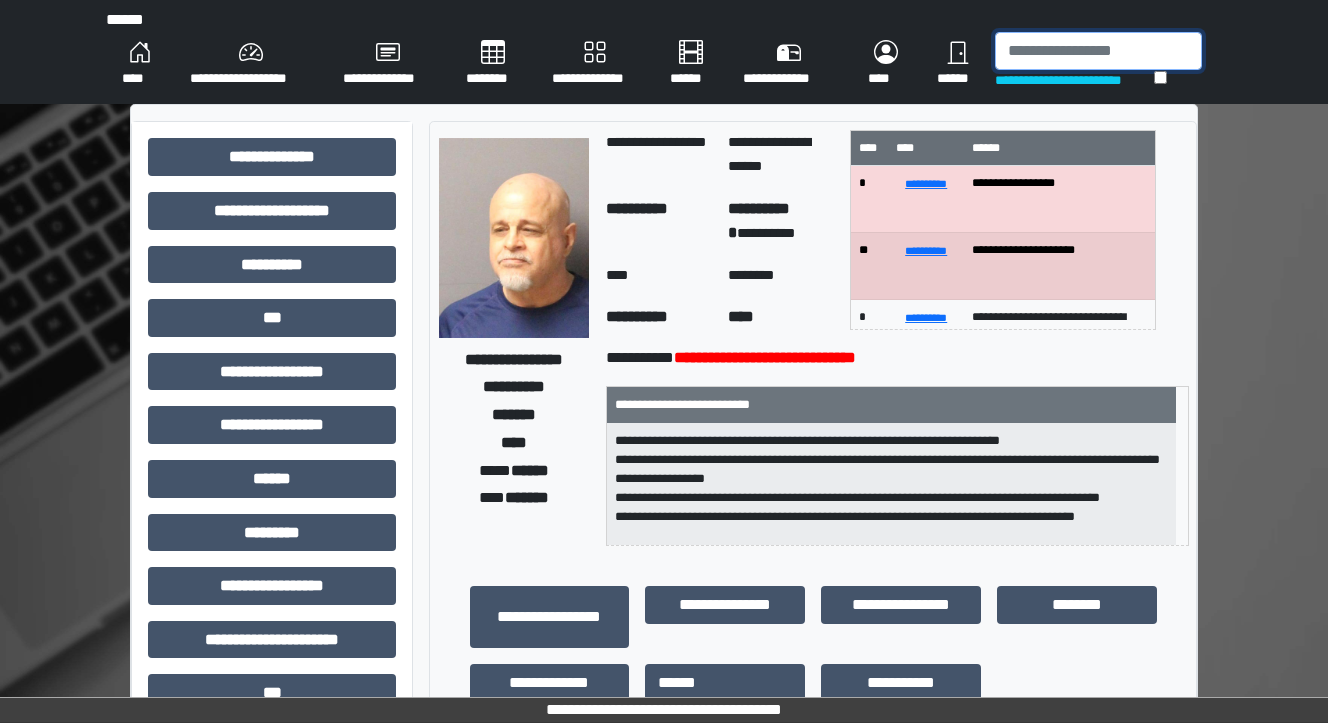 click at bounding box center (1098, 51) 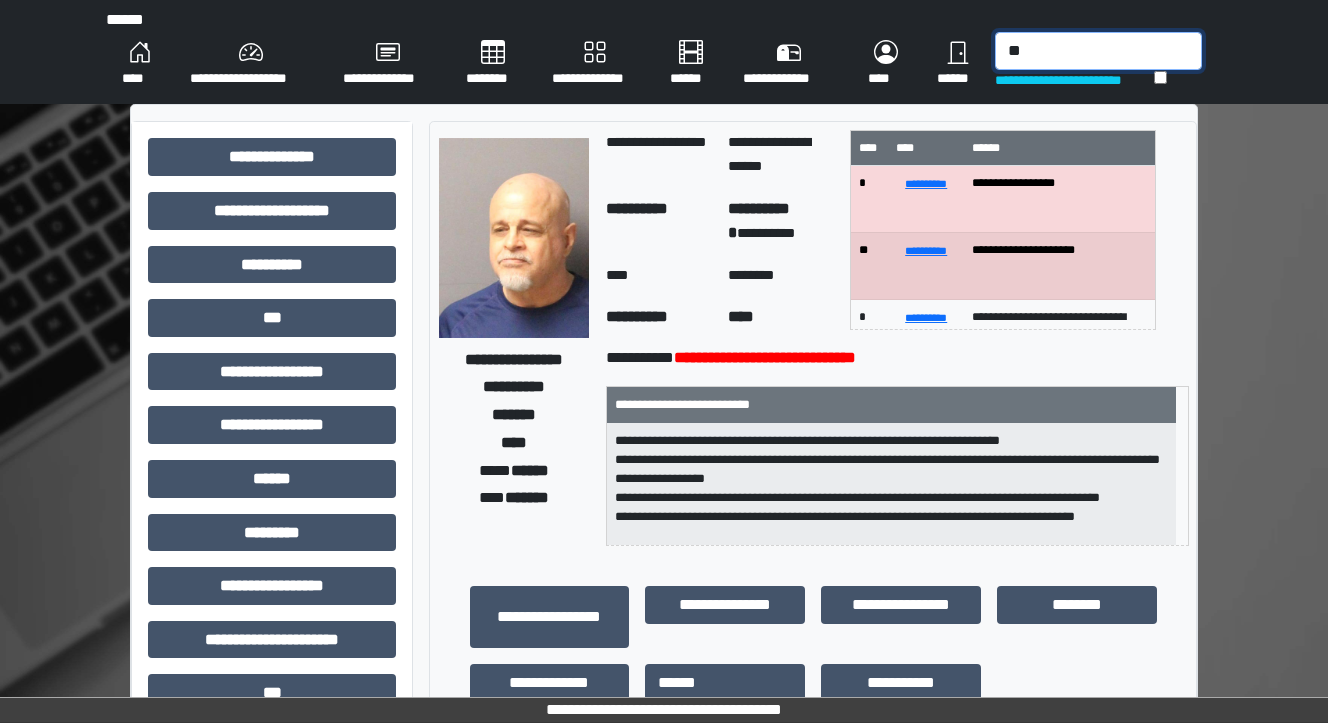 type on "*" 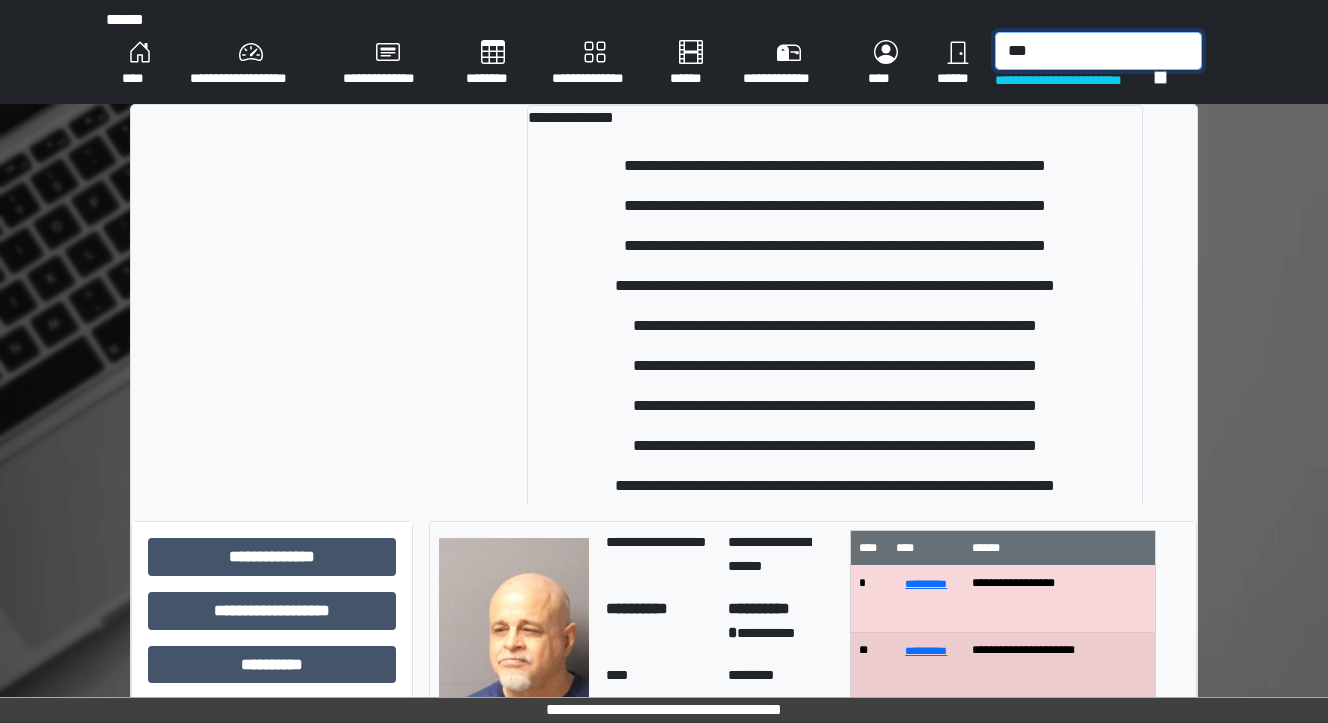 type on "***" 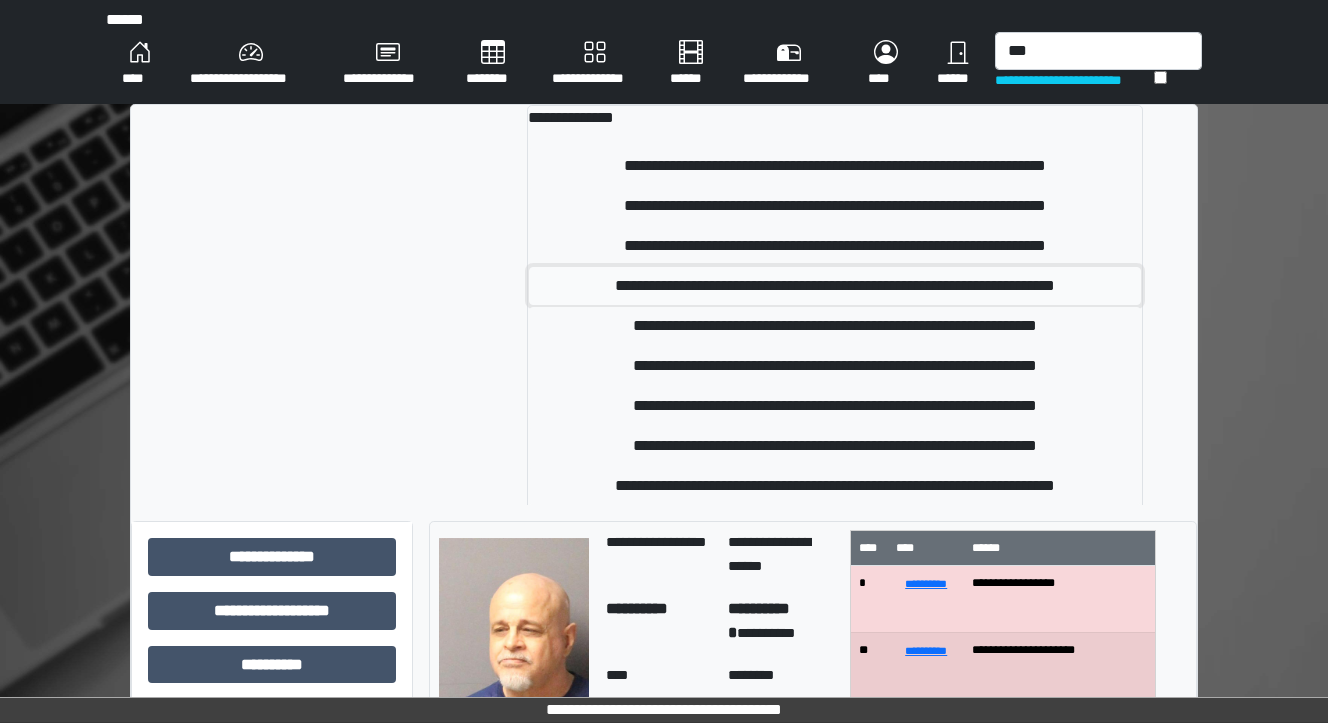 click on "**********" at bounding box center [835, 286] 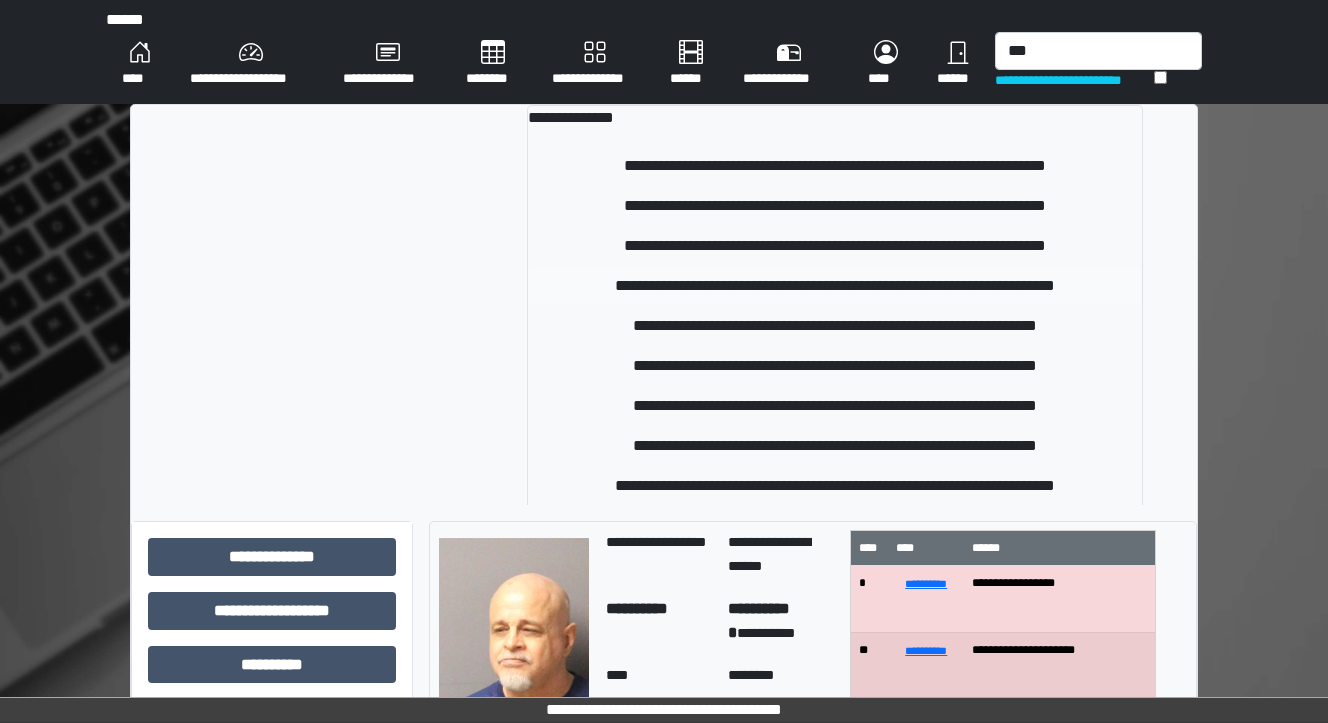 type 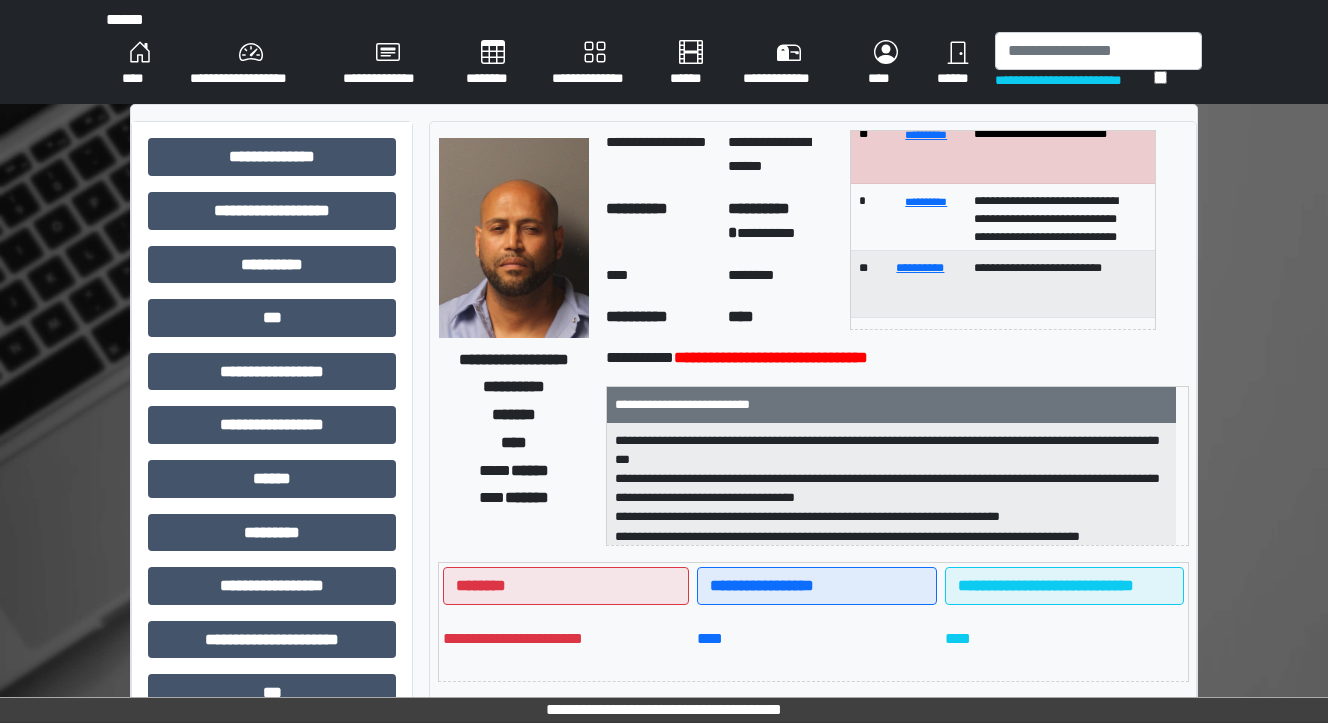 scroll, scrollTop: 252, scrollLeft: 0, axis: vertical 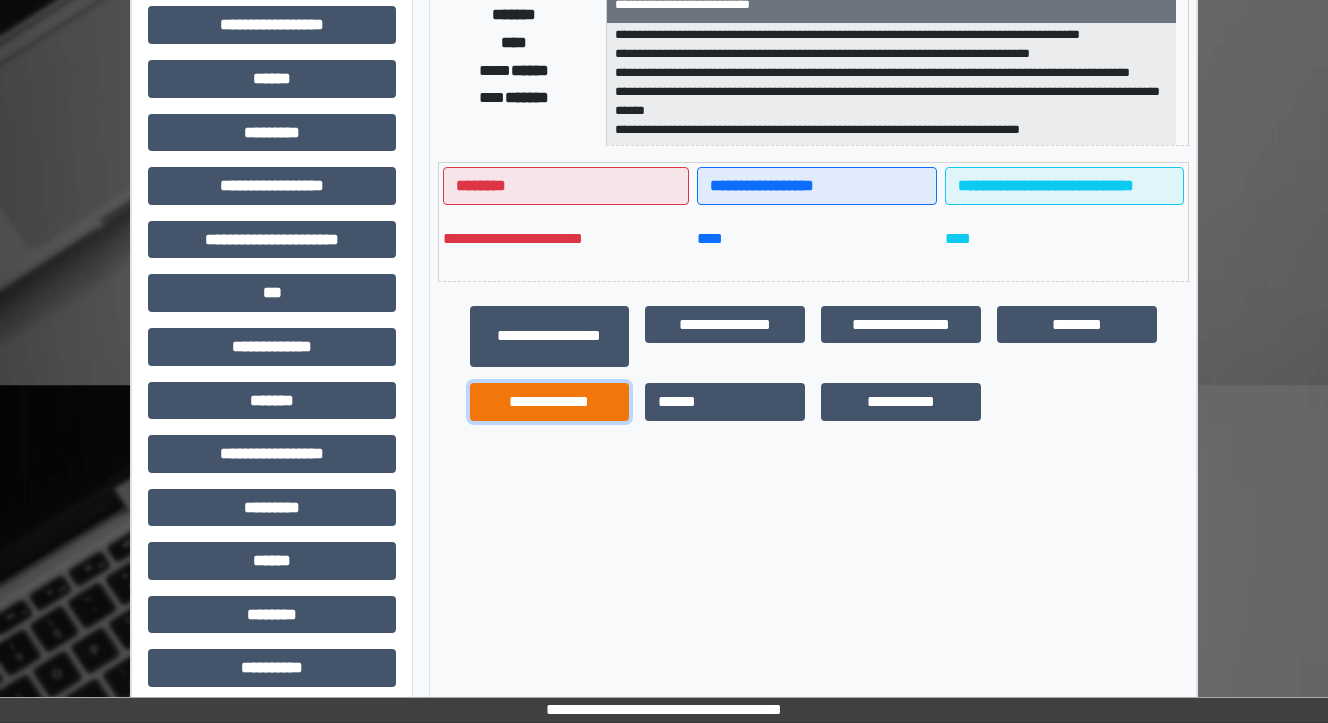 click on "**********" at bounding box center [550, 402] 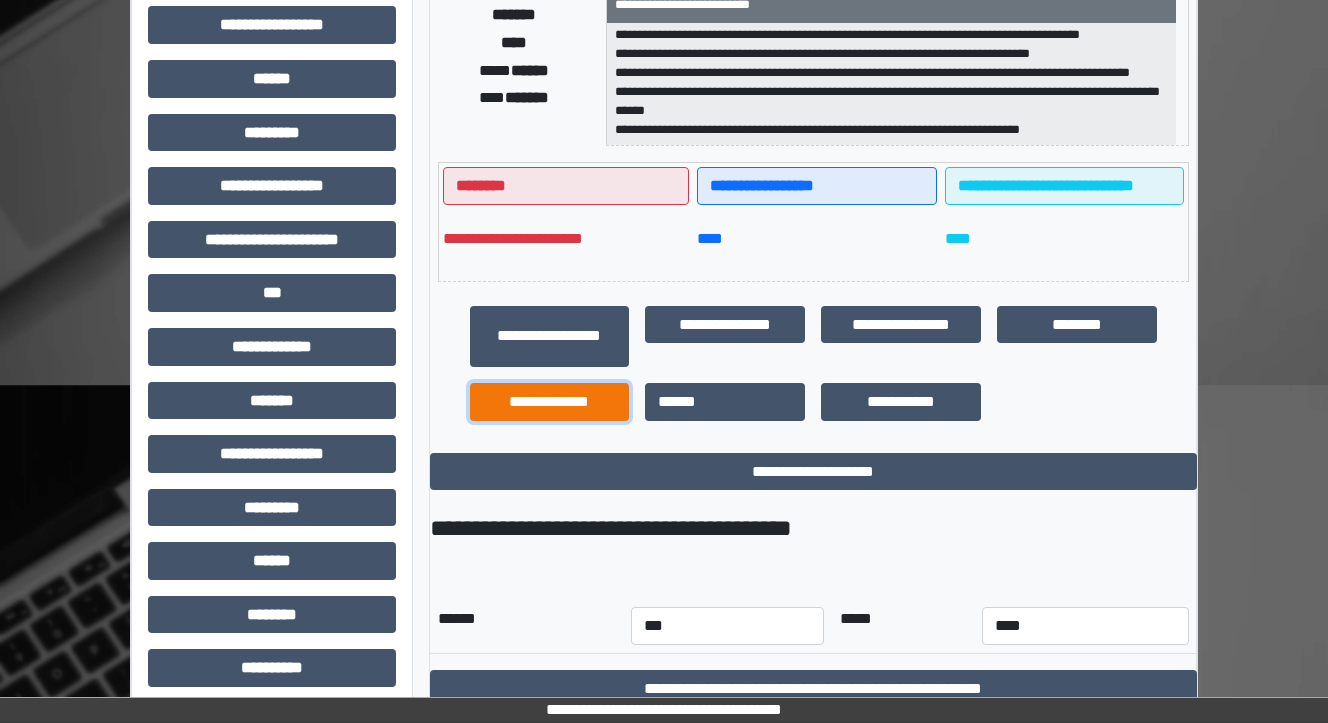 scroll, scrollTop: 467, scrollLeft: 0, axis: vertical 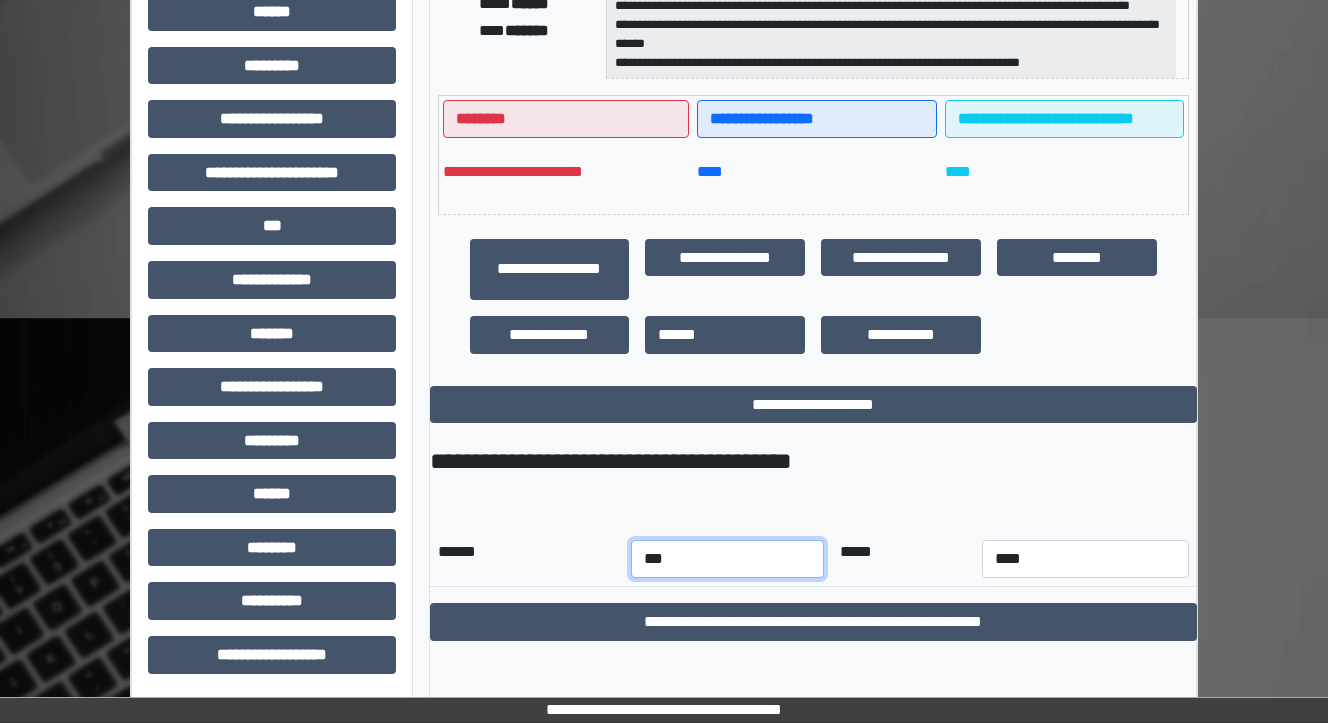 click on "***
***
***
***
***
***
***
***
***
***
***
***" at bounding box center [727, 559] 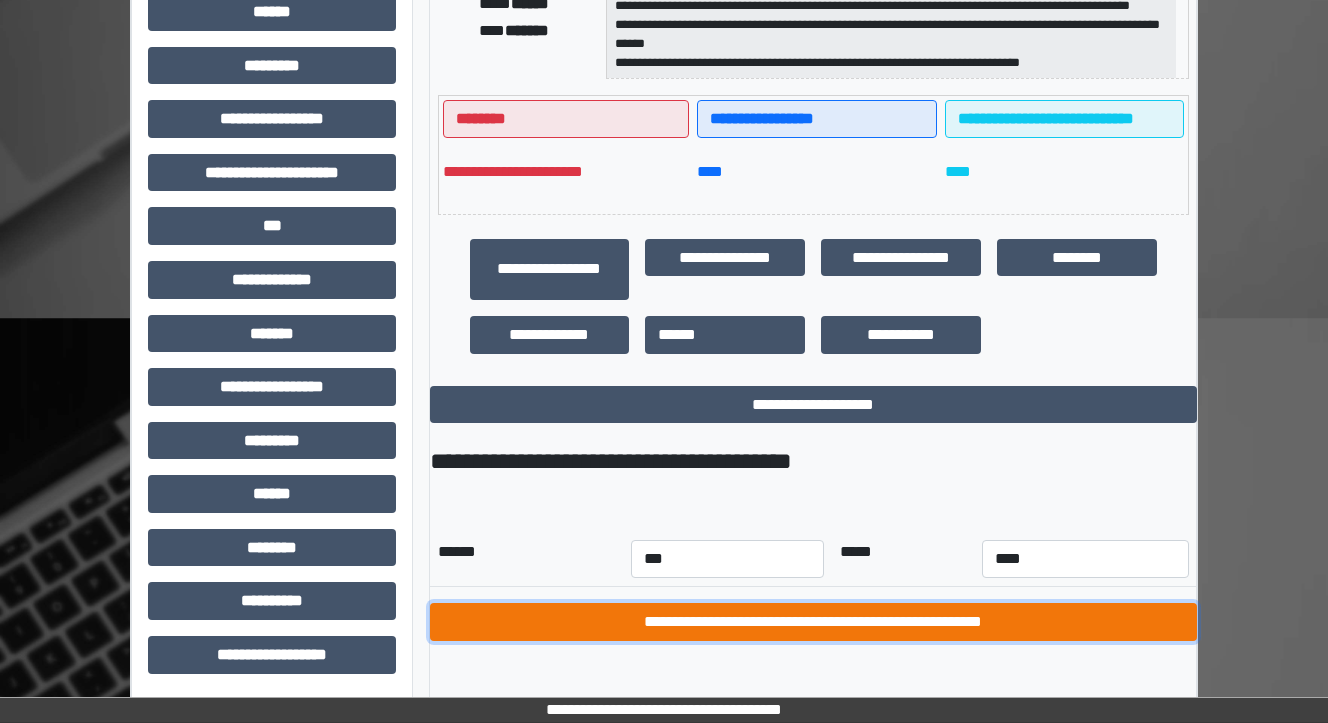 click on "**********" at bounding box center (813, 622) 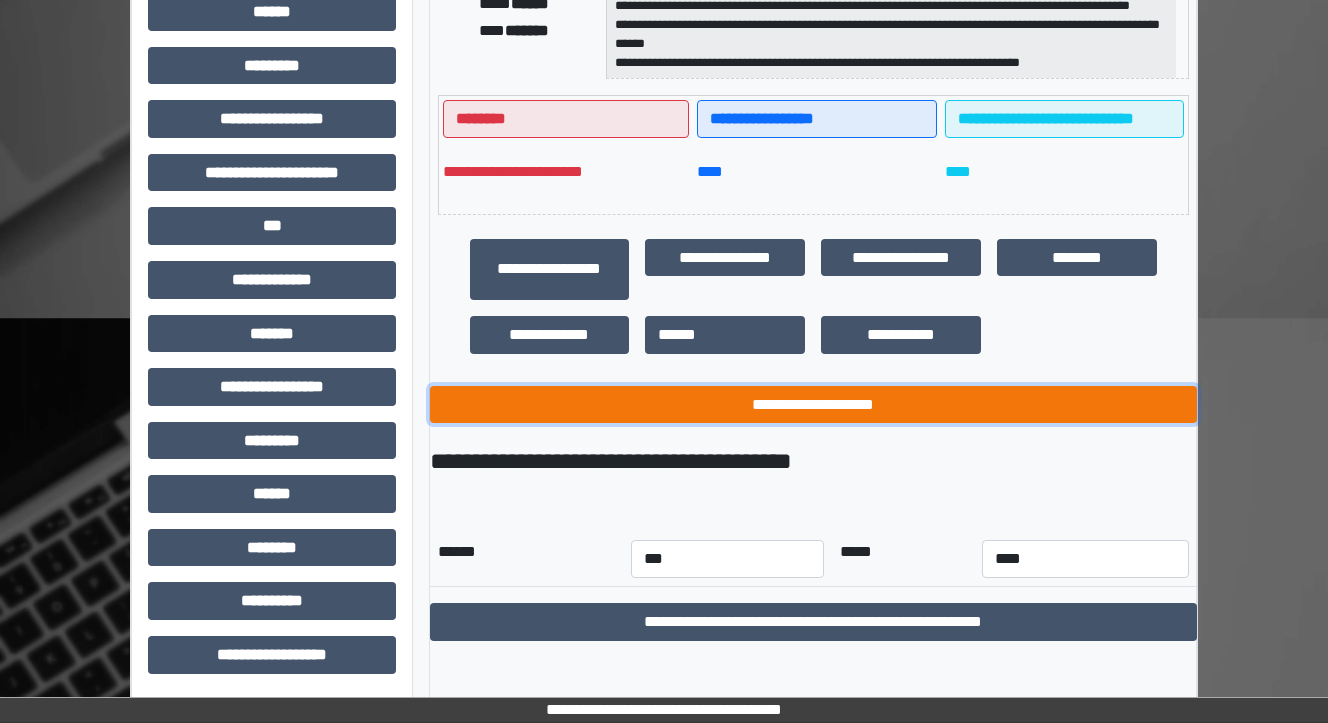 click on "**********" at bounding box center [813, 405] 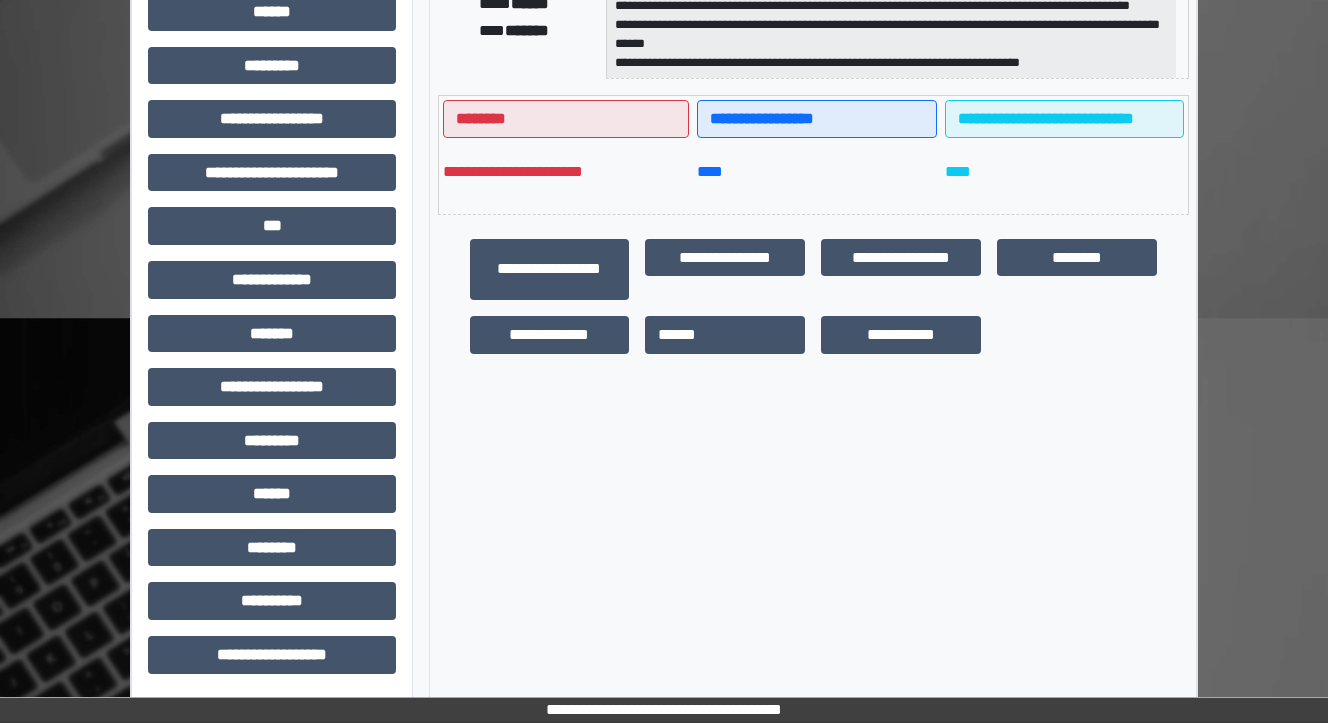 scroll, scrollTop: 0, scrollLeft: 0, axis: both 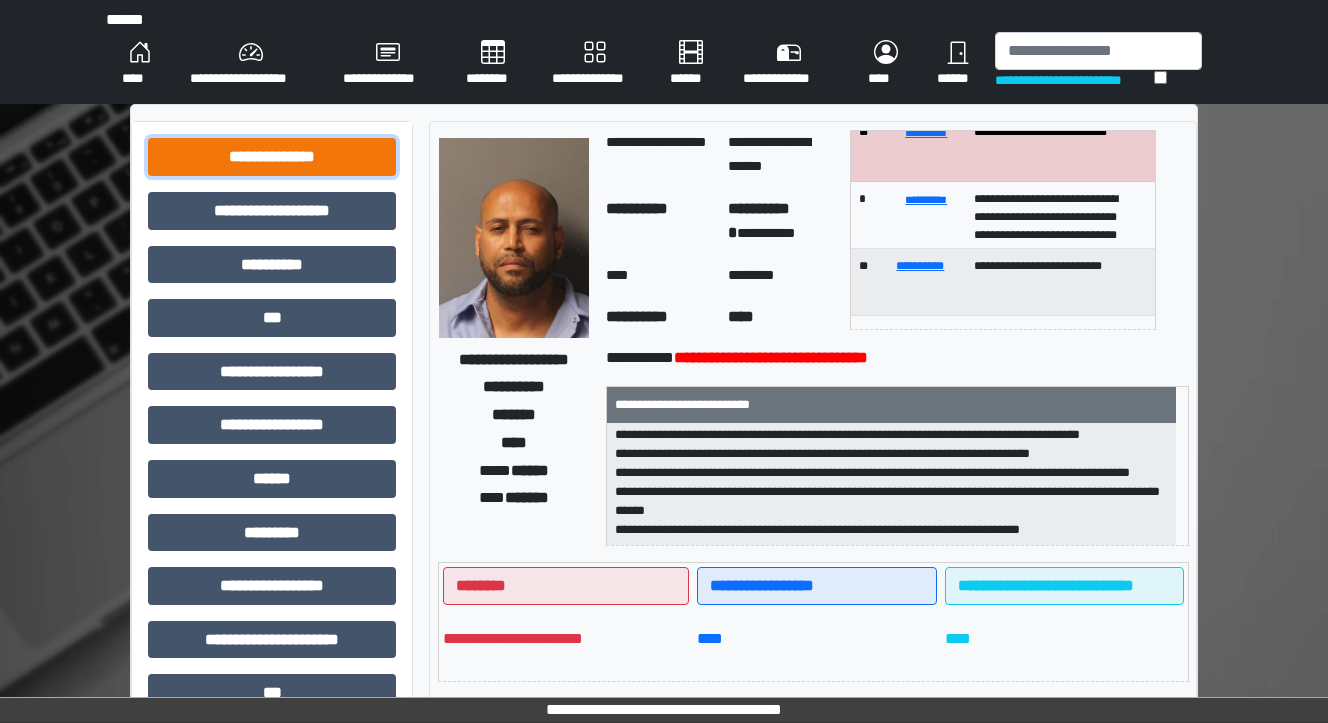 click on "**********" at bounding box center [272, 157] 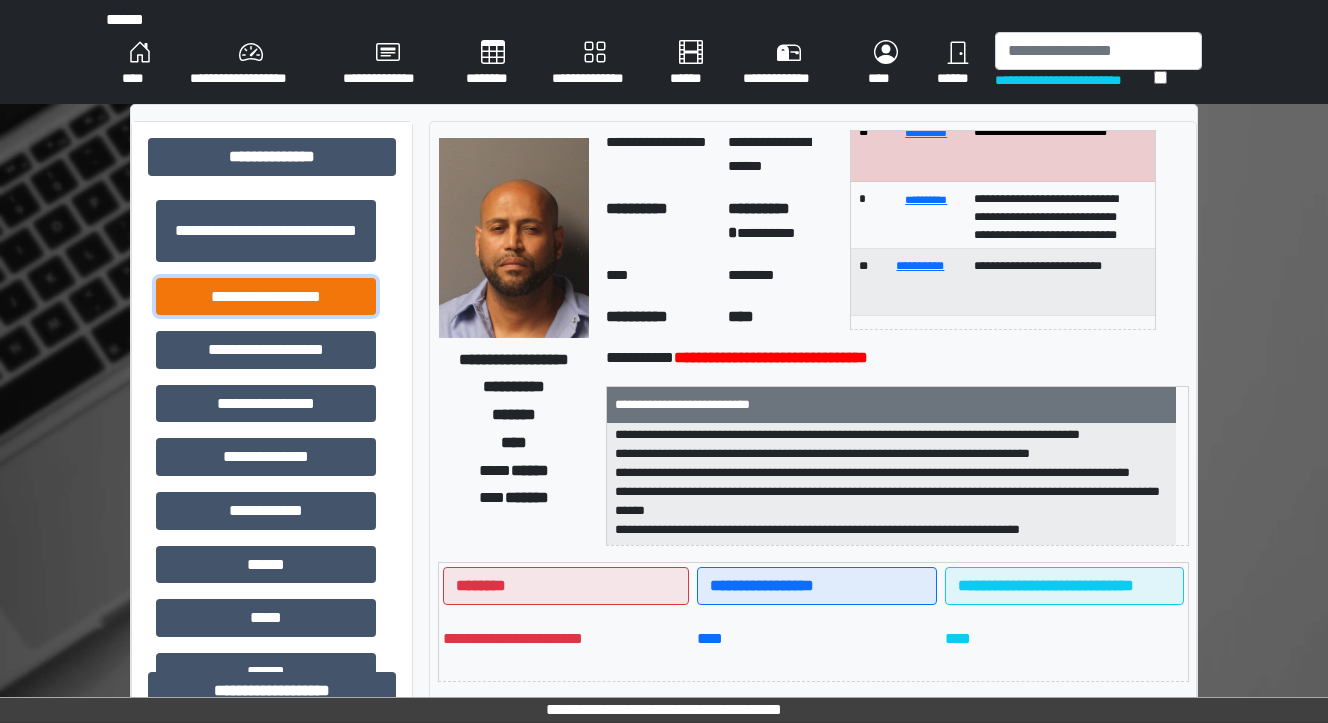 click on "**********" at bounding box center (266, 297) 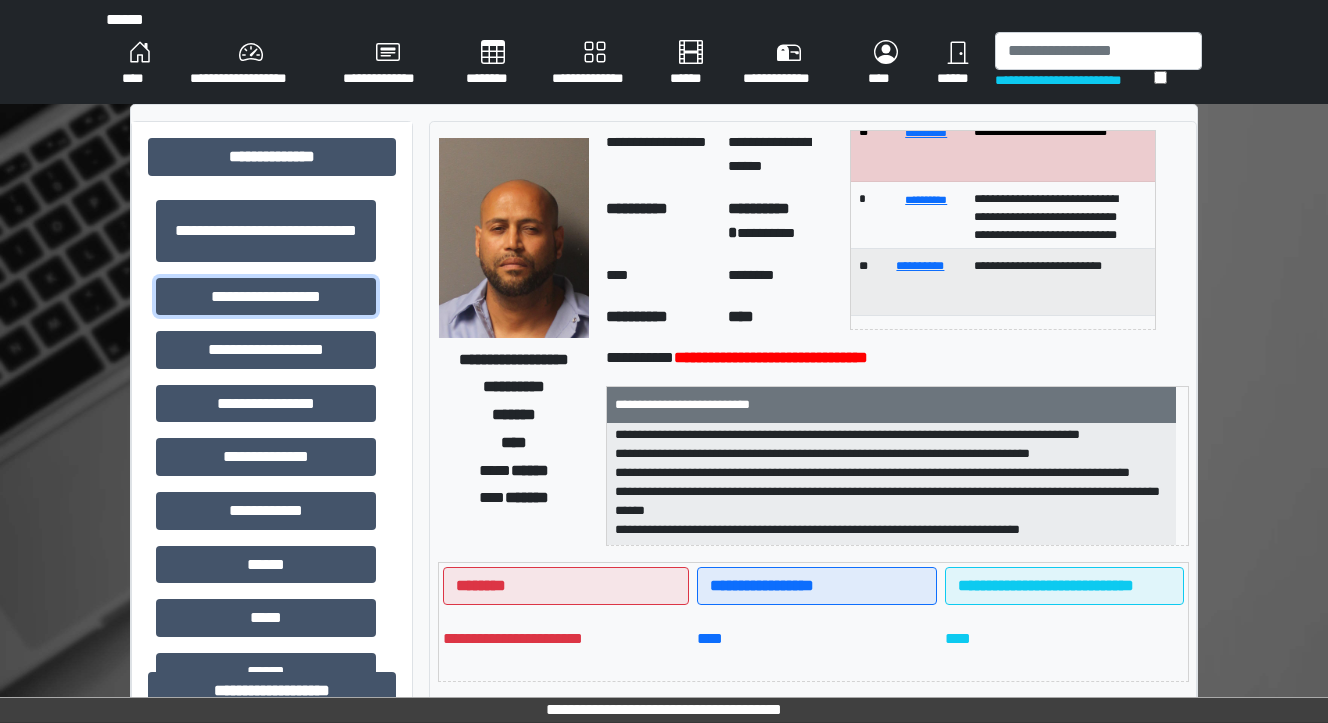 scroll, scrollTop: 1, scrollLeft: 0, axis: vertical 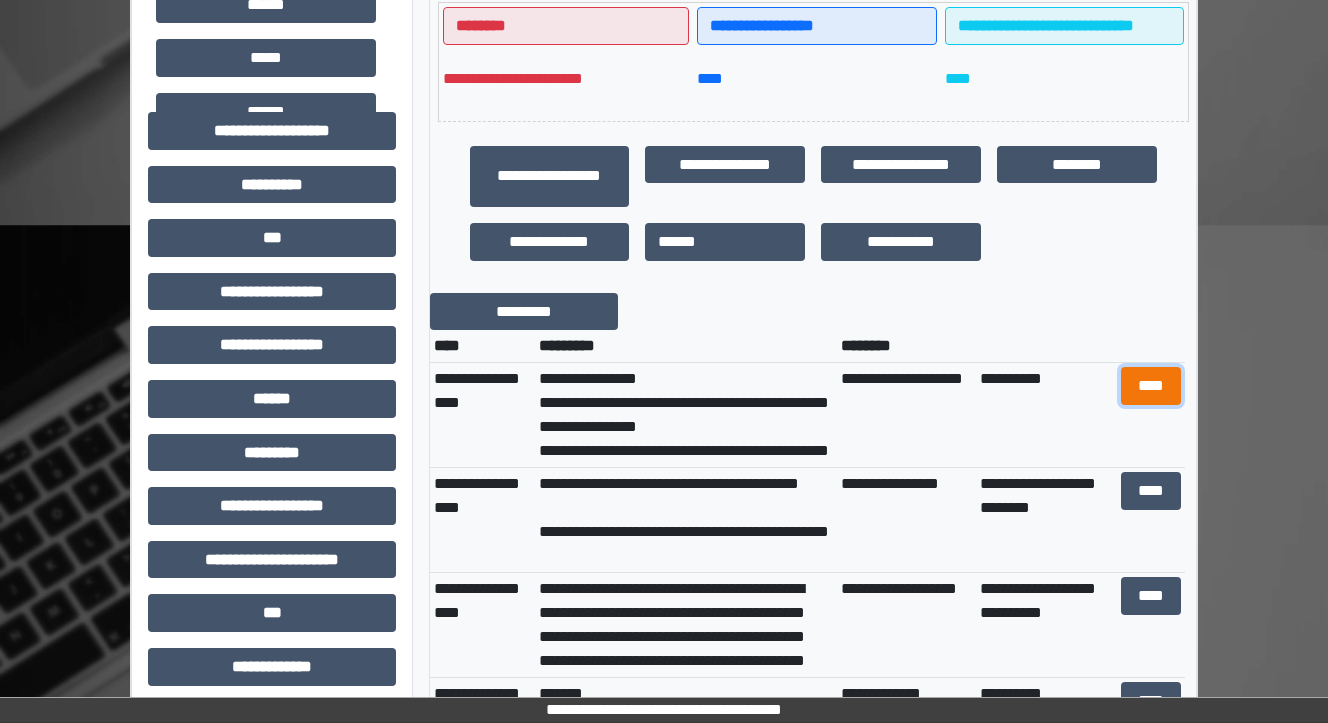 click on "****" at bounding box center [1150, 386] 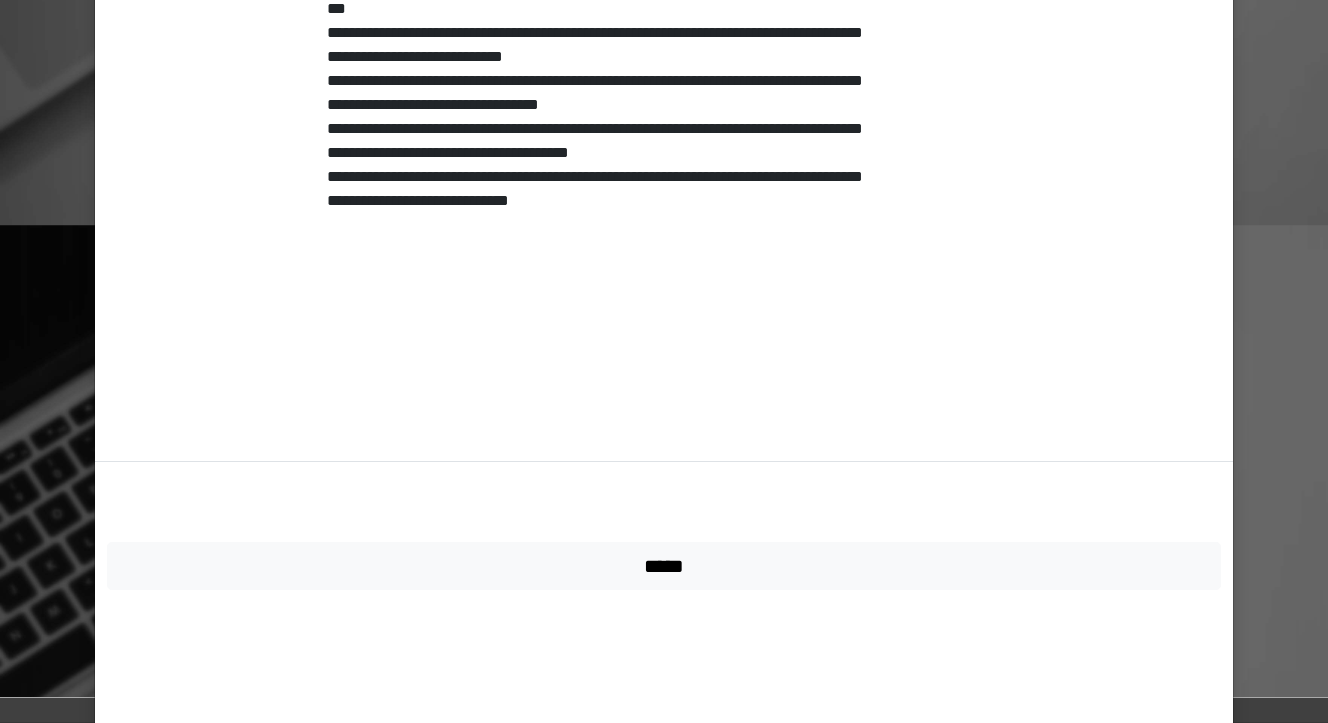 scroll, scrollTop: 1838, scrollLeft: 0, axis: vertical 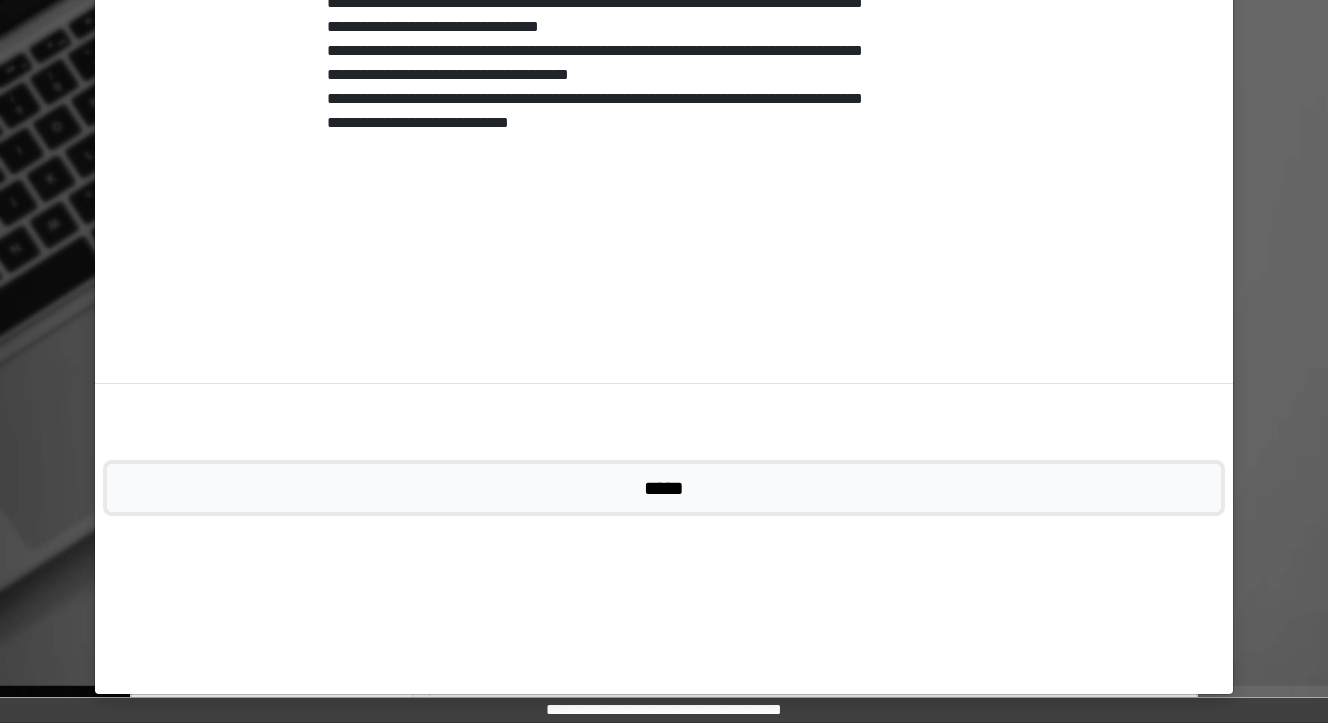 click on "*****" at bounding box center [664, 488] 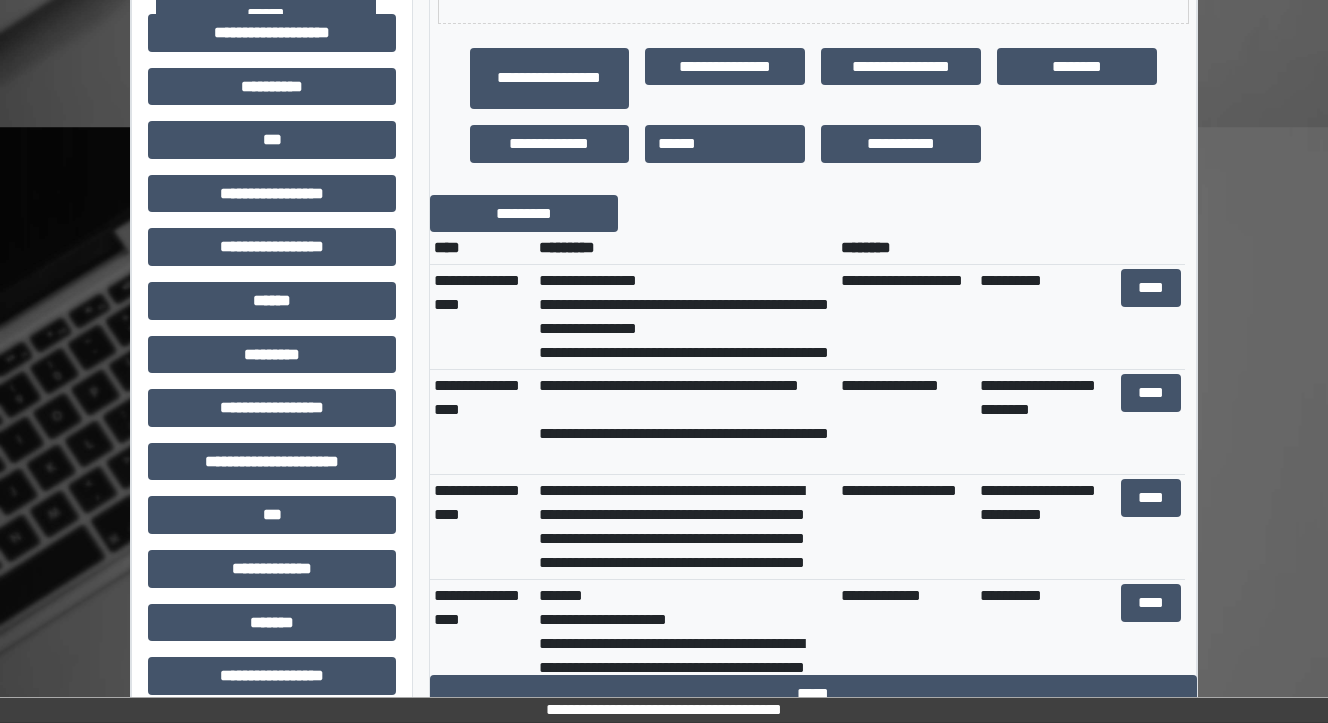 scroll, scrollTop: 627, scrollLeft: 0, axis: vertical 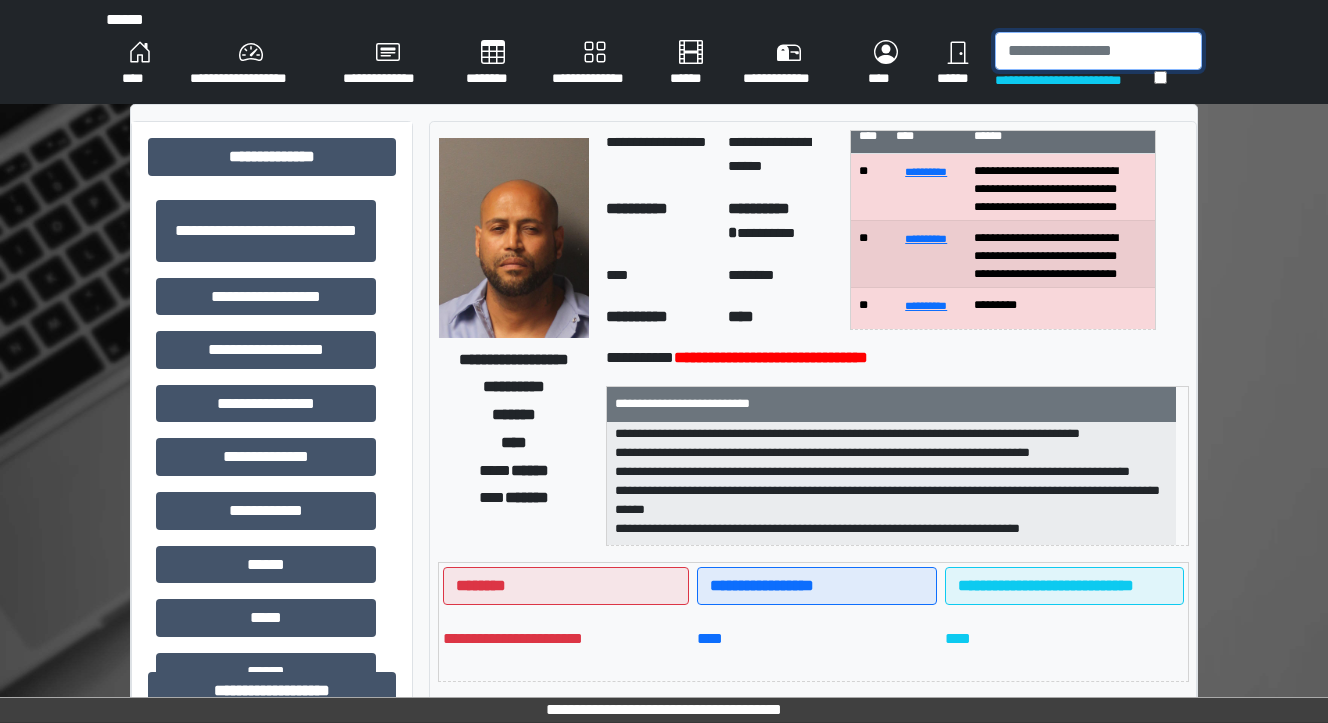 click at bounding box center (1098, 51) 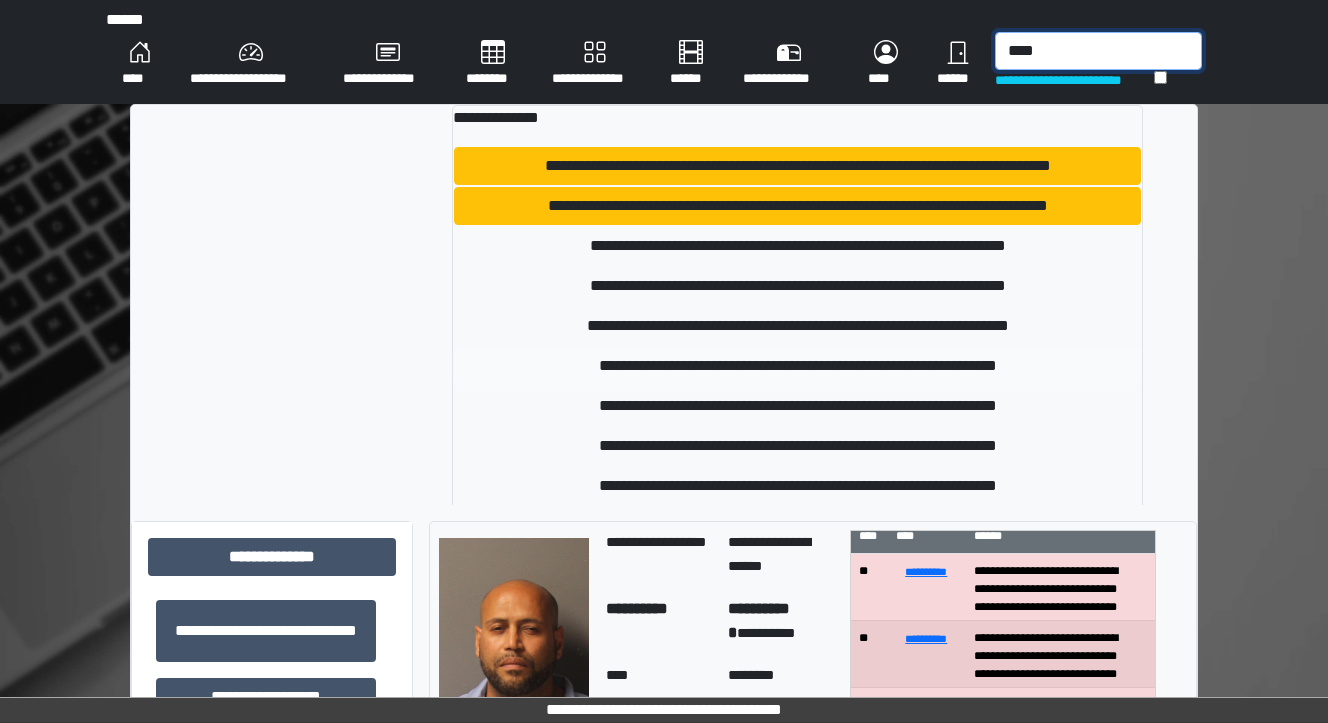 type on "****" 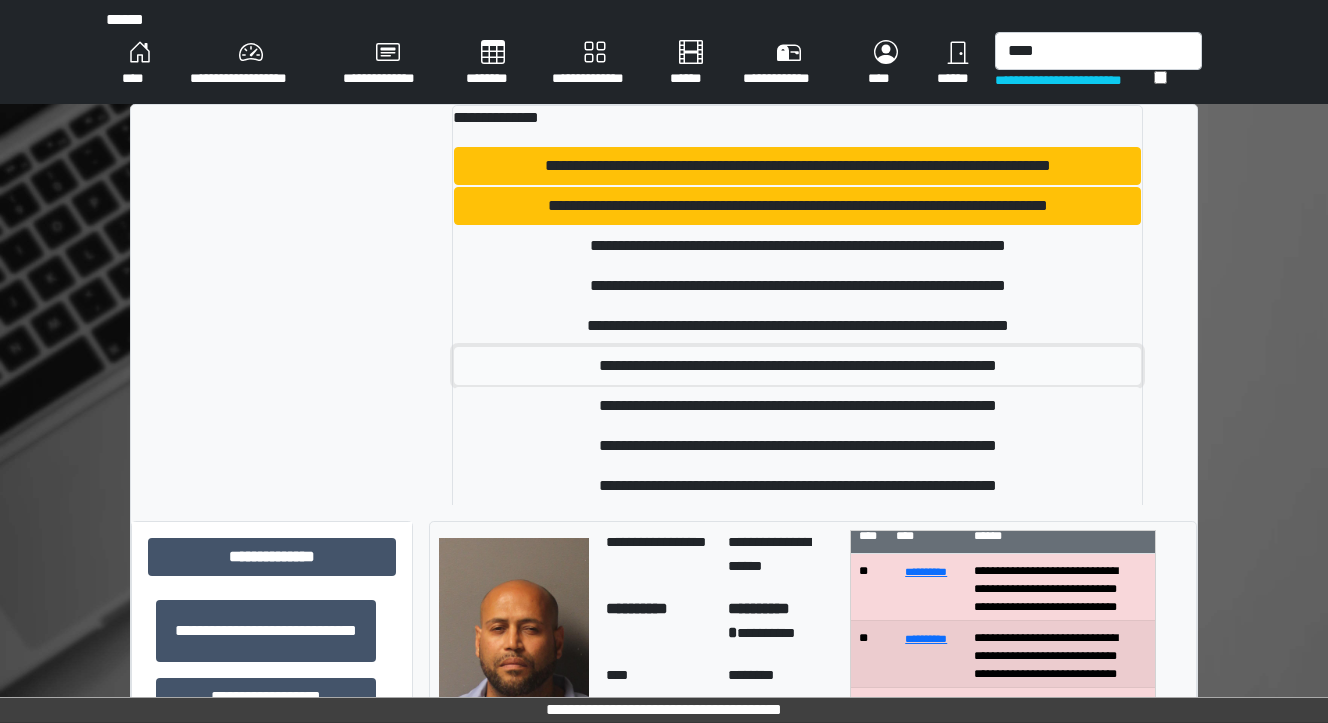click on "**********" at bounding box center [797, 366] 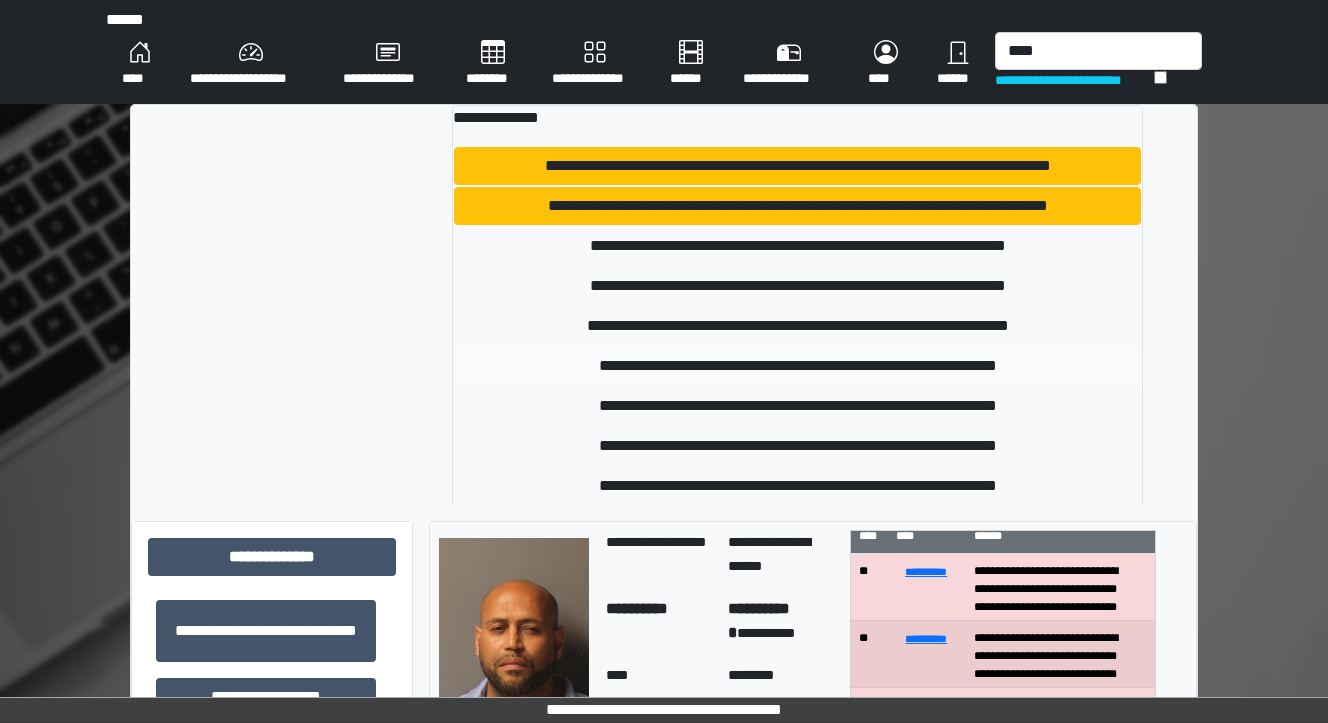 type 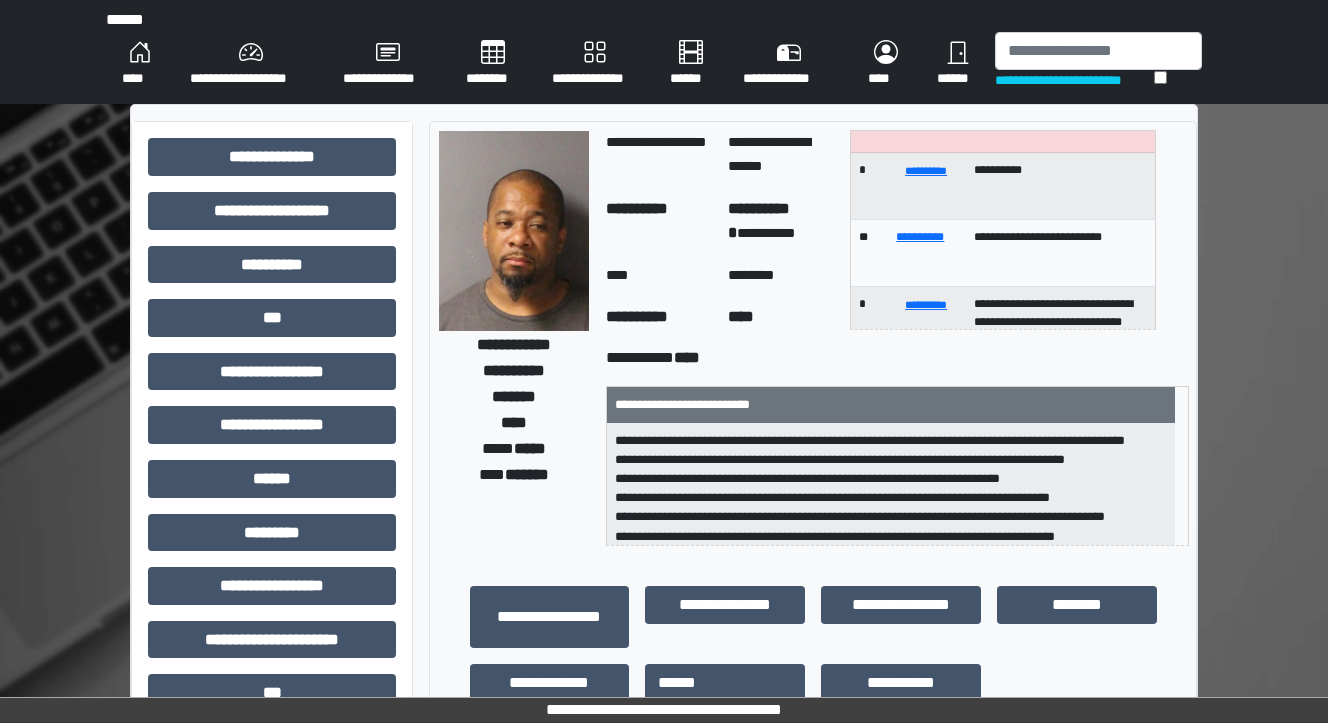 scroll, scrollTop: 119, scrollLeft: 0, axis: vertical 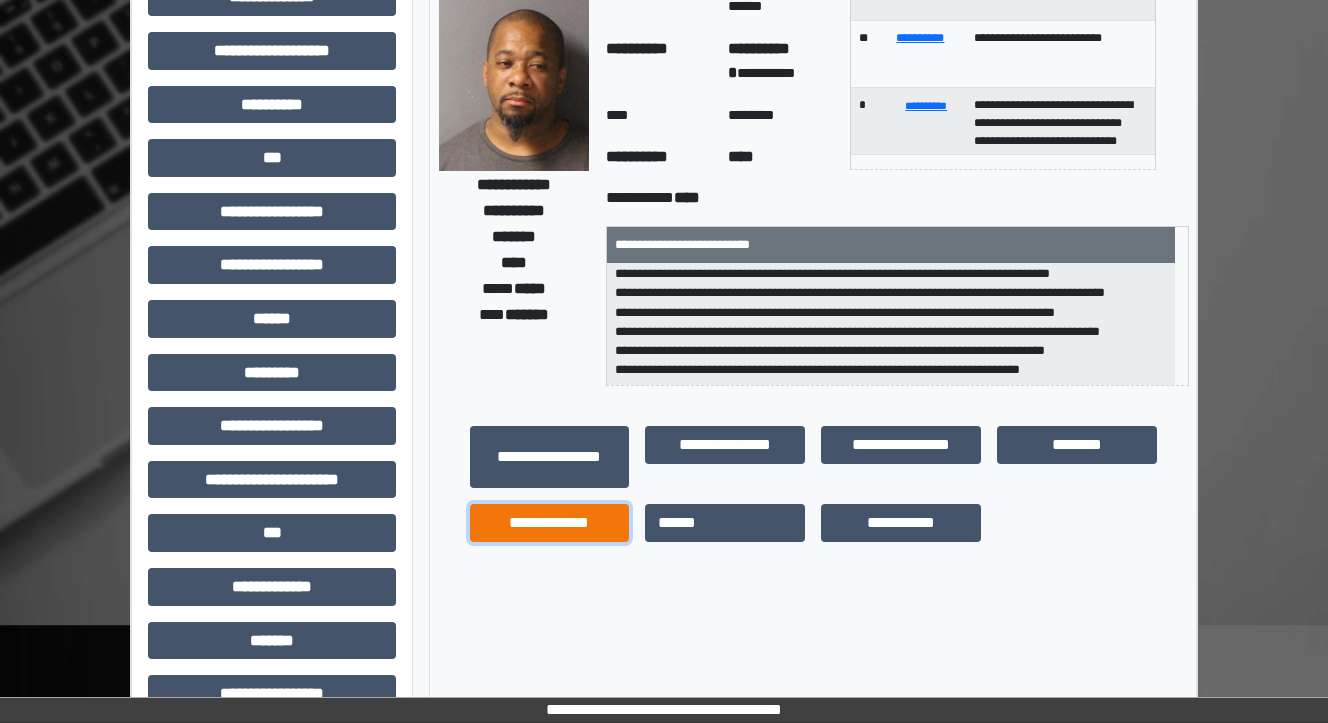 click on "**********" at bounding box center (550, 523) 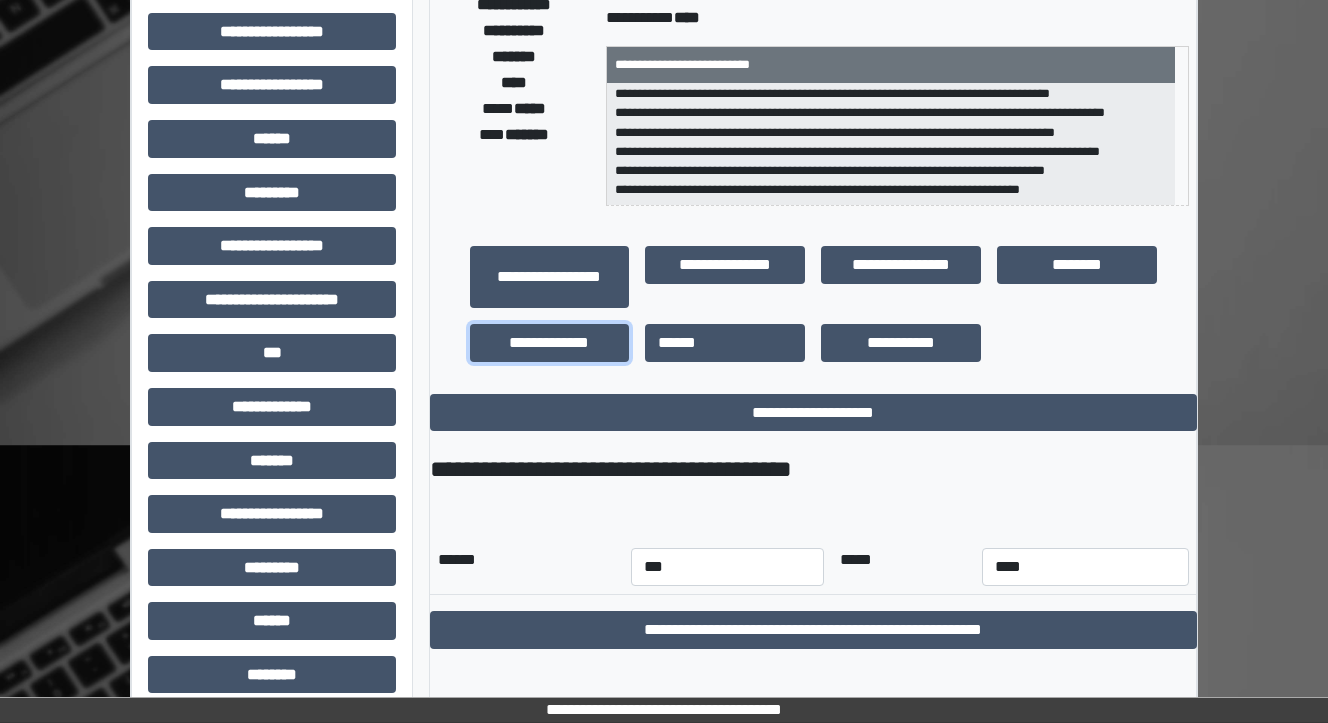 scroll, scrollTop: 467, scrollLeft: 0, axis: vertical 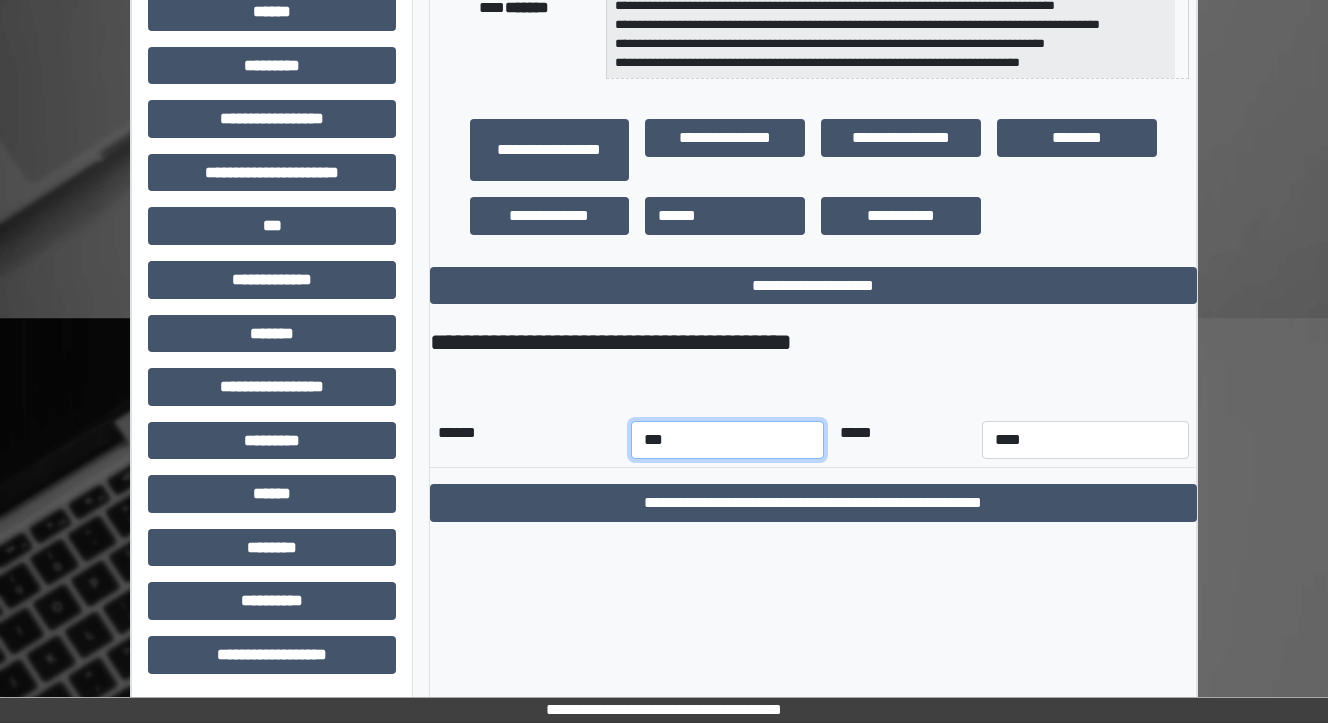 click on "***
***
***
***
***
***
***
***
***
***
***
***" at bounding box center [727, 440] 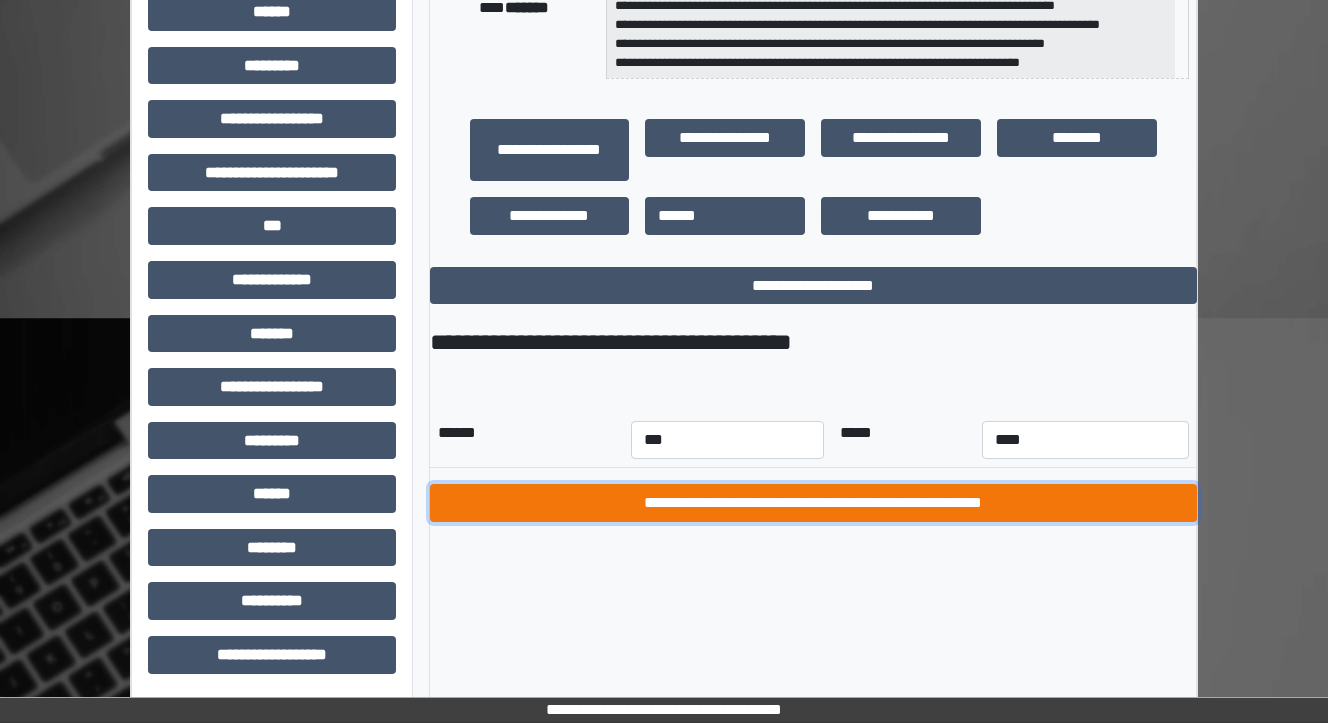 click on "**********" at bounding box center [813, 503] 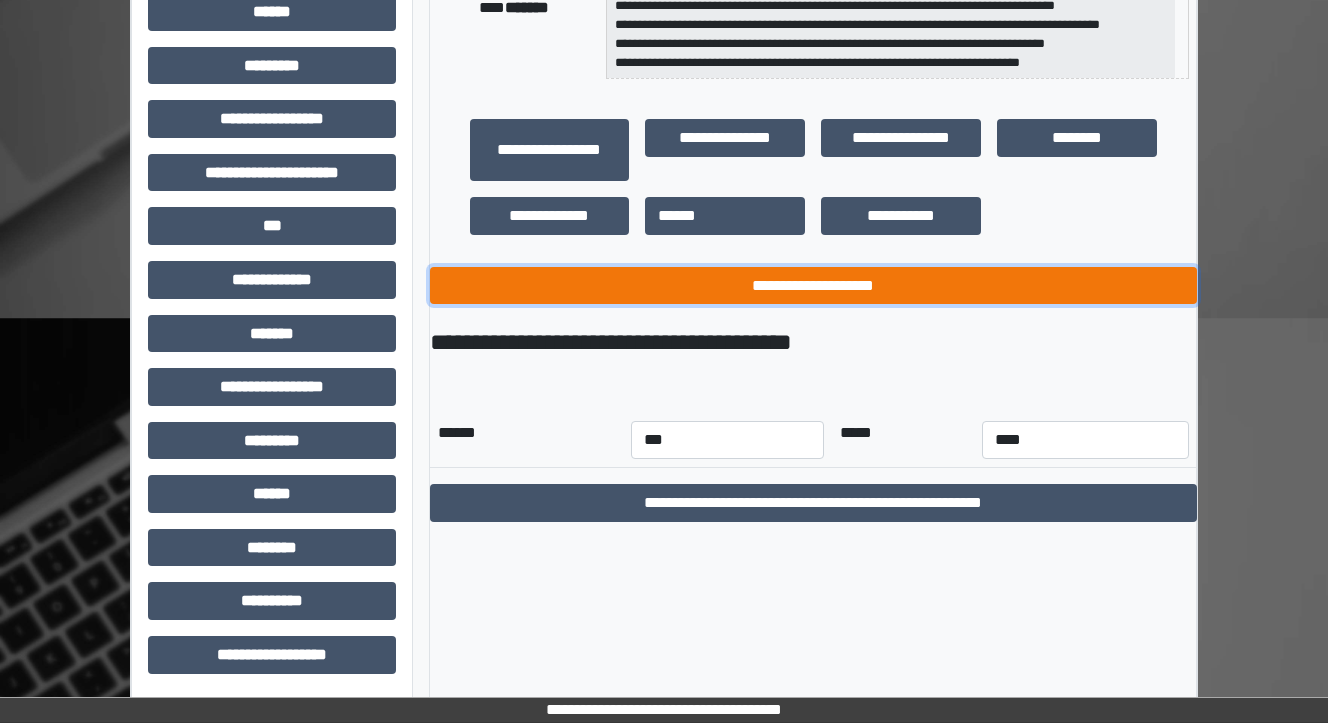 click on "**********" at bounding box center (813, 286) 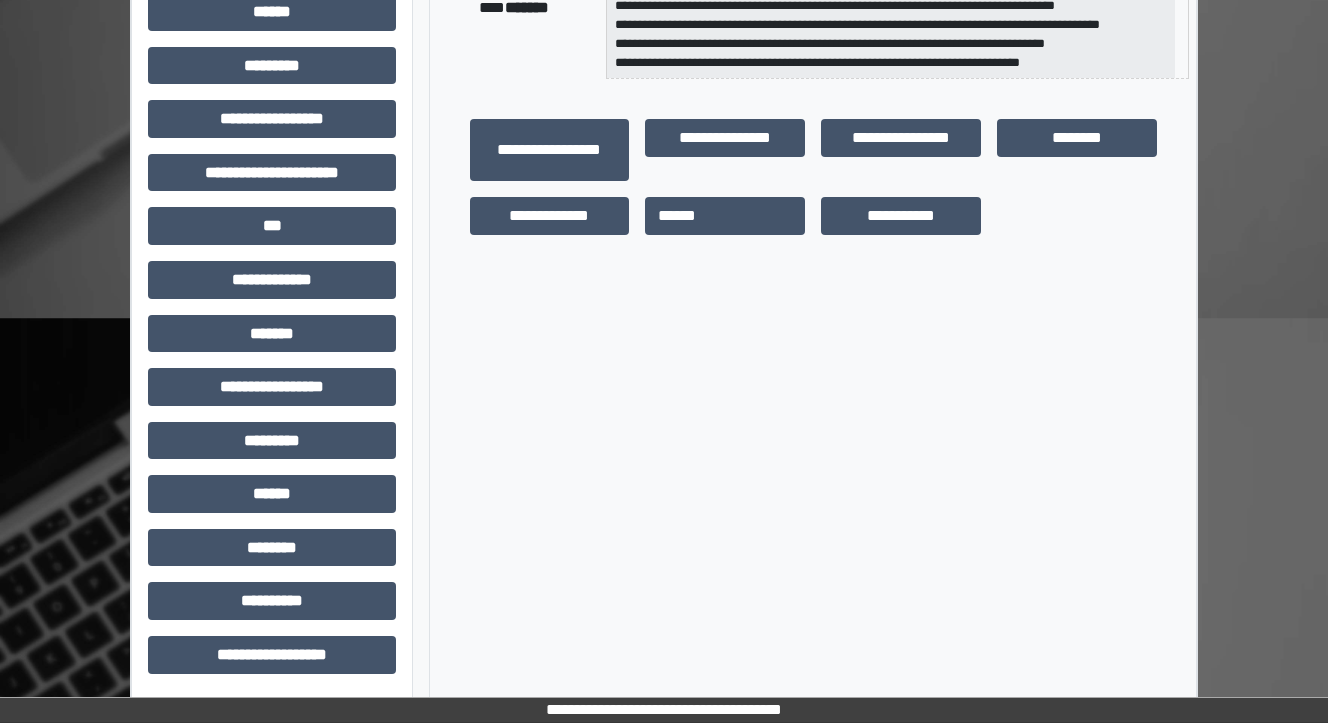 scroll, scrollTop: 0, scrollLeft: 0, axis: both 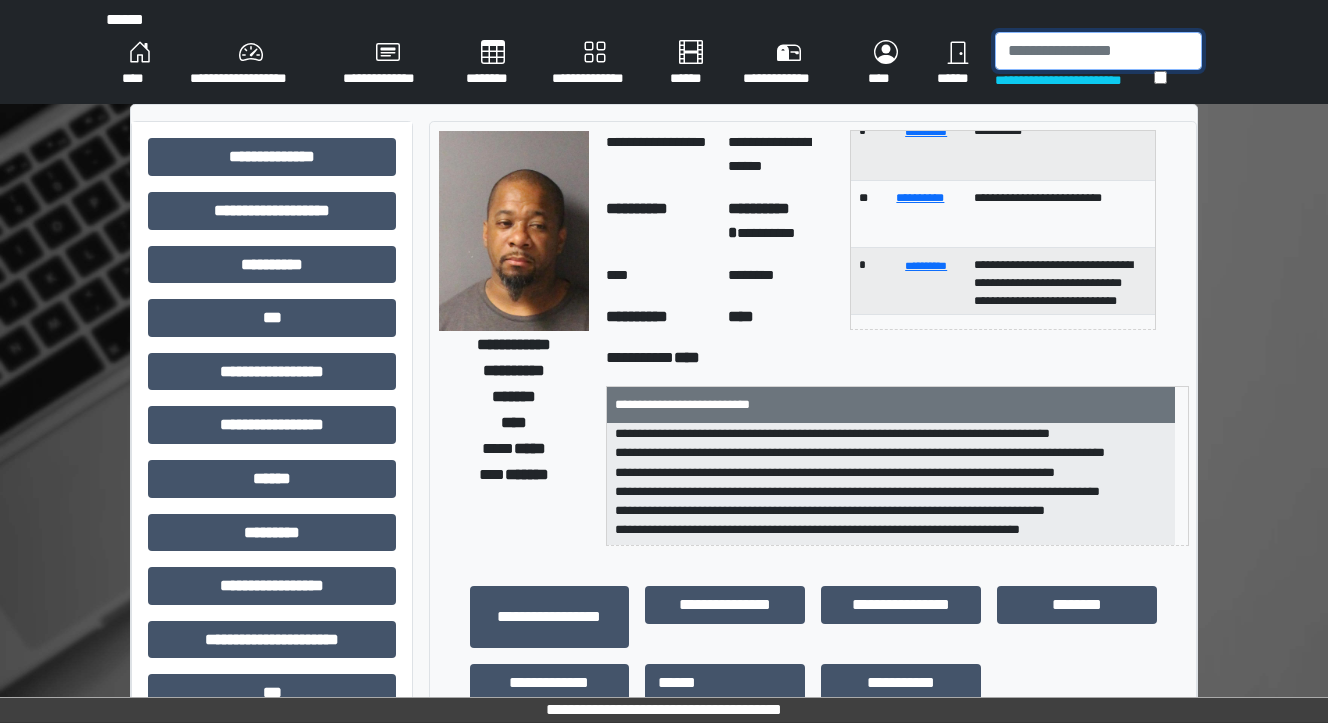 click at bounding box center [1098, 51] 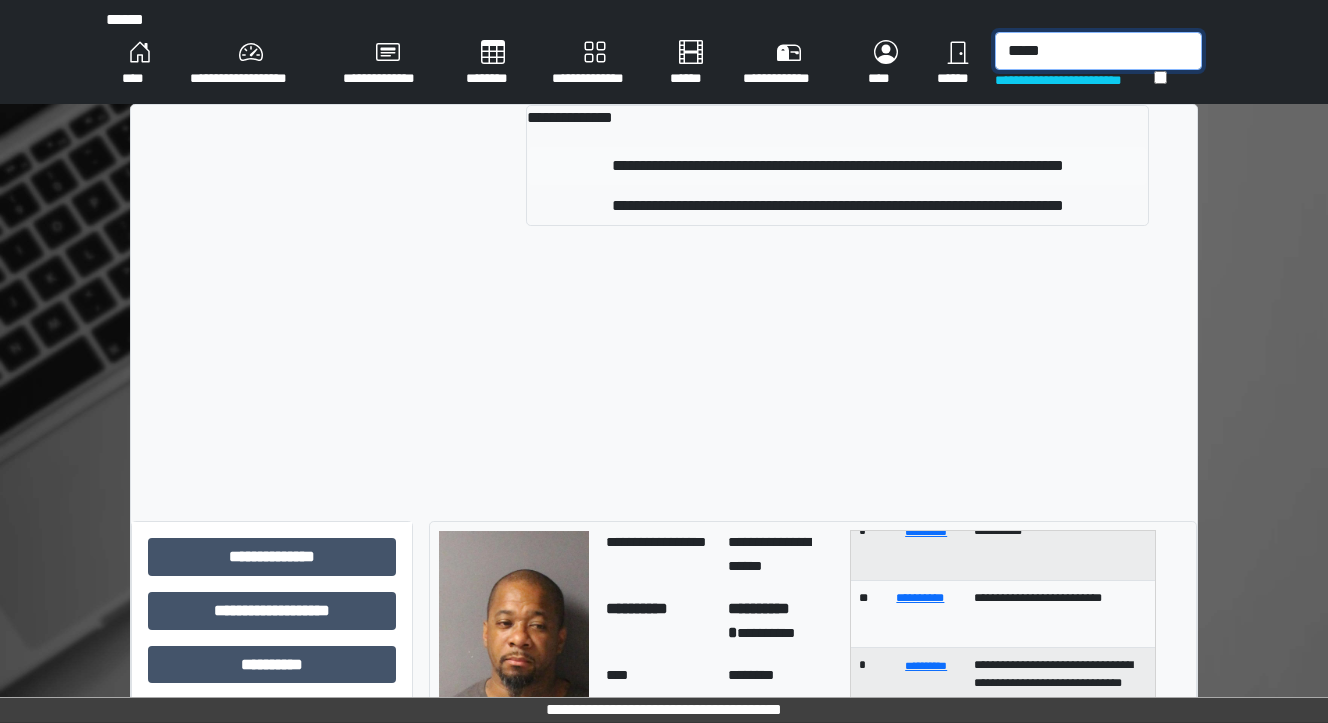 type on "*****" 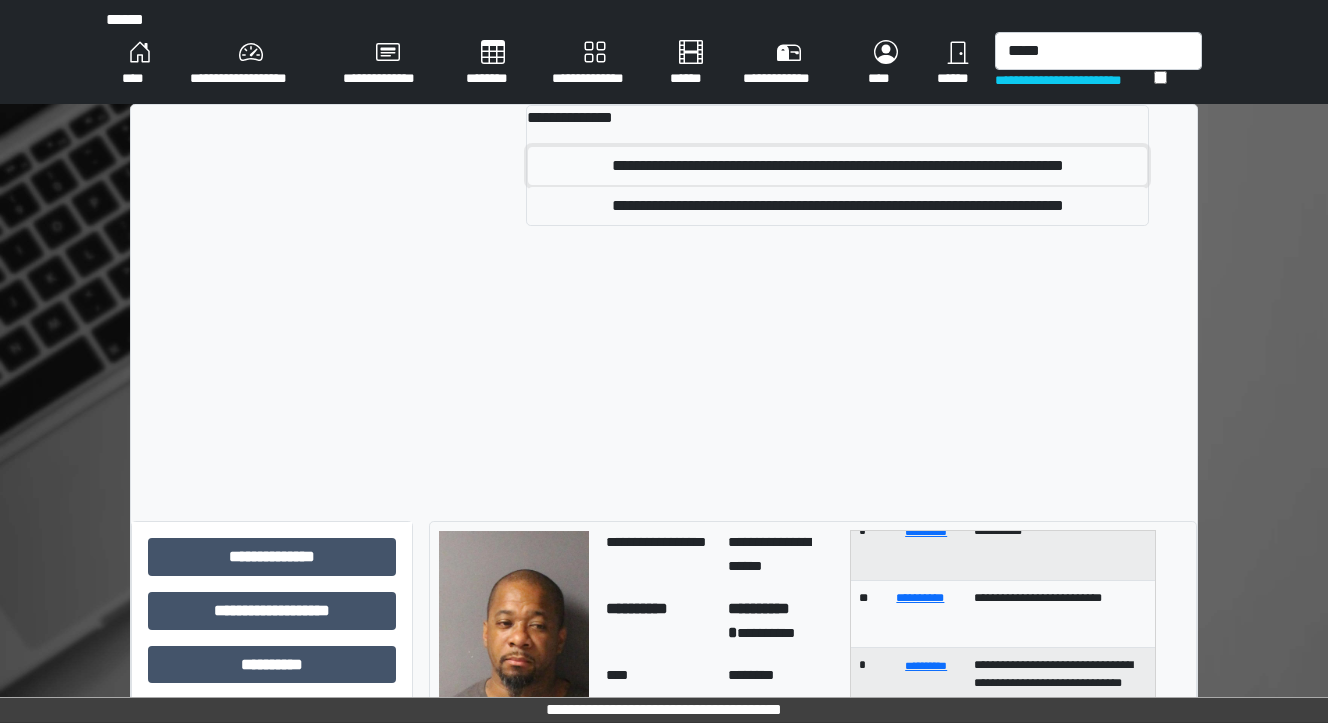 click on "**********" at bounding box center [838, 166] 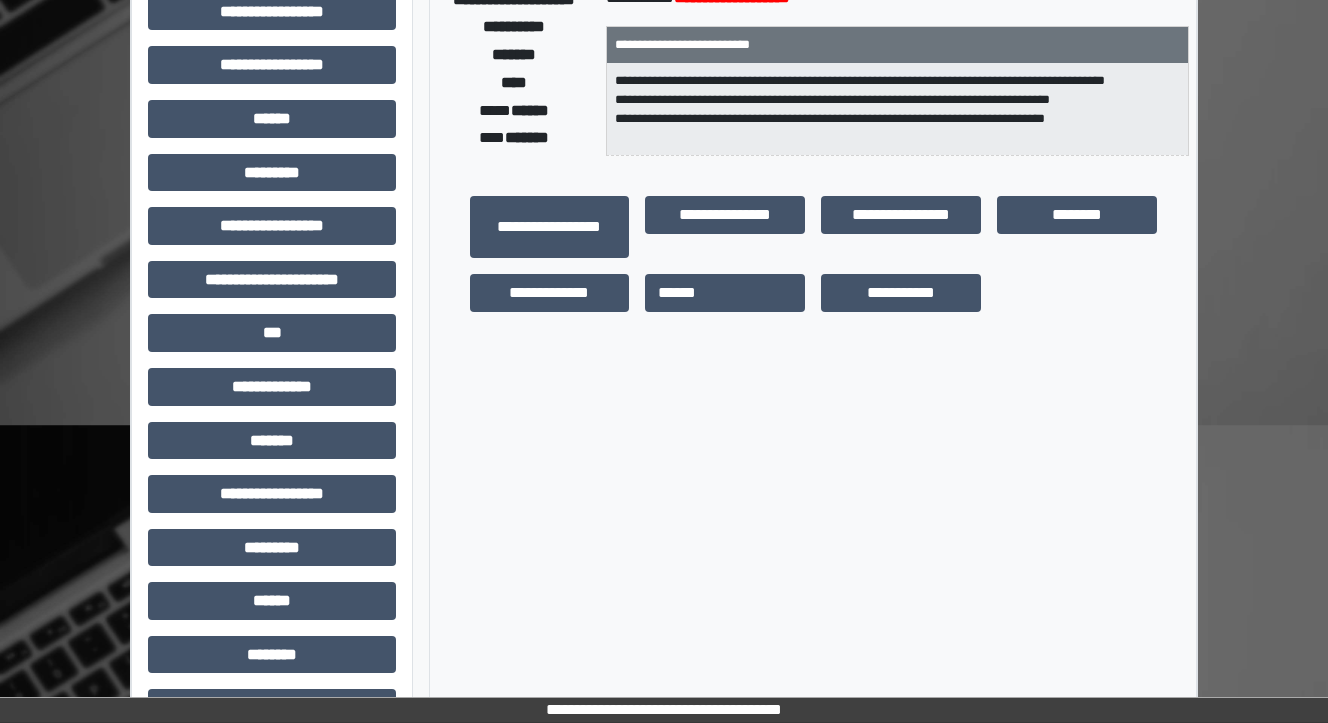 scroll, scrollTop: 400, scrollLeft: 0, axis: vertical 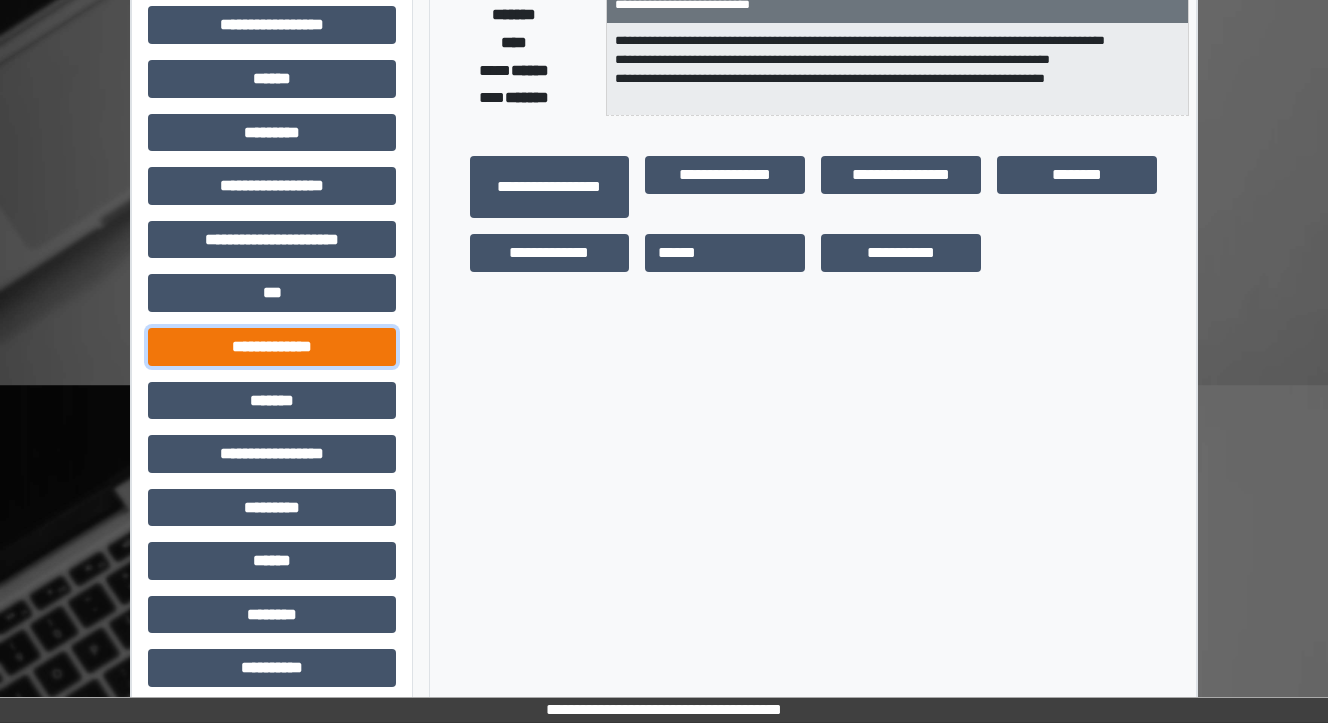 click on "**********" at bounding box center (272, 347) 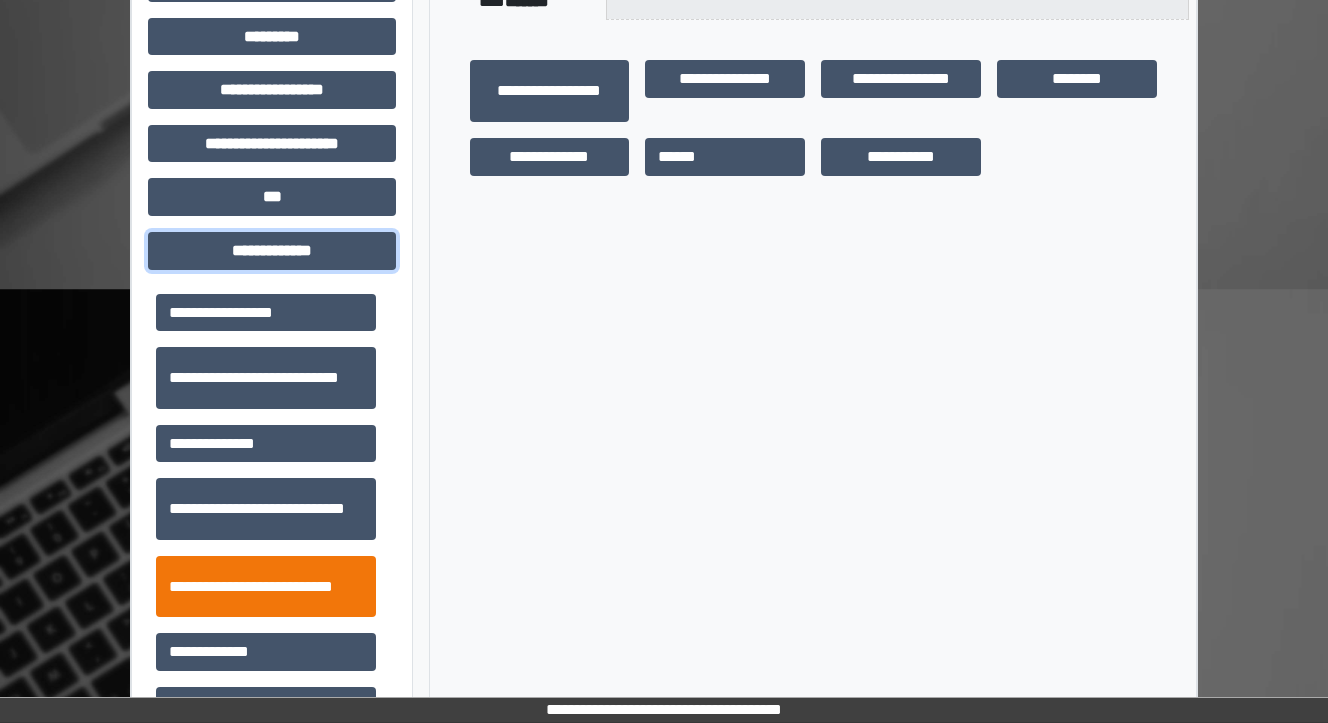 scroll, scrollTop: 640, scrollLeft: 0, axis: vertical 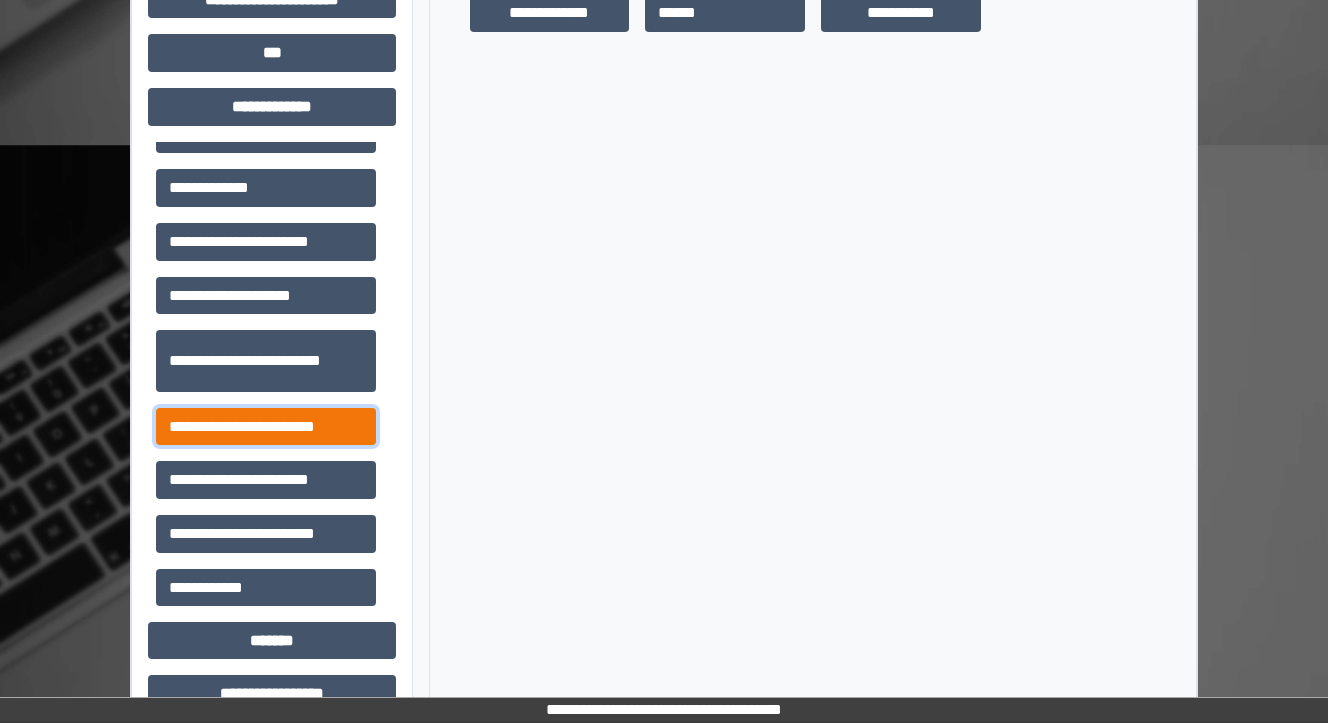 drag, startPoint x: 296, startPoint y: 431, endPoint x: 339, endPoint y: 441, distance: 44.14748 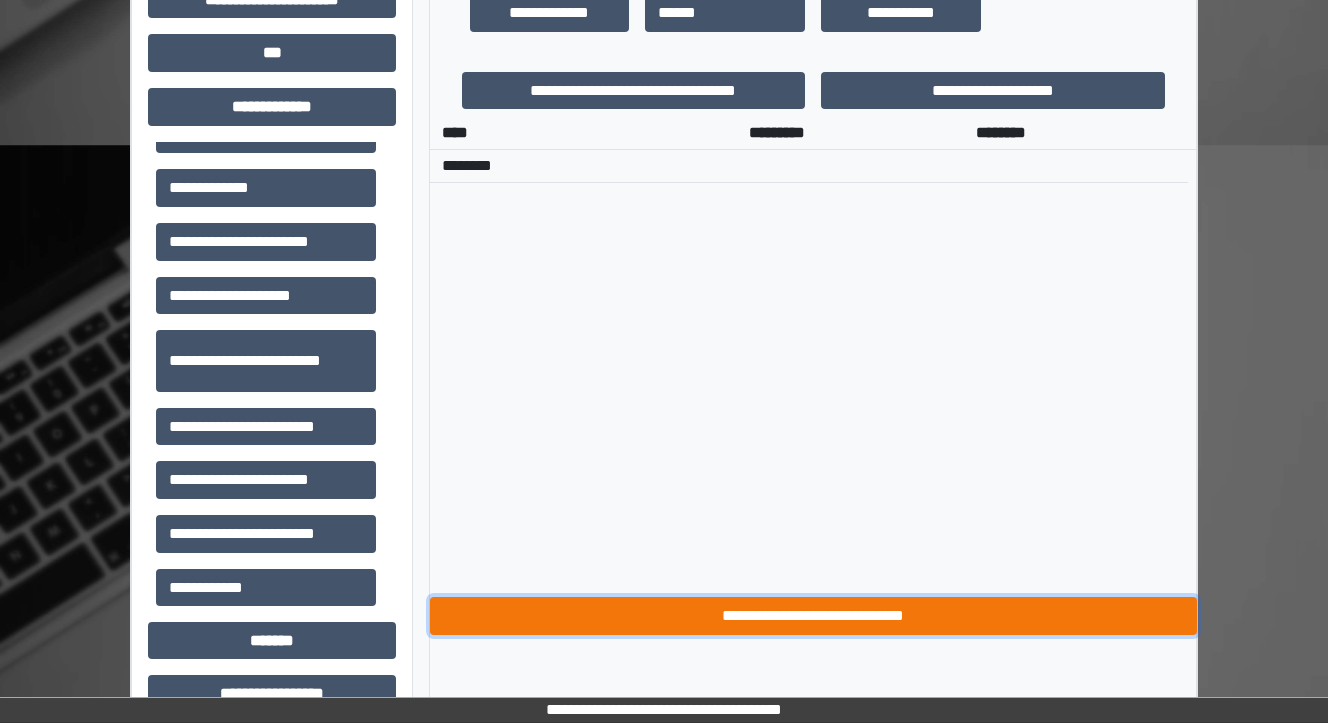 click on "**********" at bounding box center (813, 616) 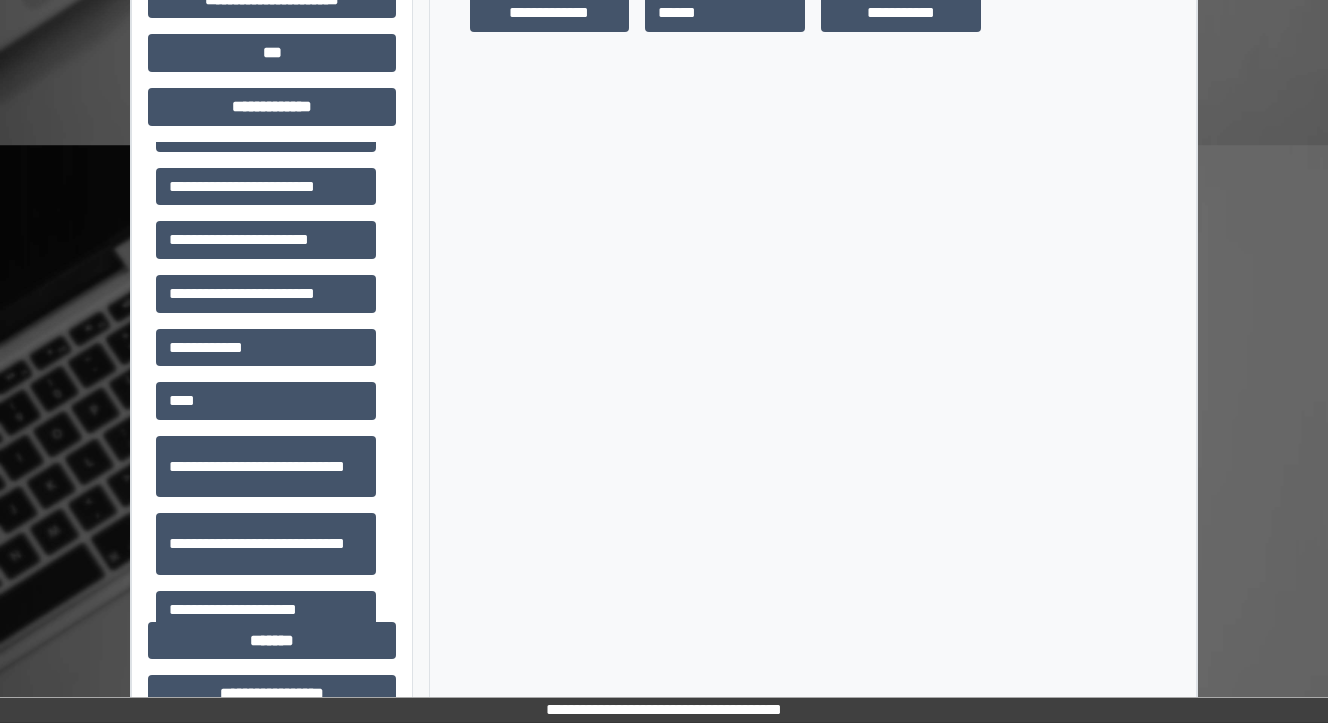 scroll, scrollTop: 160, scrollLeft: 0, axis: vertical 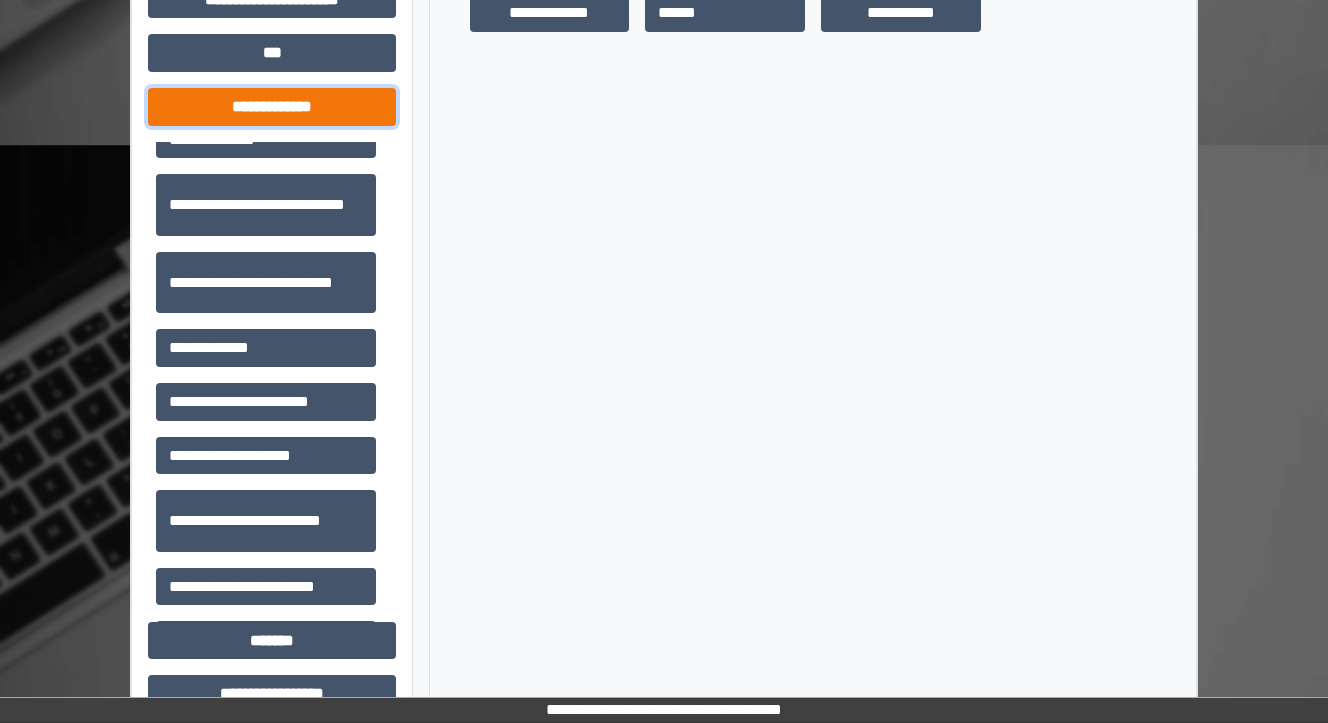 click on "**********" at bounding box center (272, 107) 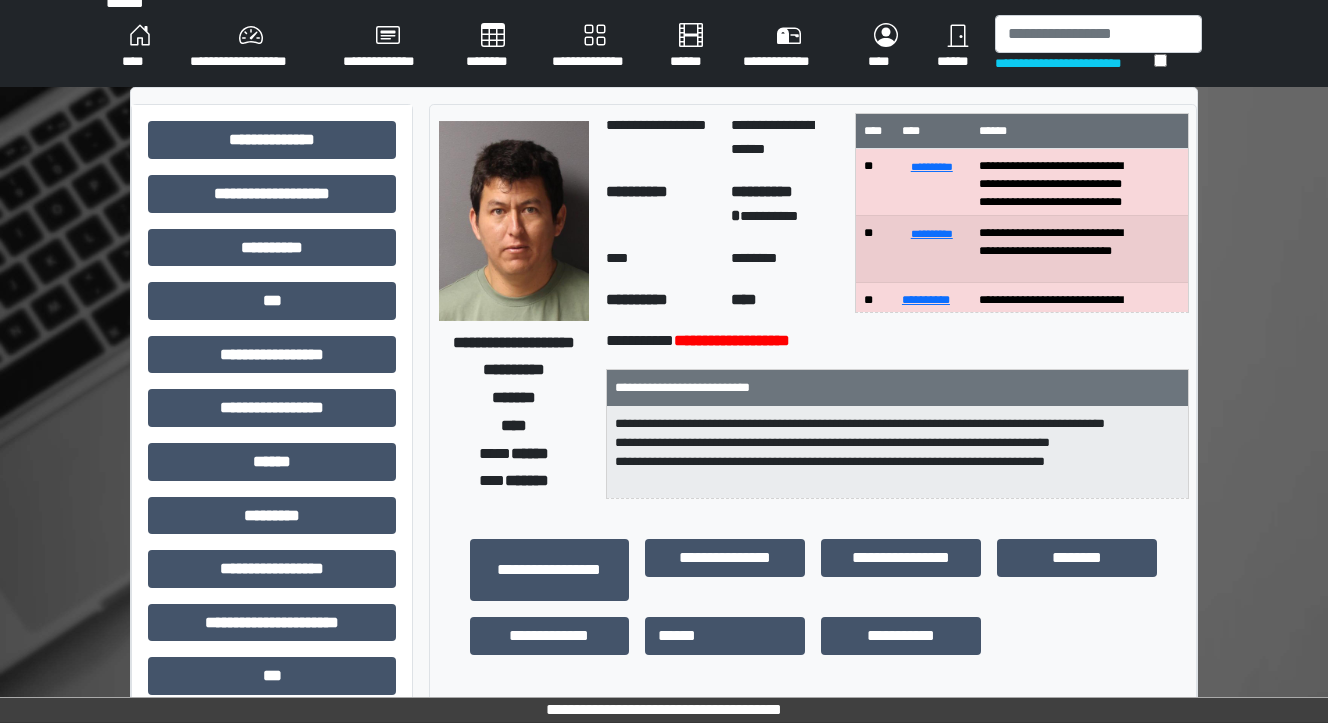 scroll, scrollTop: 0, scrollLeft: 0, axis: both 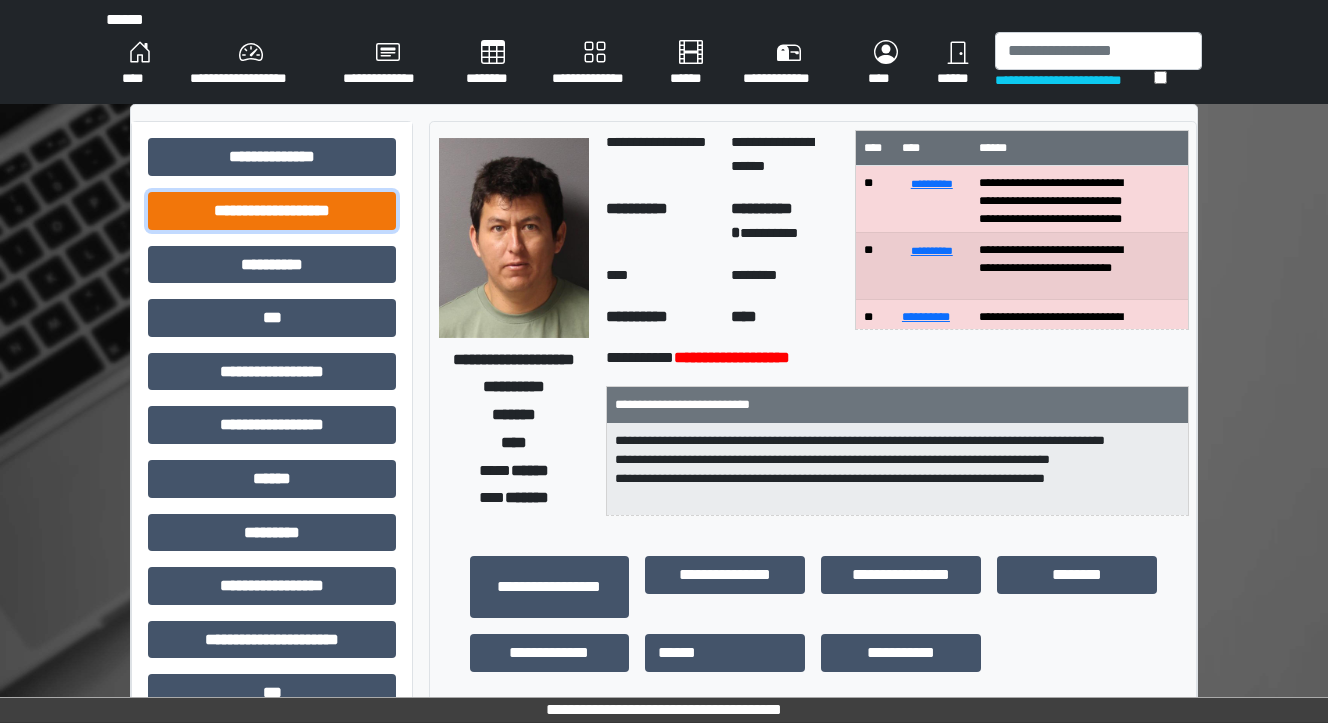 click on "**********" at bounding box center (272, 211) 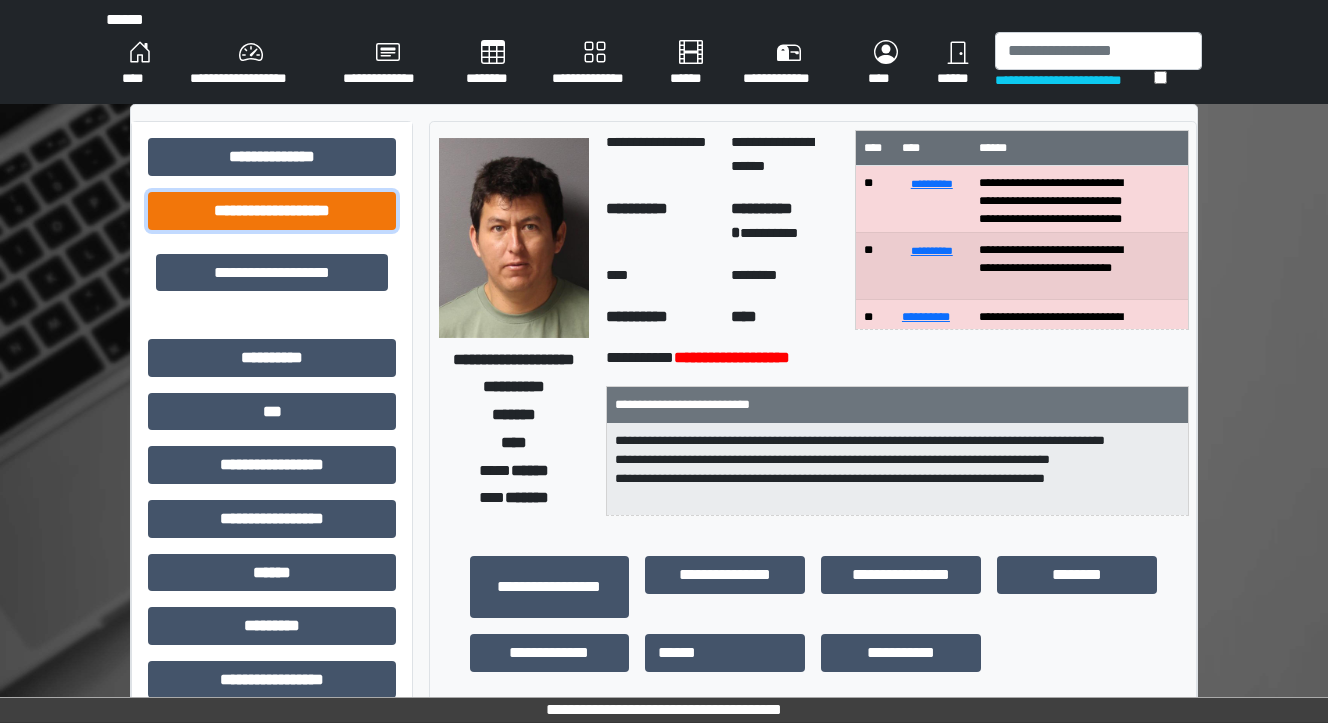 click on "**********" at bounding box center (272, 211) 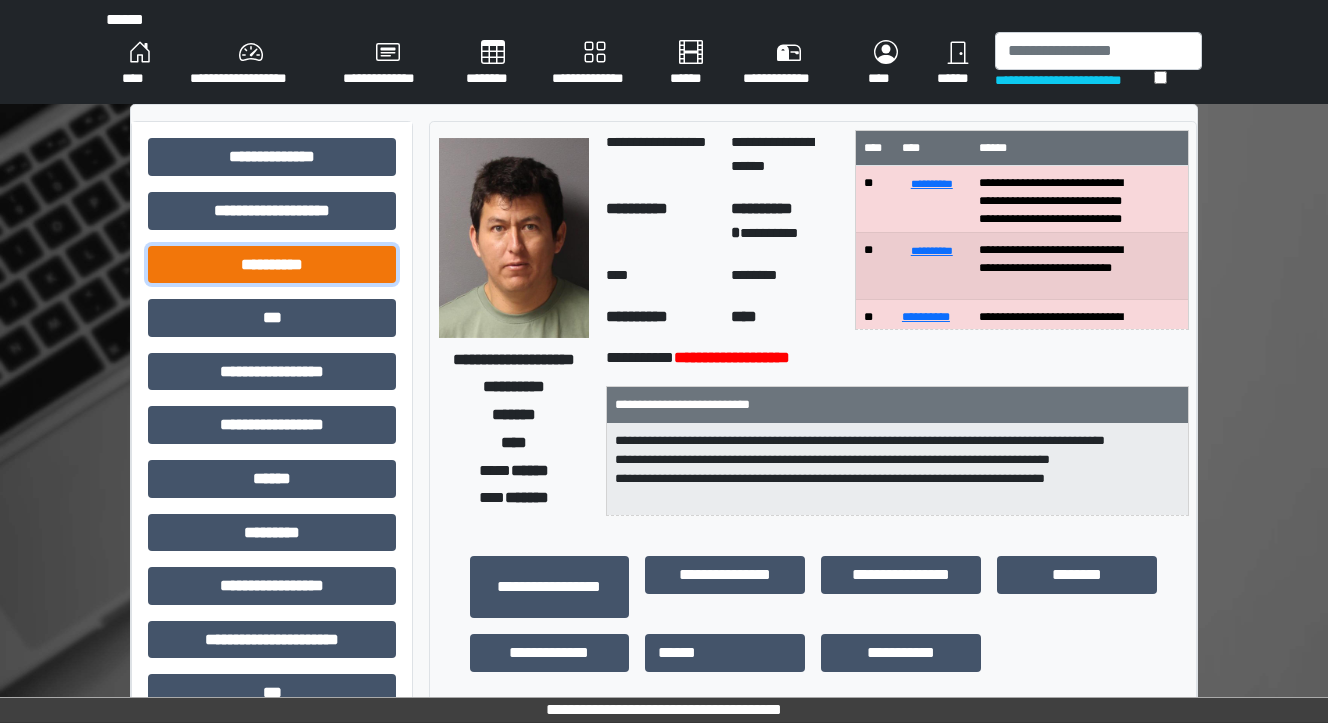 click on "**********" at bounding box center [272, 265] 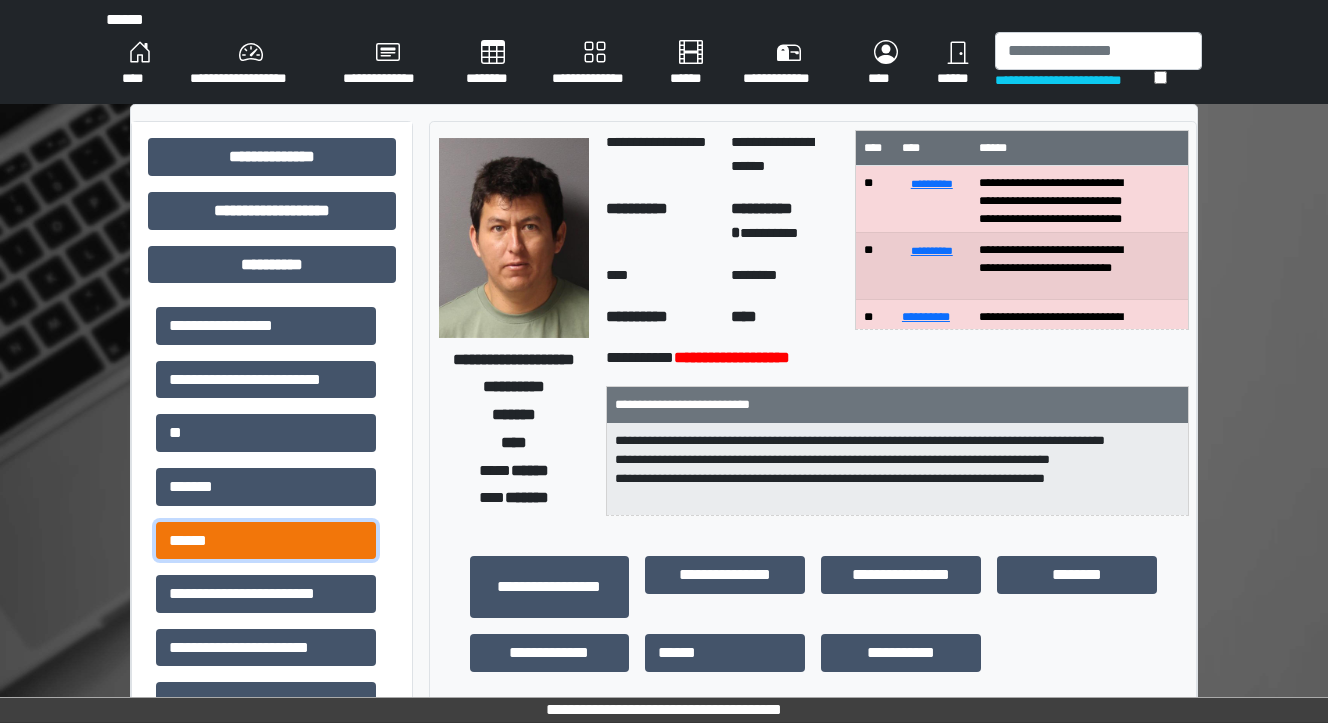 click on "******" at bounding box center (266, 541) 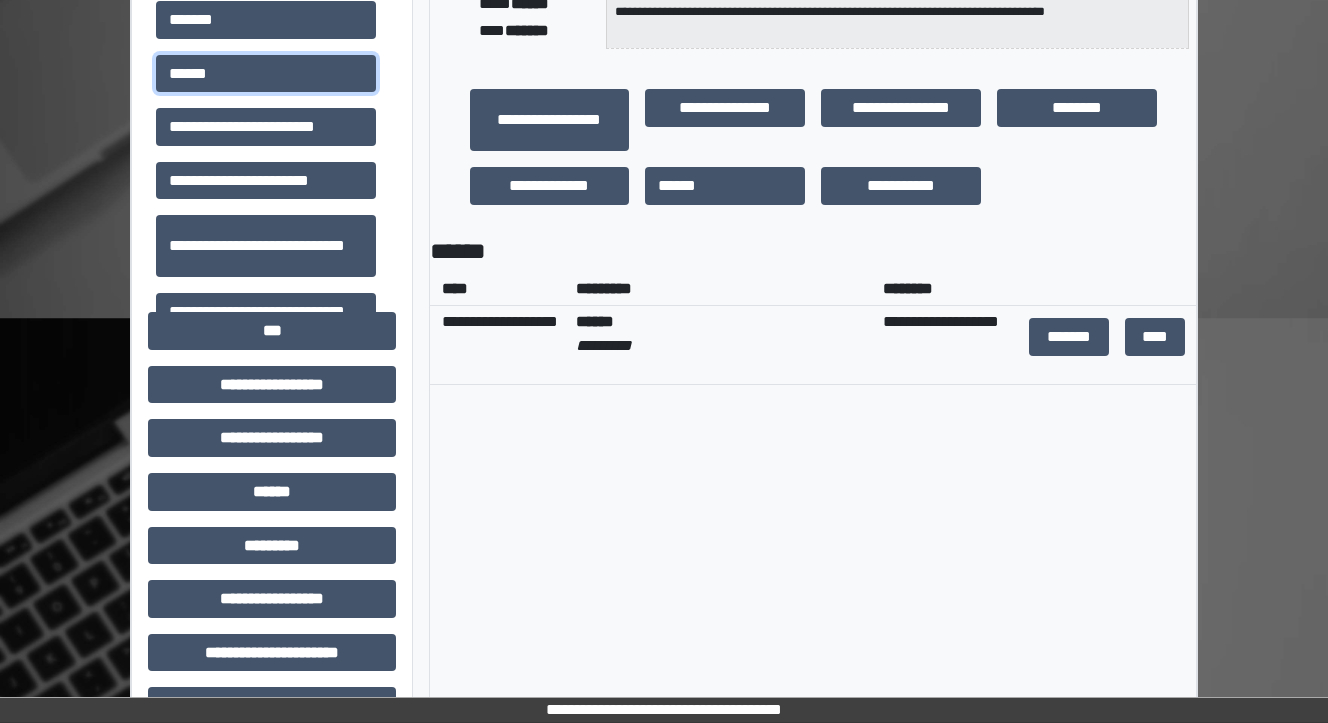 scroll, scrollTop: 480, scrollLeft: 0, axis: vertical 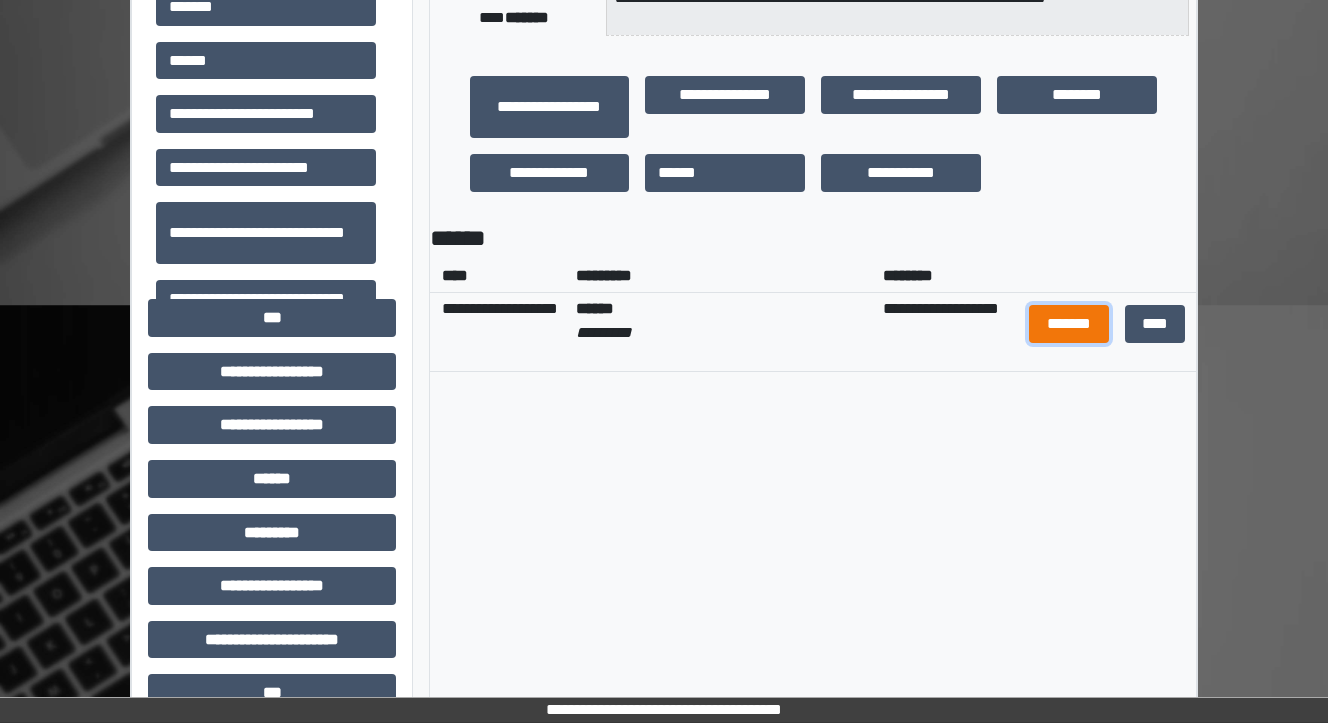 click on "*******" at bounding box center [1069, 324] 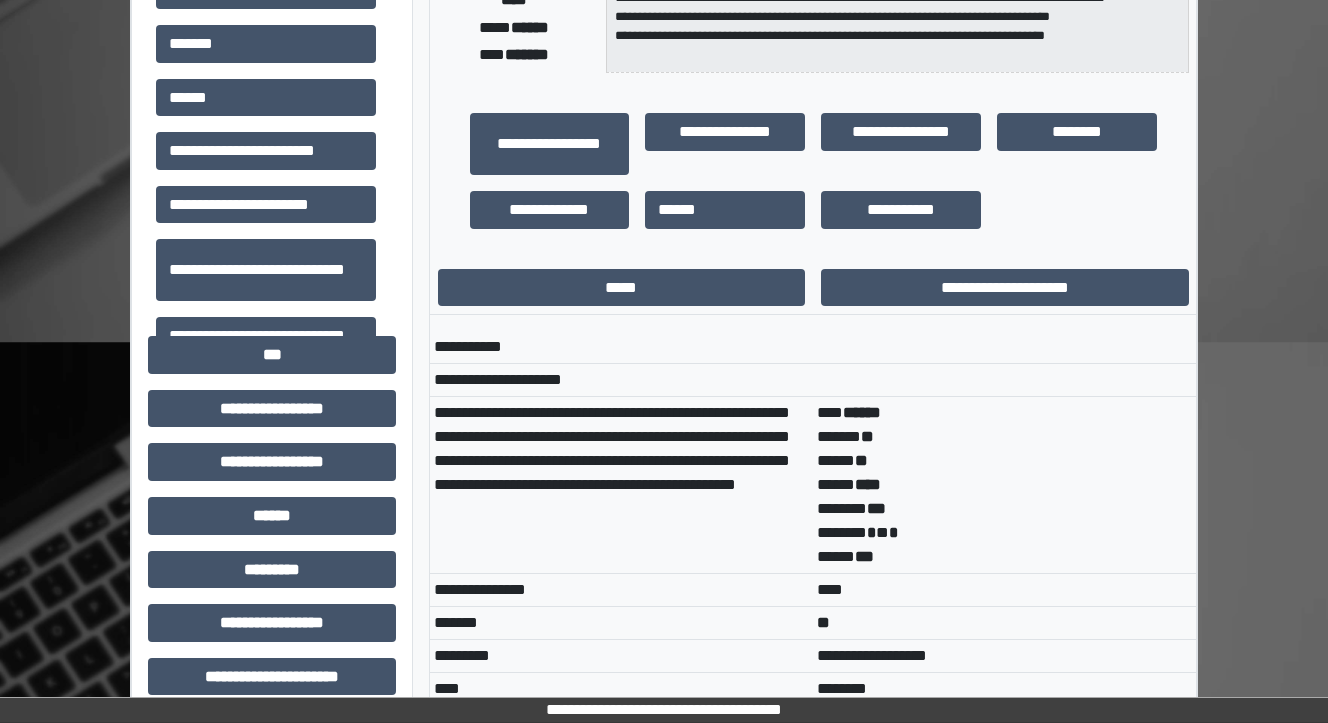 scroll, scrollTop: 240, scrollLeft: 0, axis: vertical 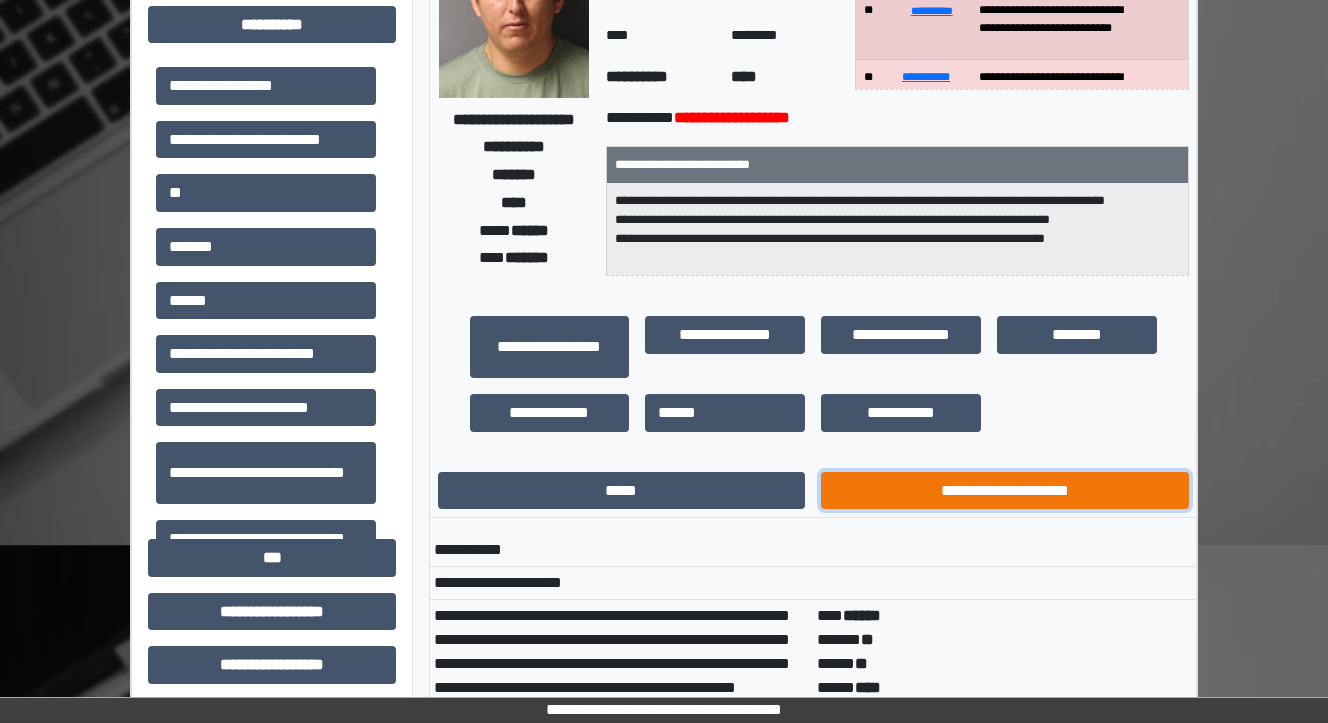click on "**********" at bounding box center (1005, 491) 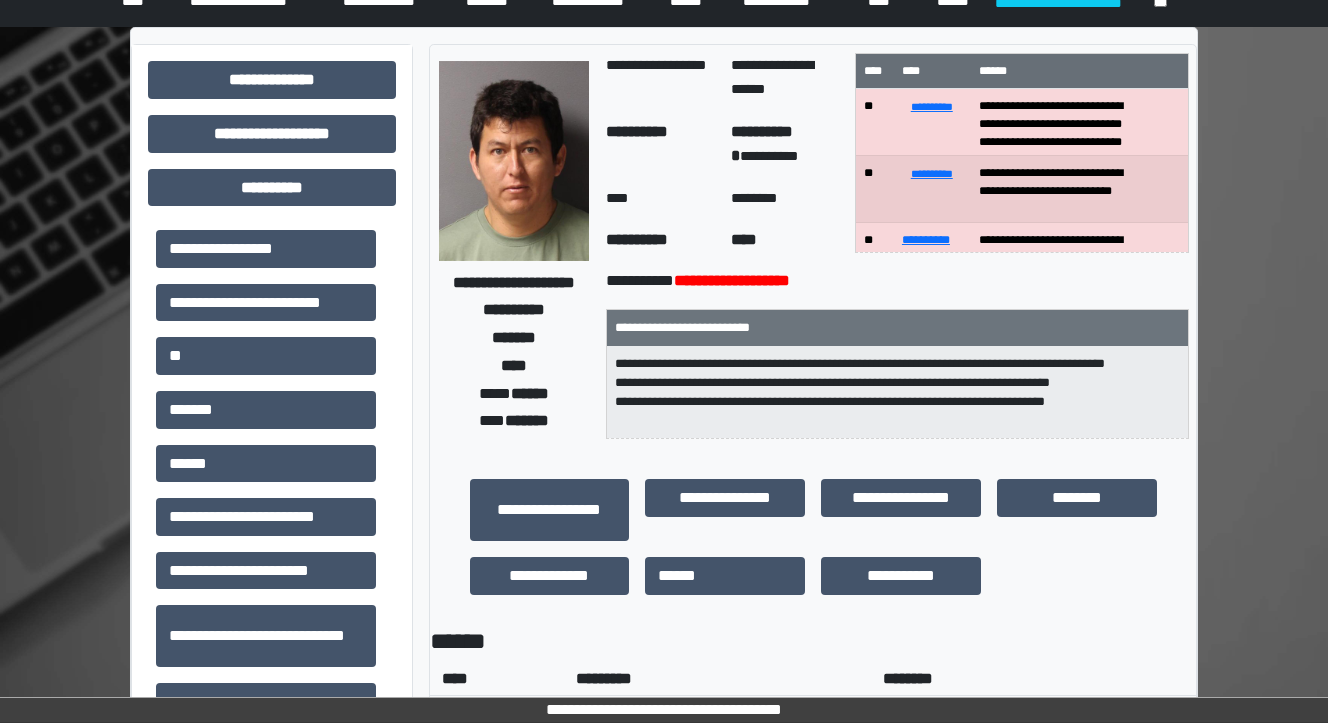 scroll, scrollTop: 0, scrollLeft: 0, axis: both 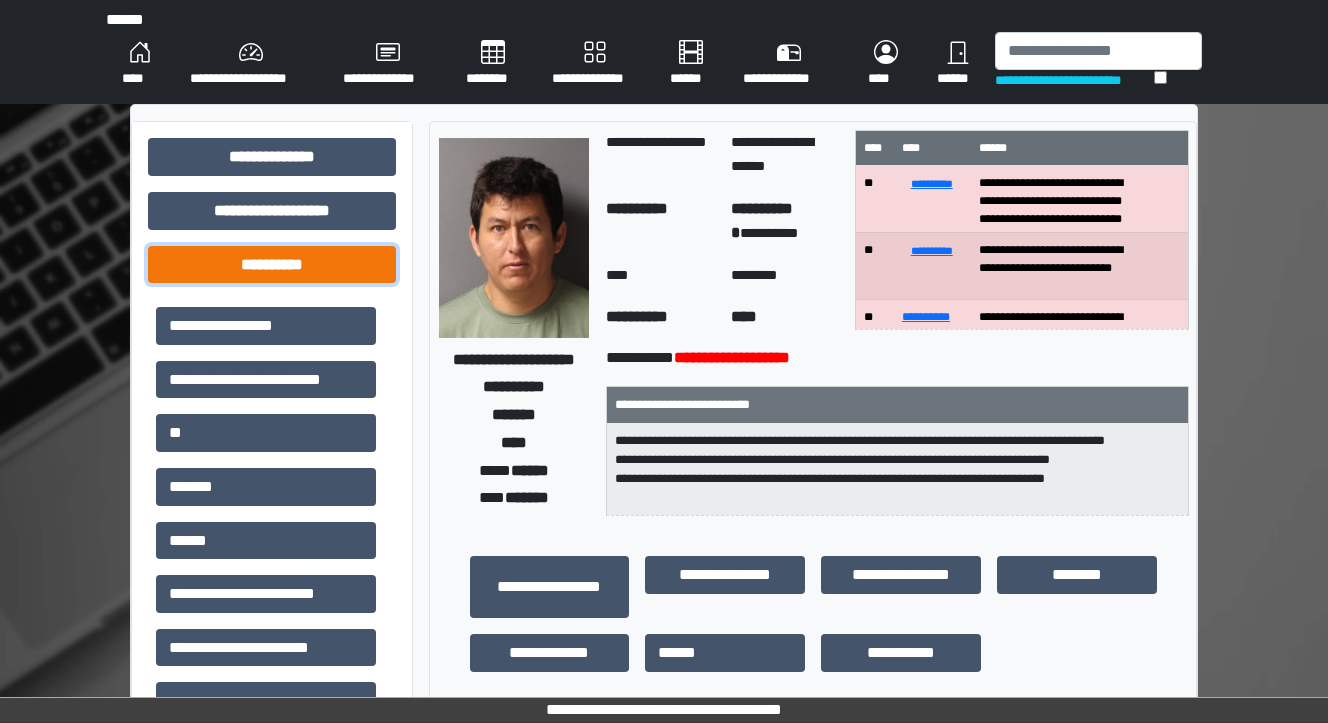 click on "**********" at bounding box center [272, 265] 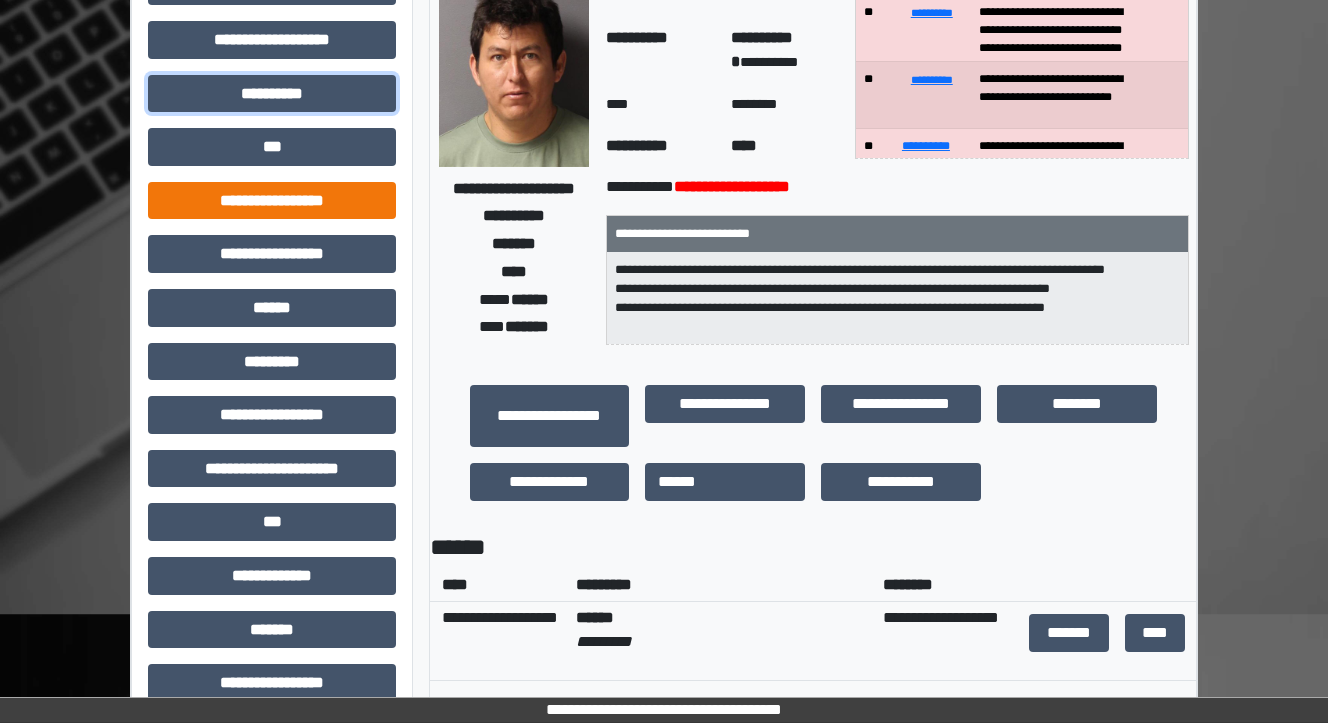 scroll, scrollTop: 80, scrollLeft: 0, axis: vertical 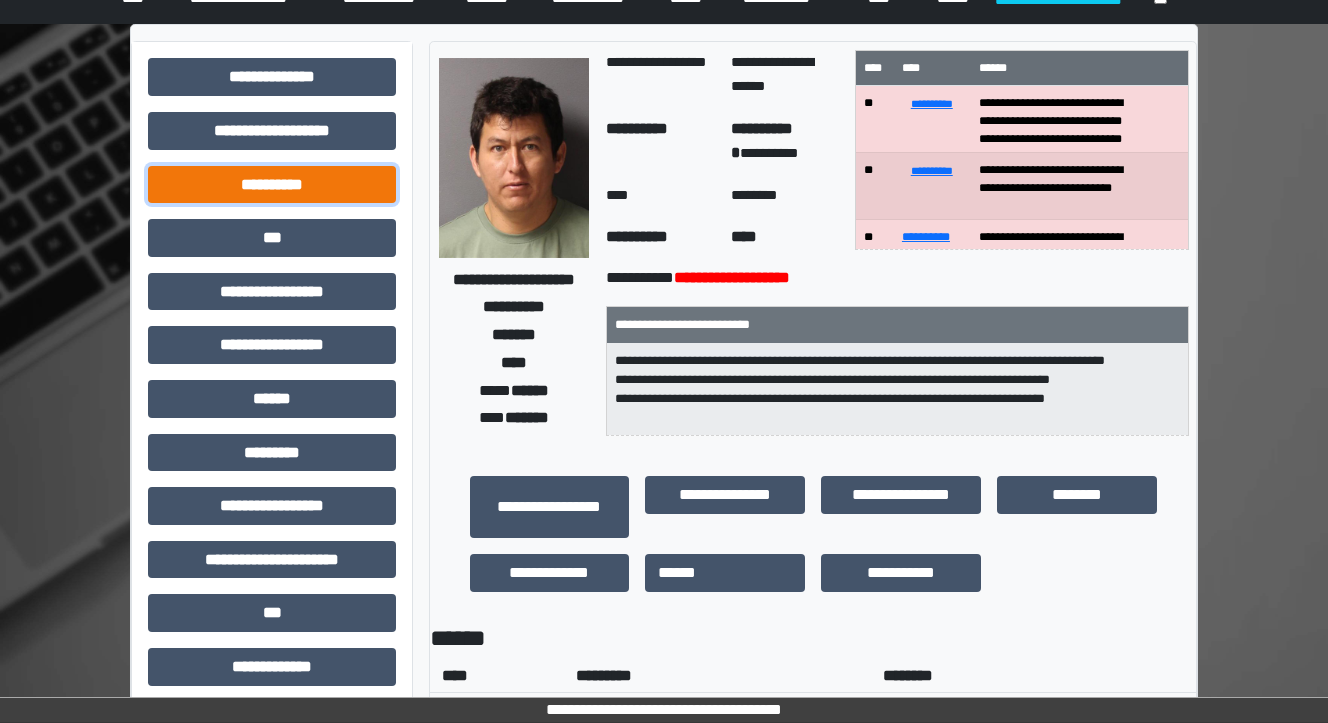 click on "**********" at bounding box center (272, 185) 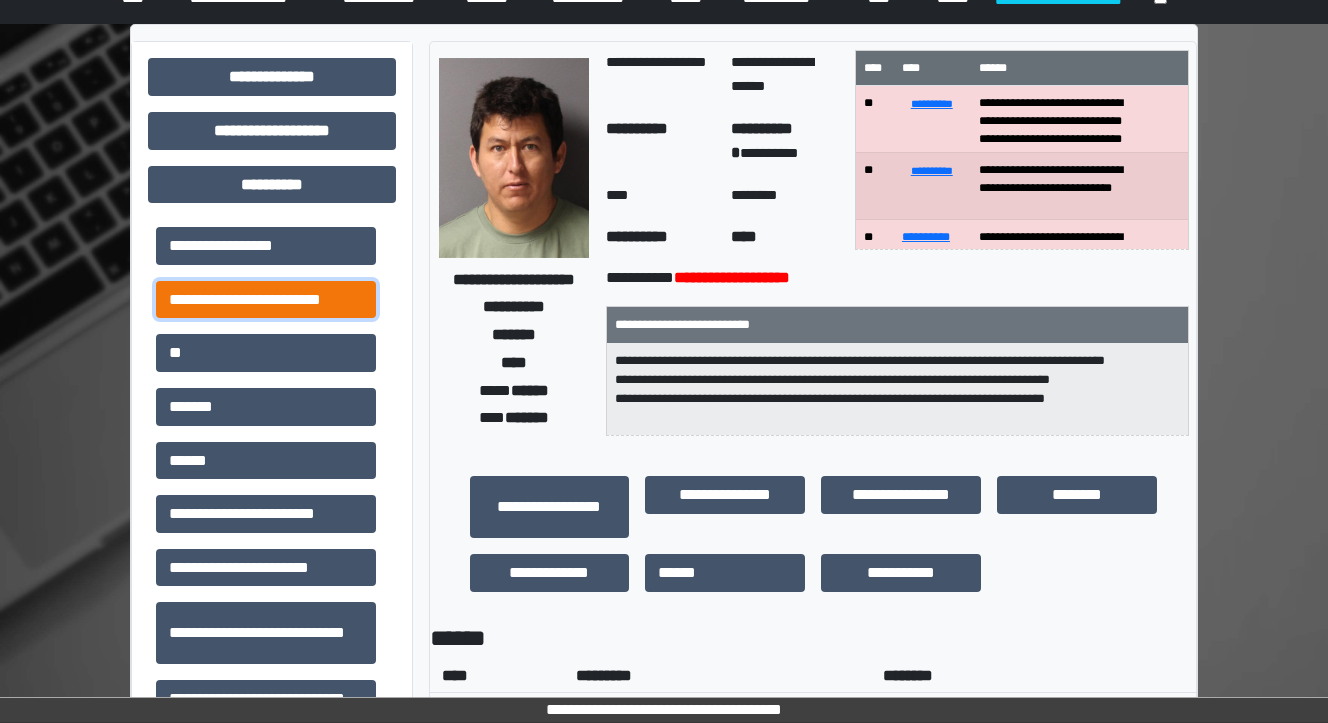 click on "**********" at bounding box center (266, 300) 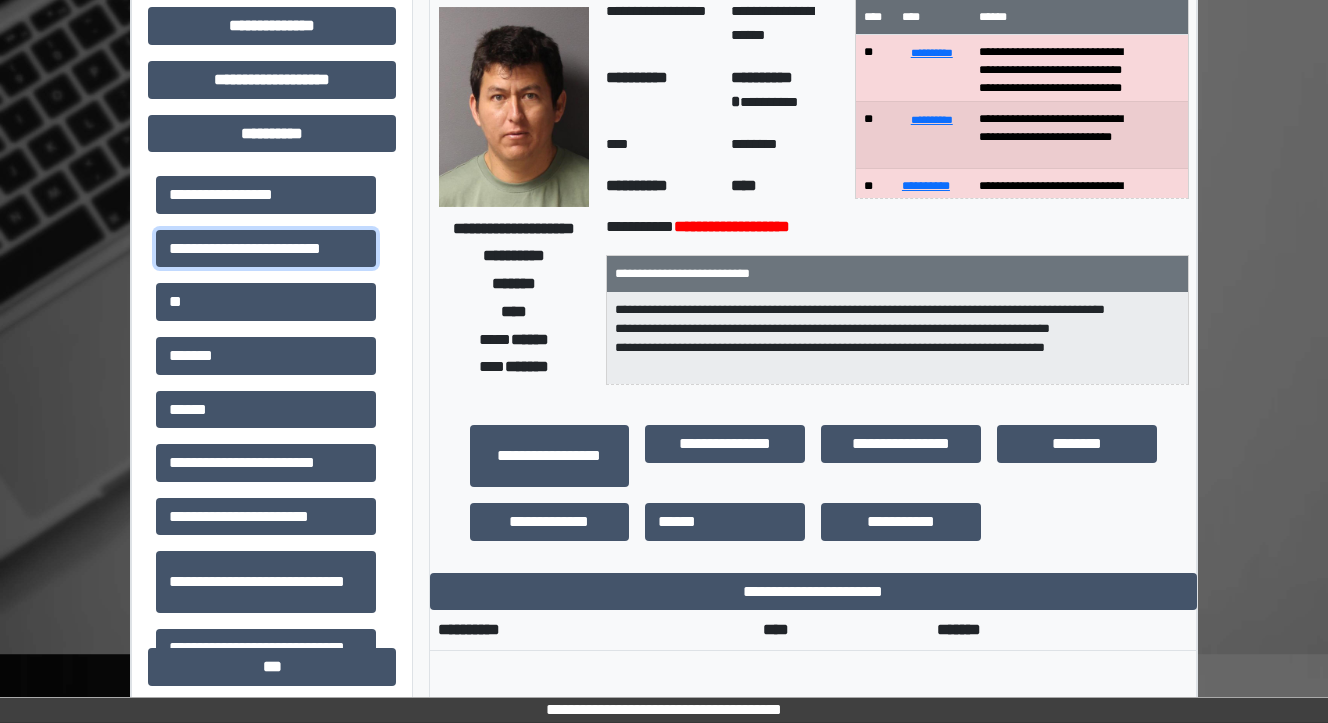 scroll, scrollTop: 80, scrollLeft: 0, axis: vertical 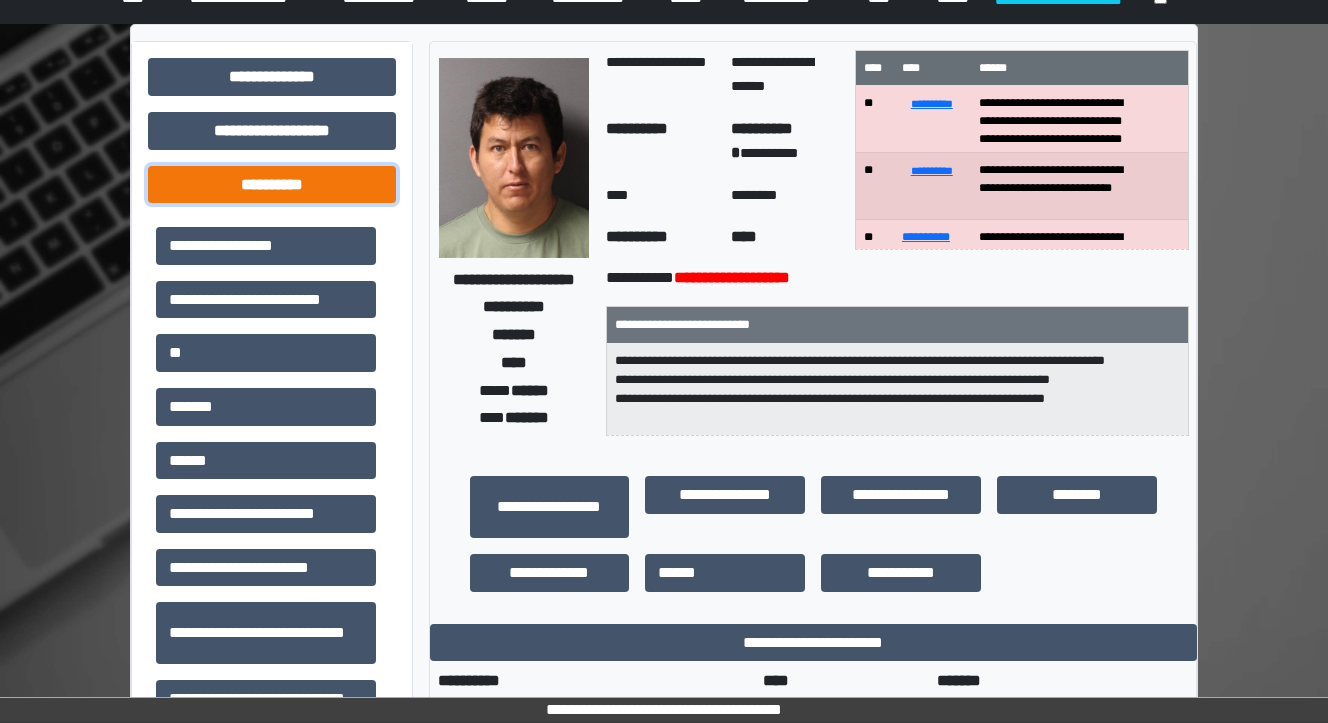 click on "**********" at bounding box center [272, 185] 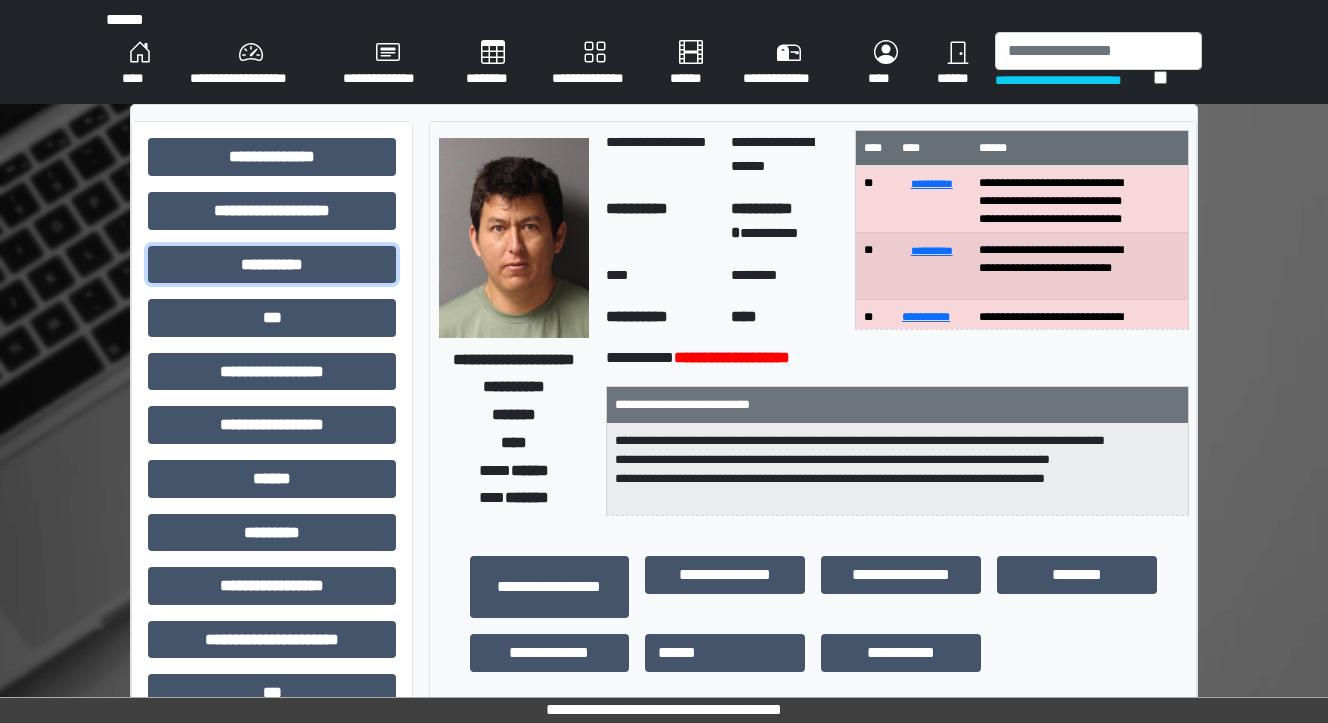scroll, scrollTop: 0, scrollLeft: 0, axis: both 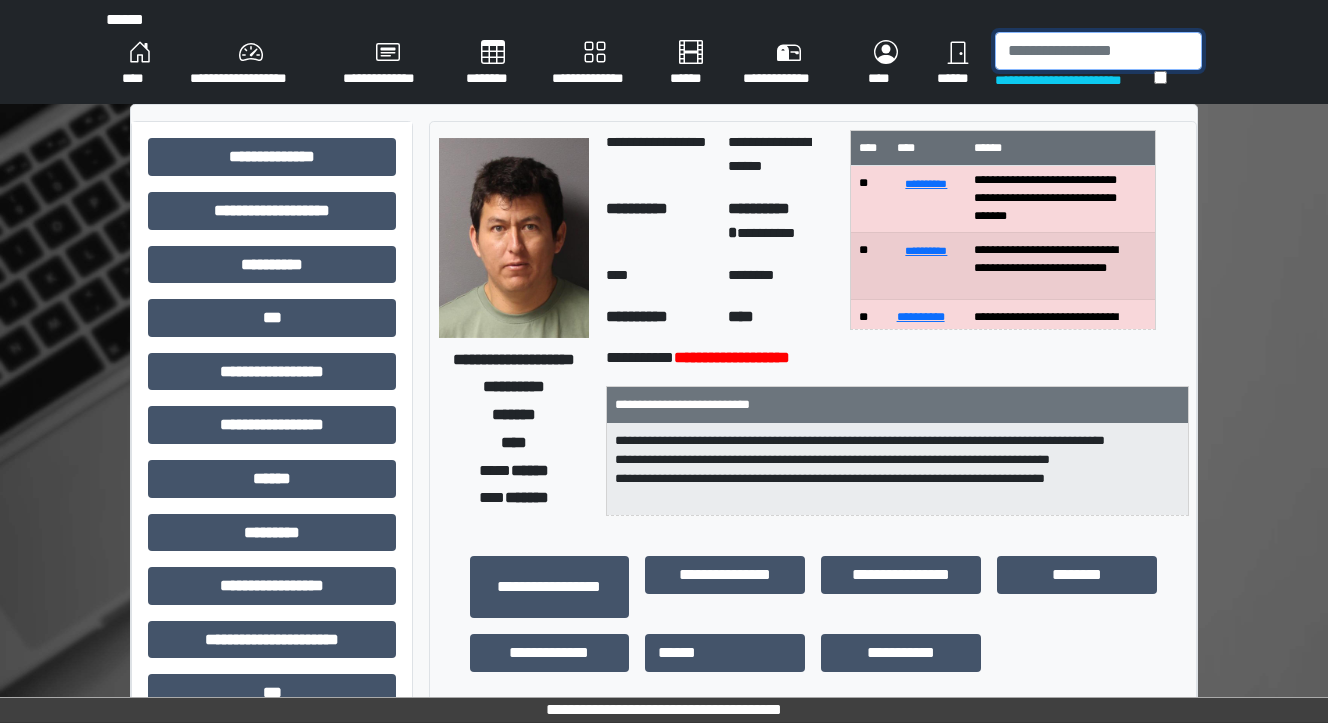 click at bounding box center [1098, 51] 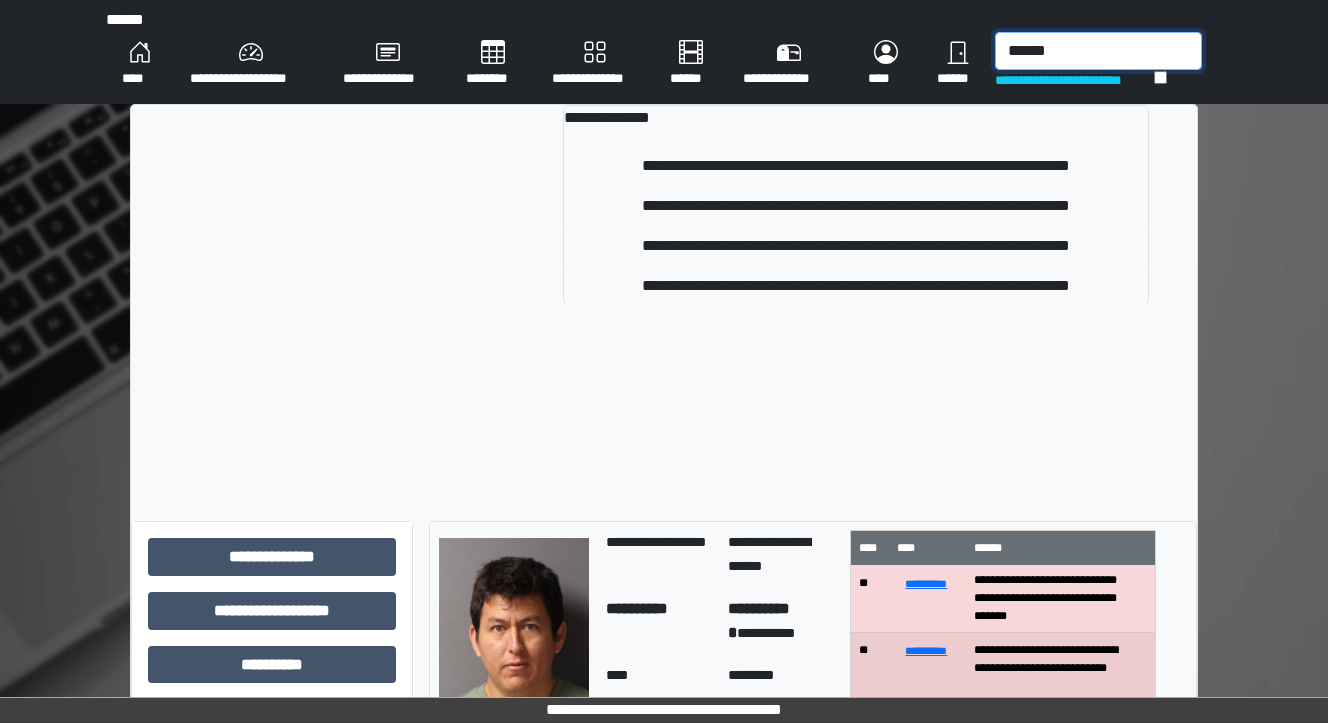 type on "******" 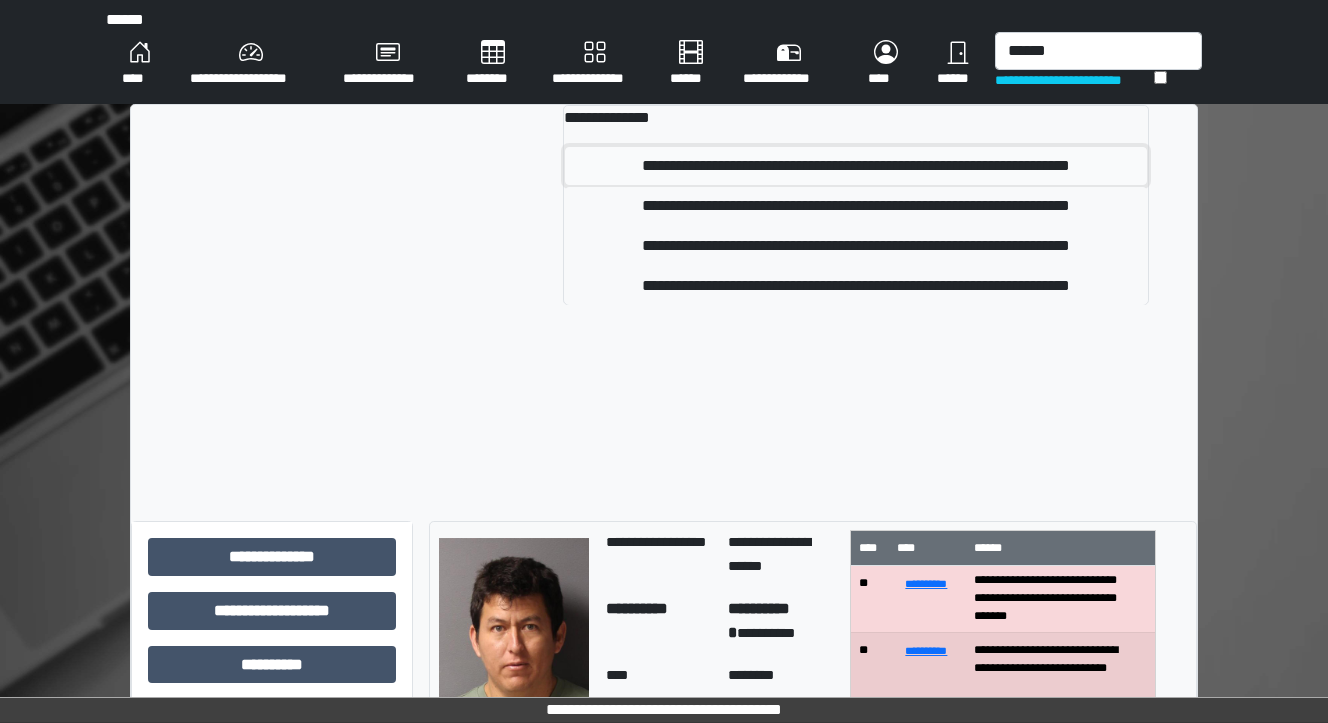 click on "**********" at bounding box center [856, 166] 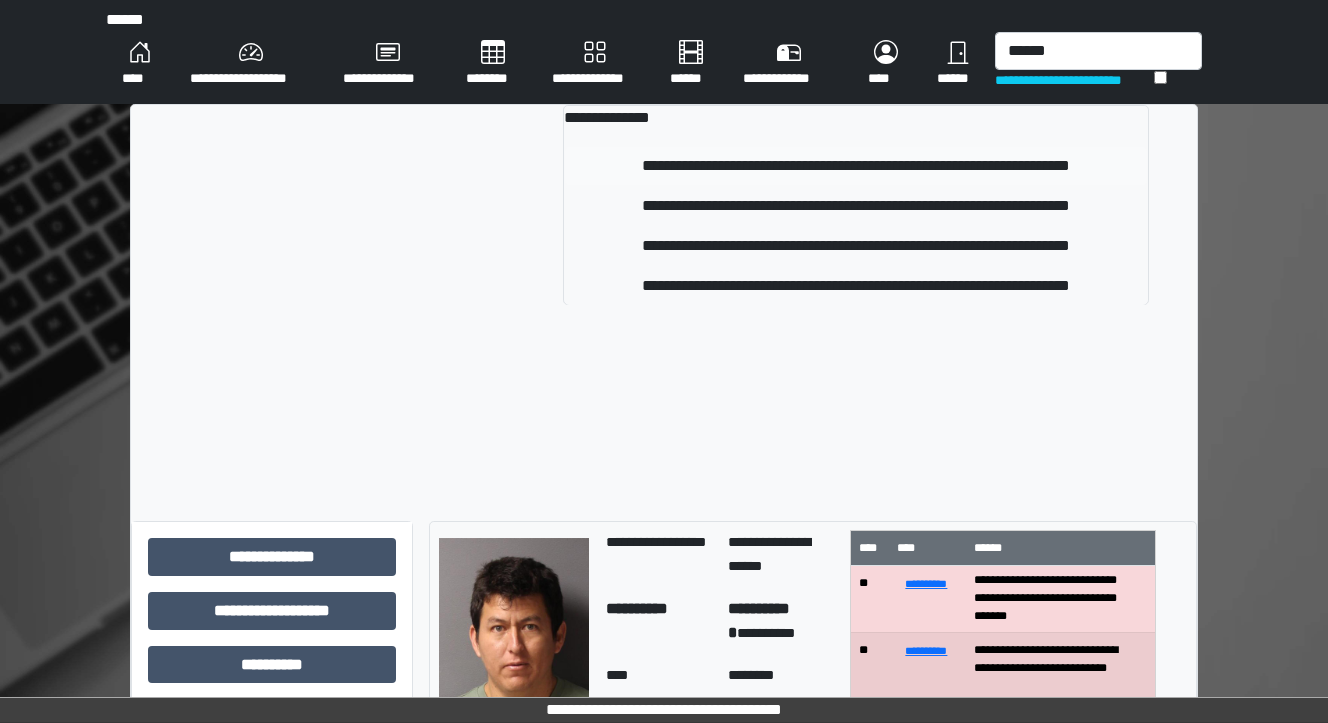 type 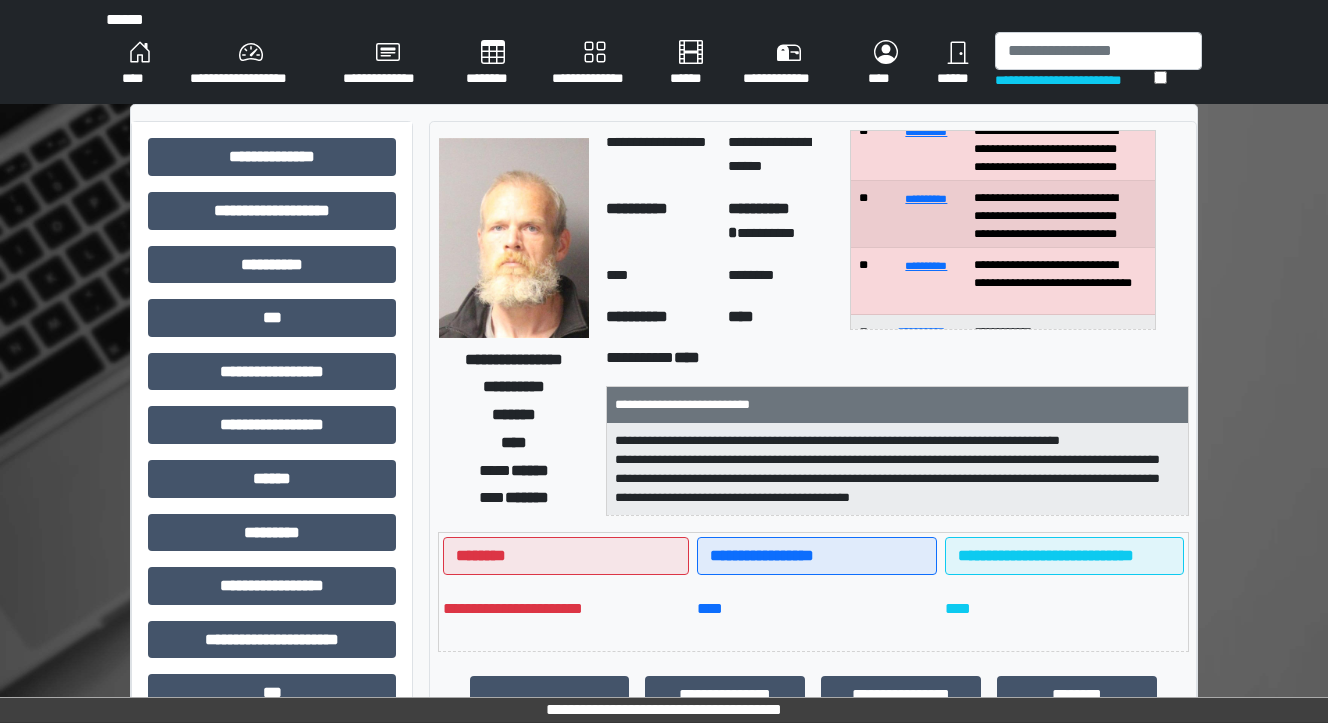 scroll, scrollTop: 80, scrollLeft: 0, axis: vertical 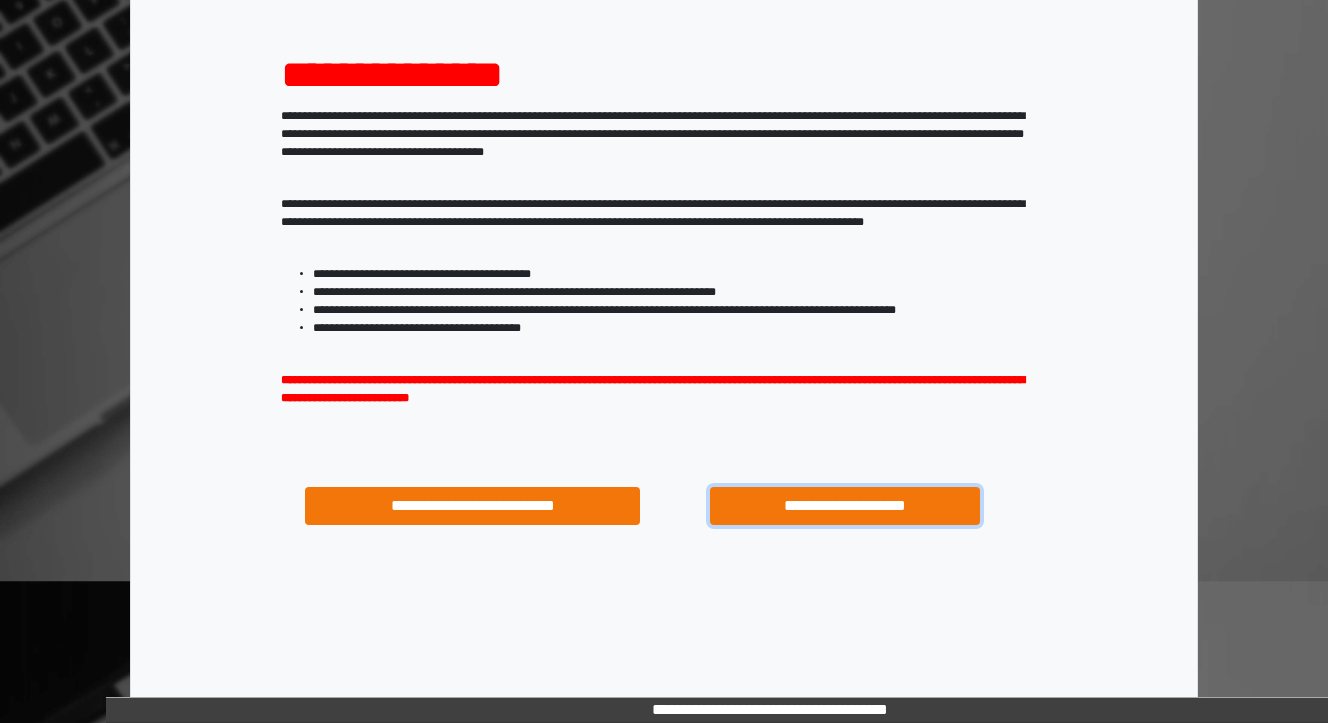 click on "**********" at bounding box center [844, 506] 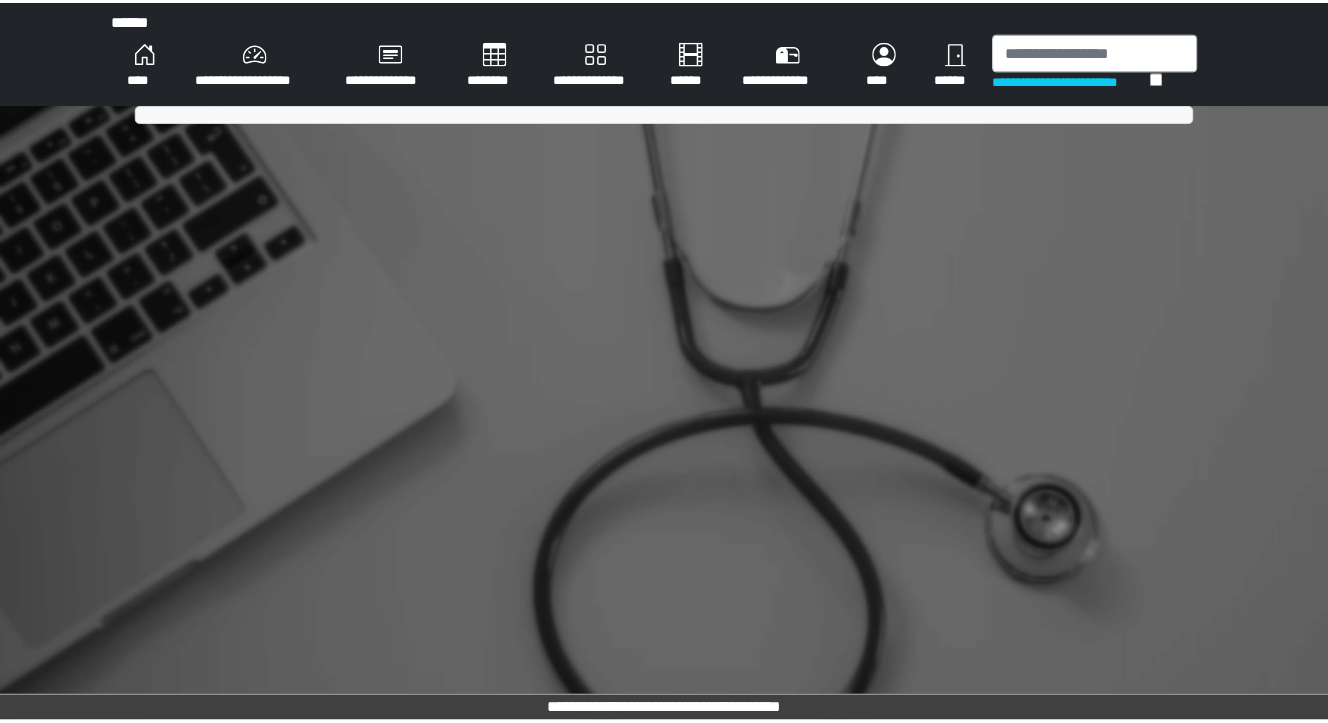 scroll, scrollTop: 0, scrollLeft: 0, axis: both 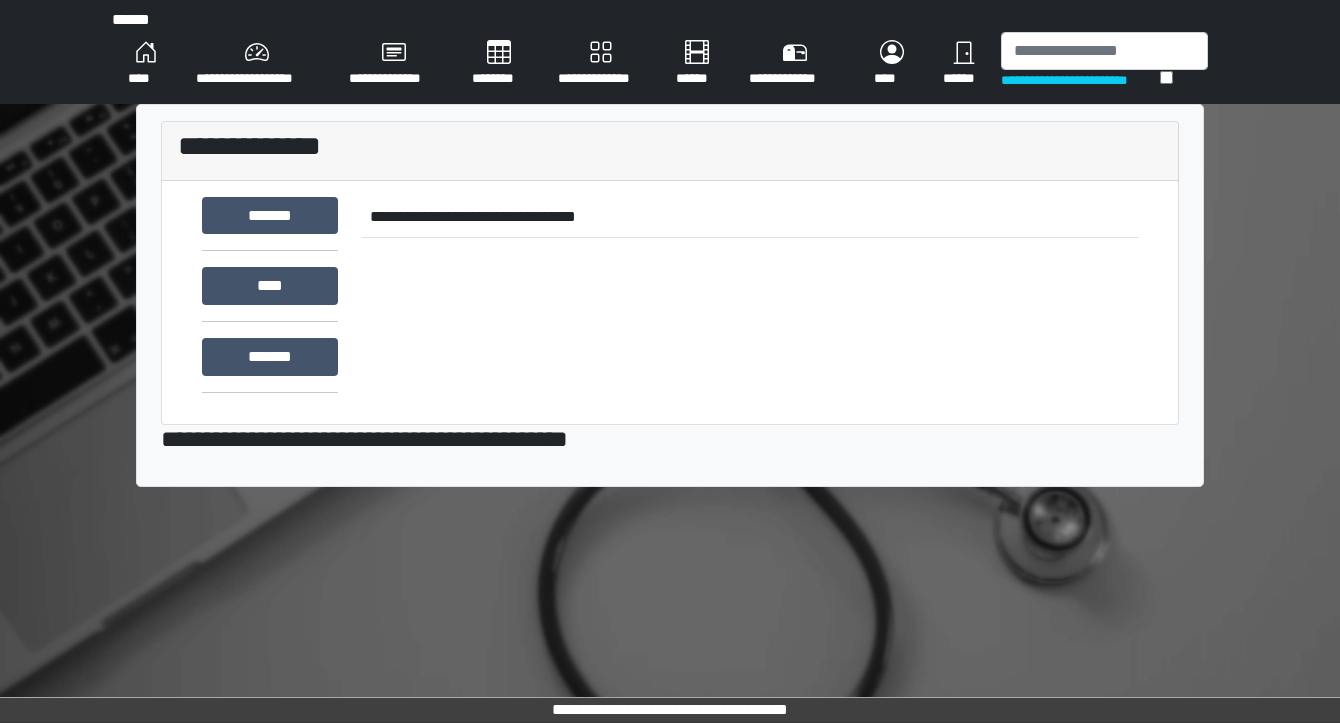 click on "********" at bounding box center (499, 64) 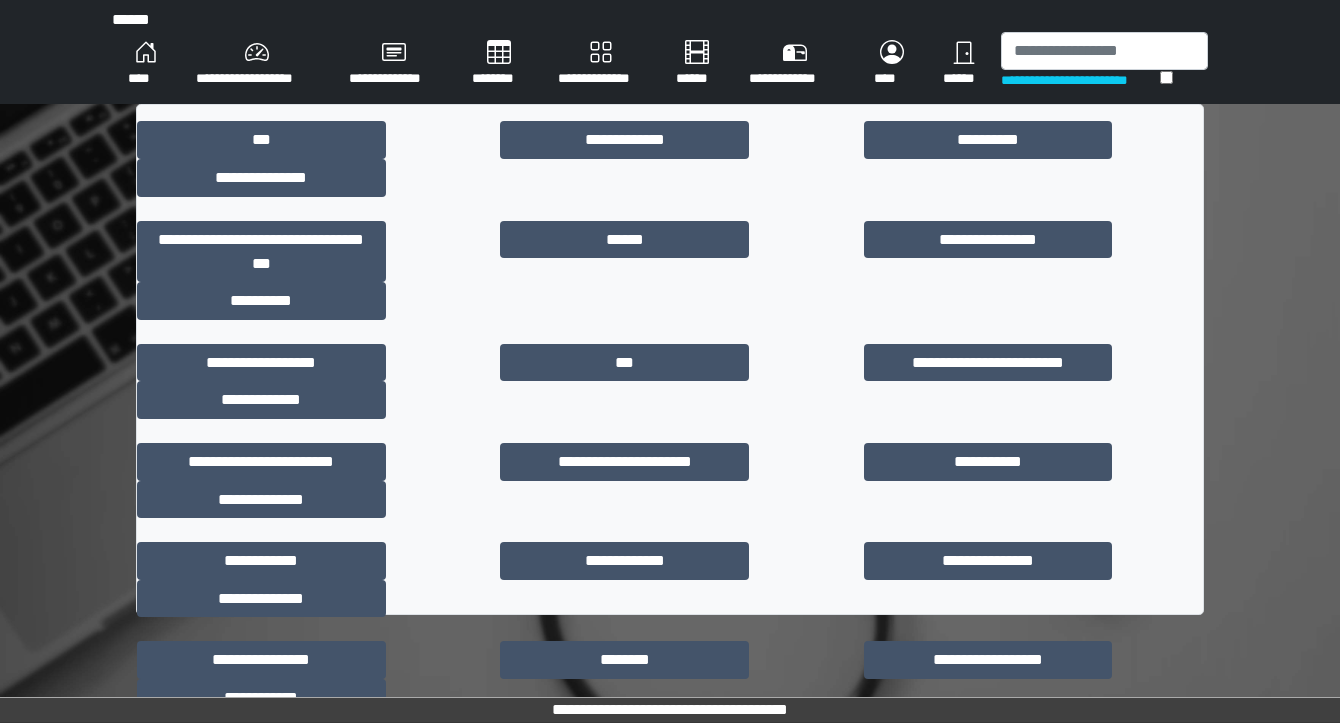 click on "********" at bounding box center [499, 64] 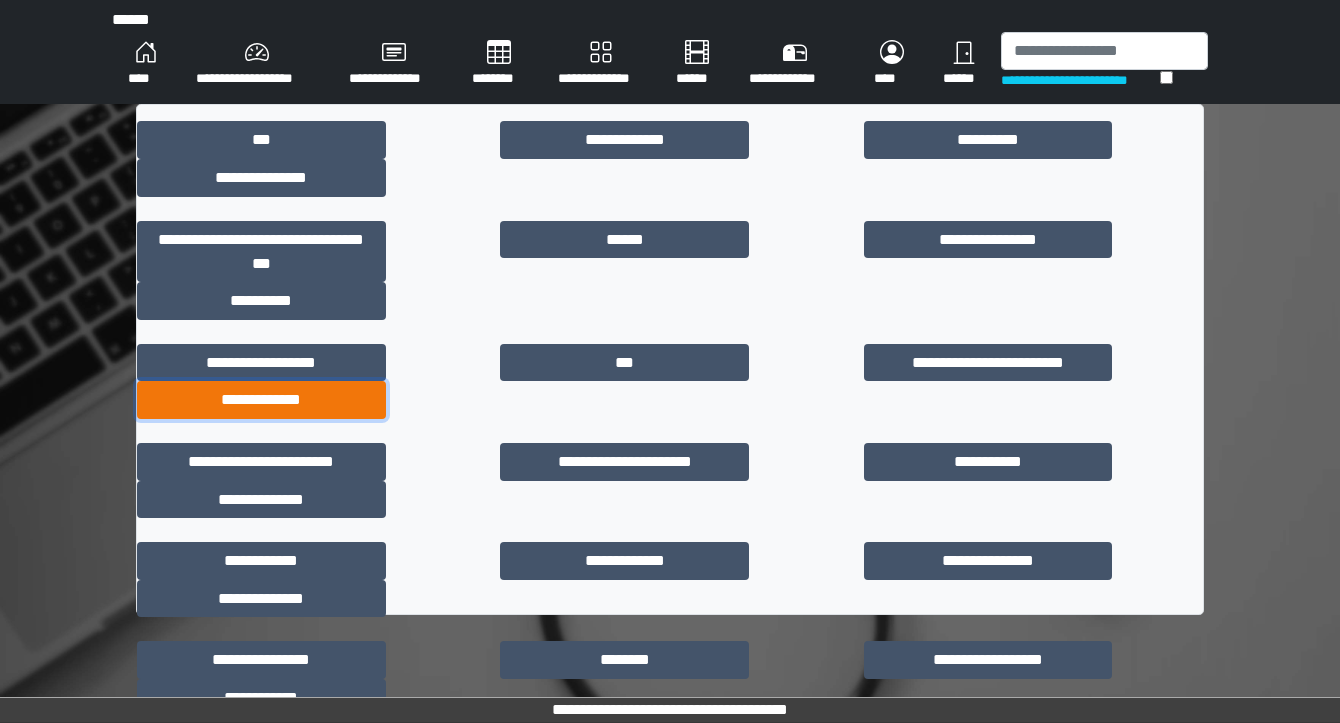 click on "**********" at bounding box center [261, 400] 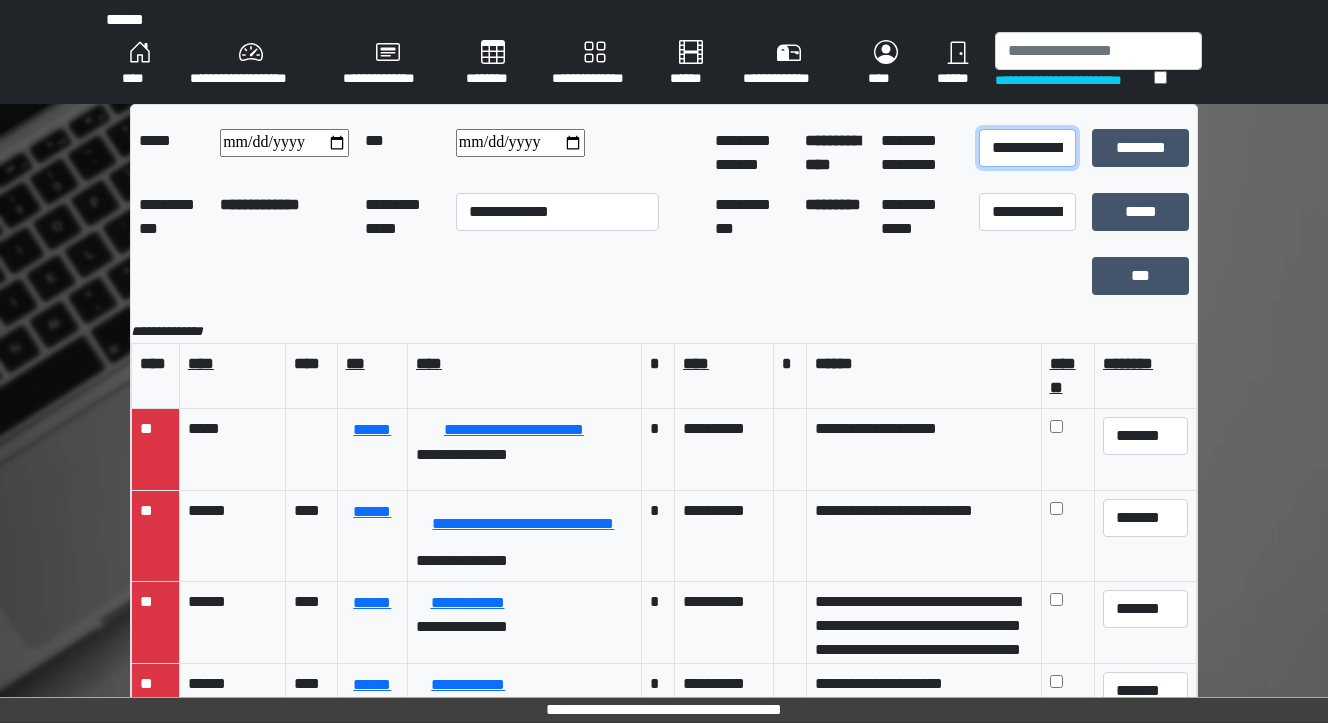 click on "**********" at bounding box center (1027, 148) 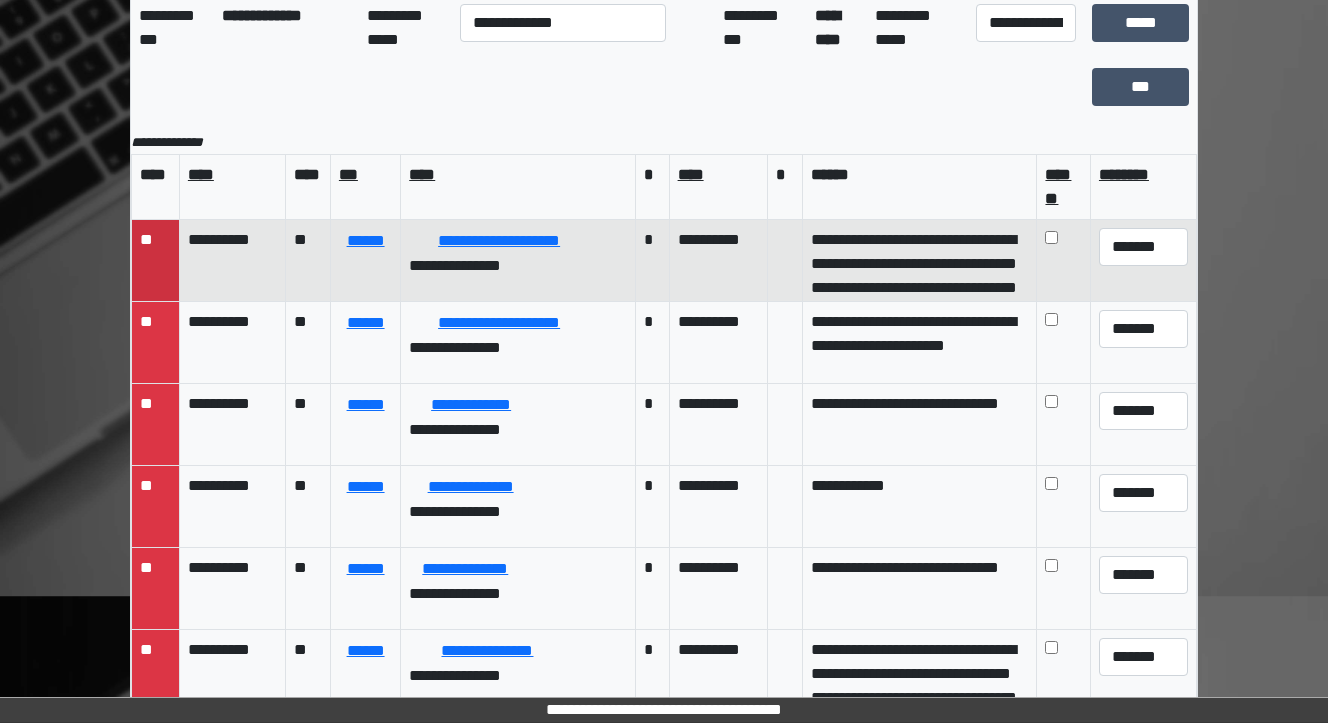 scroll, scrollTop: 212, scrollLeft: 0, axis: vertical 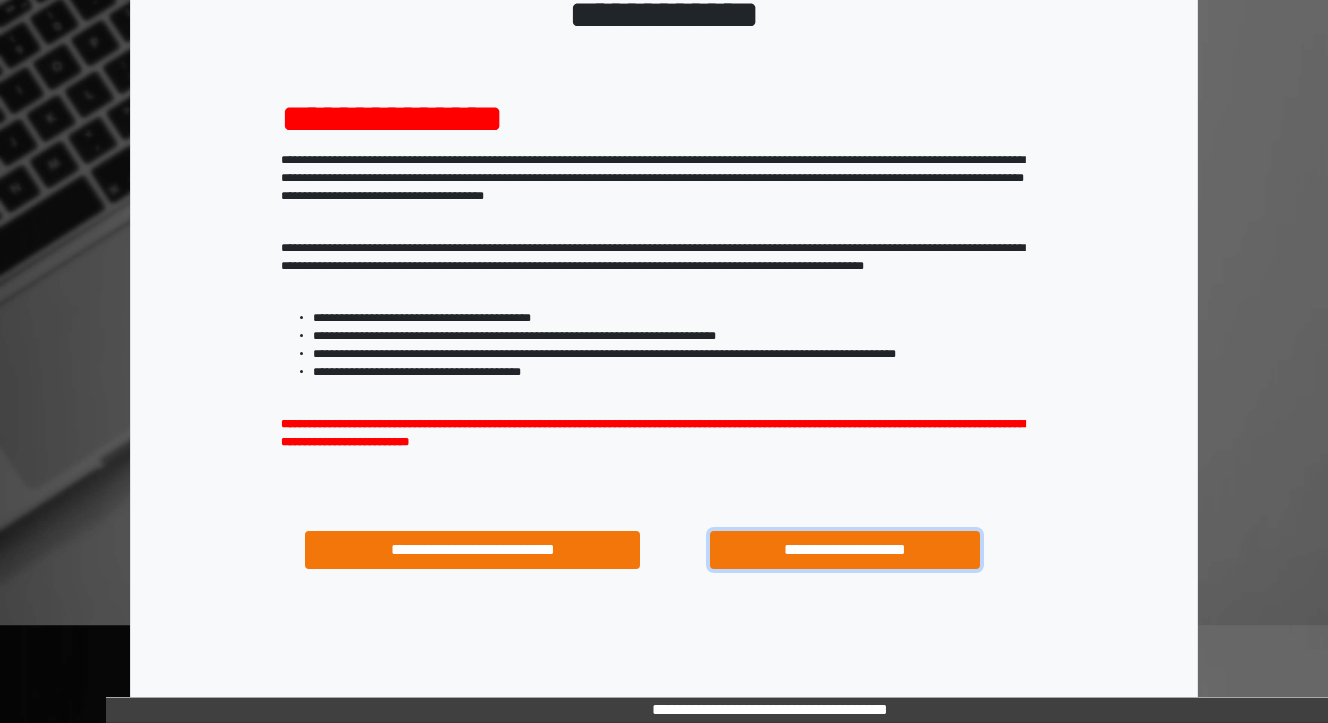 click on "**********" at bounding box center (844, 550) 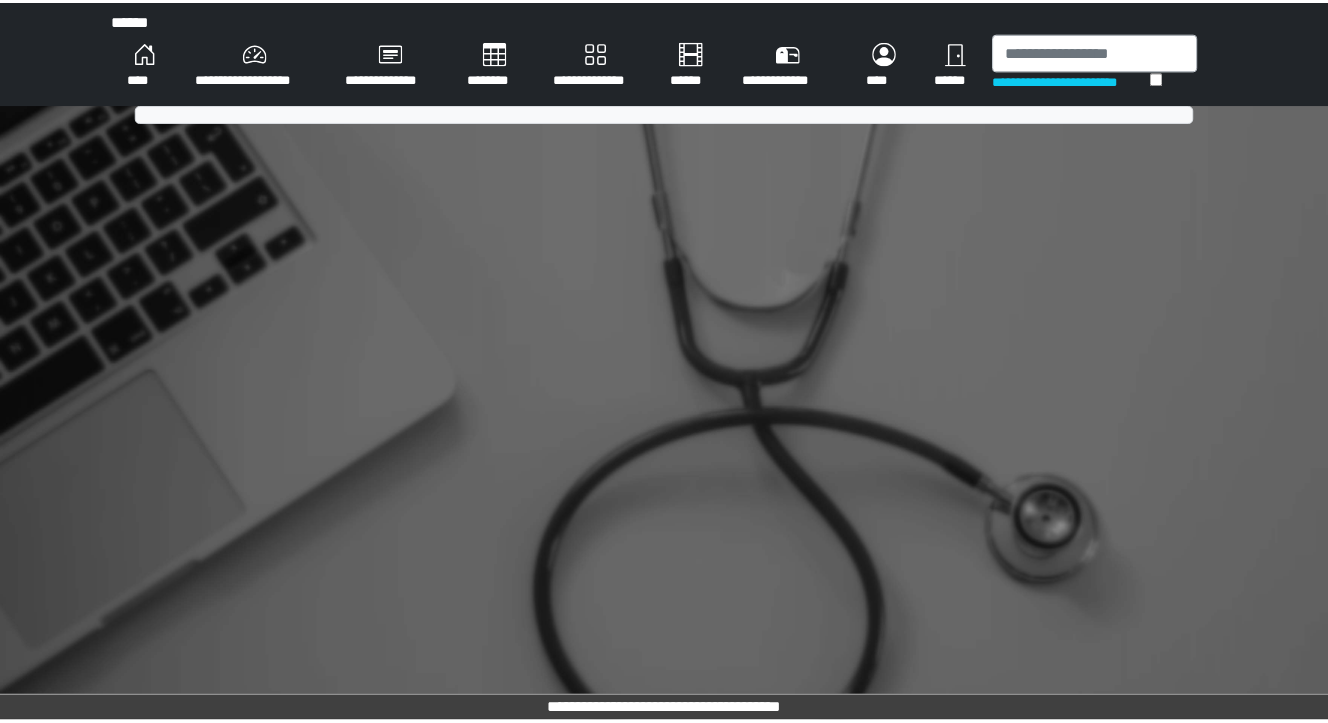 scroll, scrollTop: 0, scrollLeft: 0, axis: both 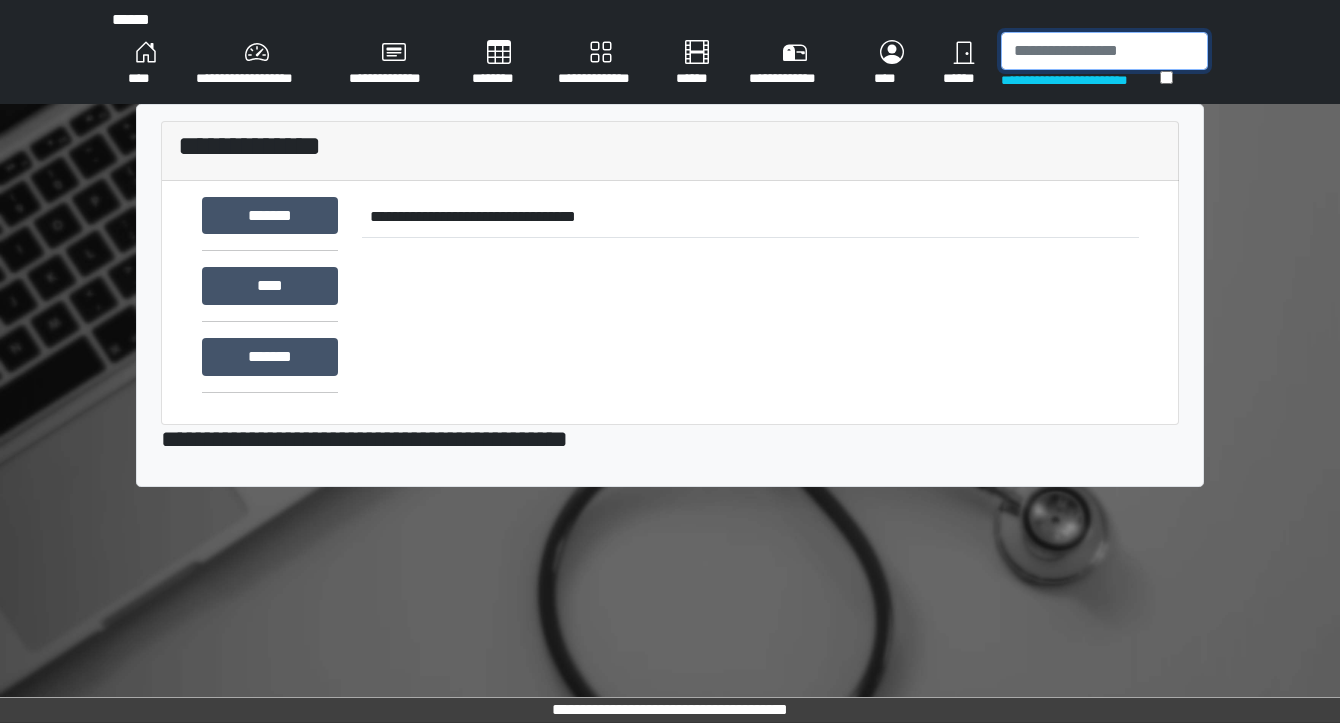 drag, startPoint x: 1040, startPoint y: 52, endPoint x: 1081, endPoint y: 35, distance: 44.38468 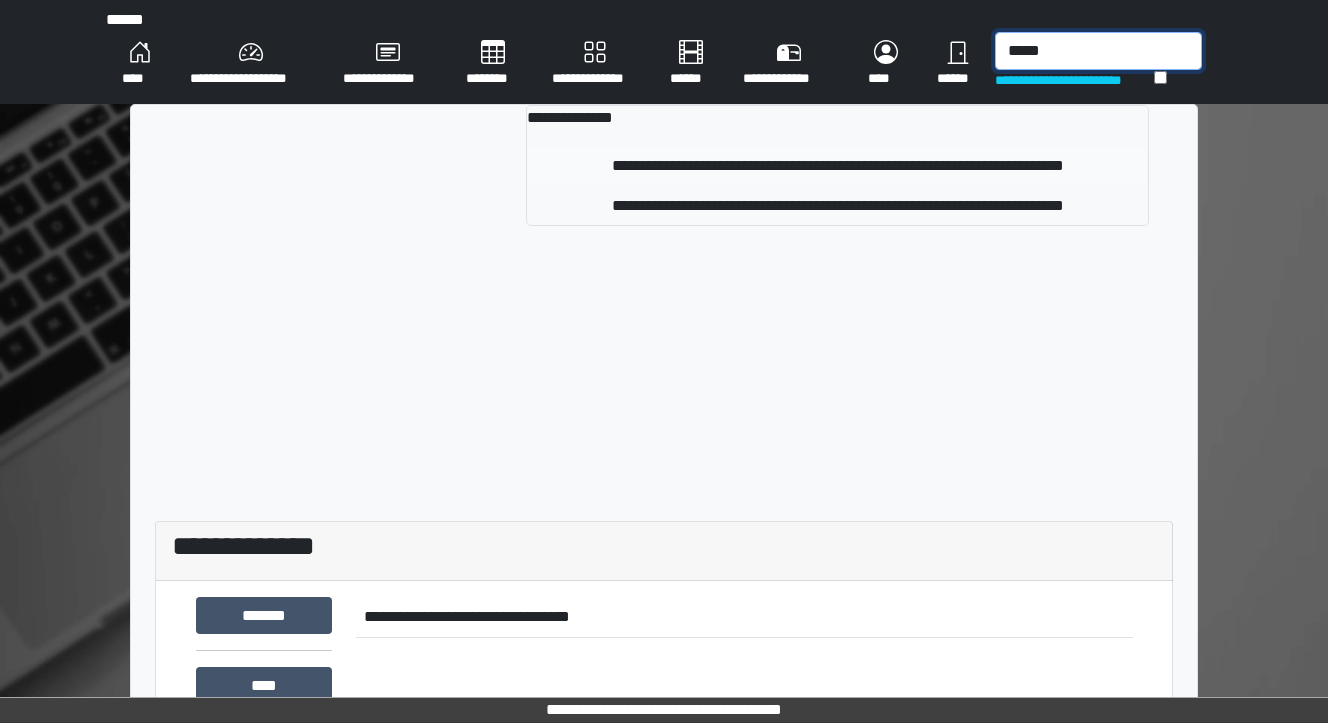type on "*****" 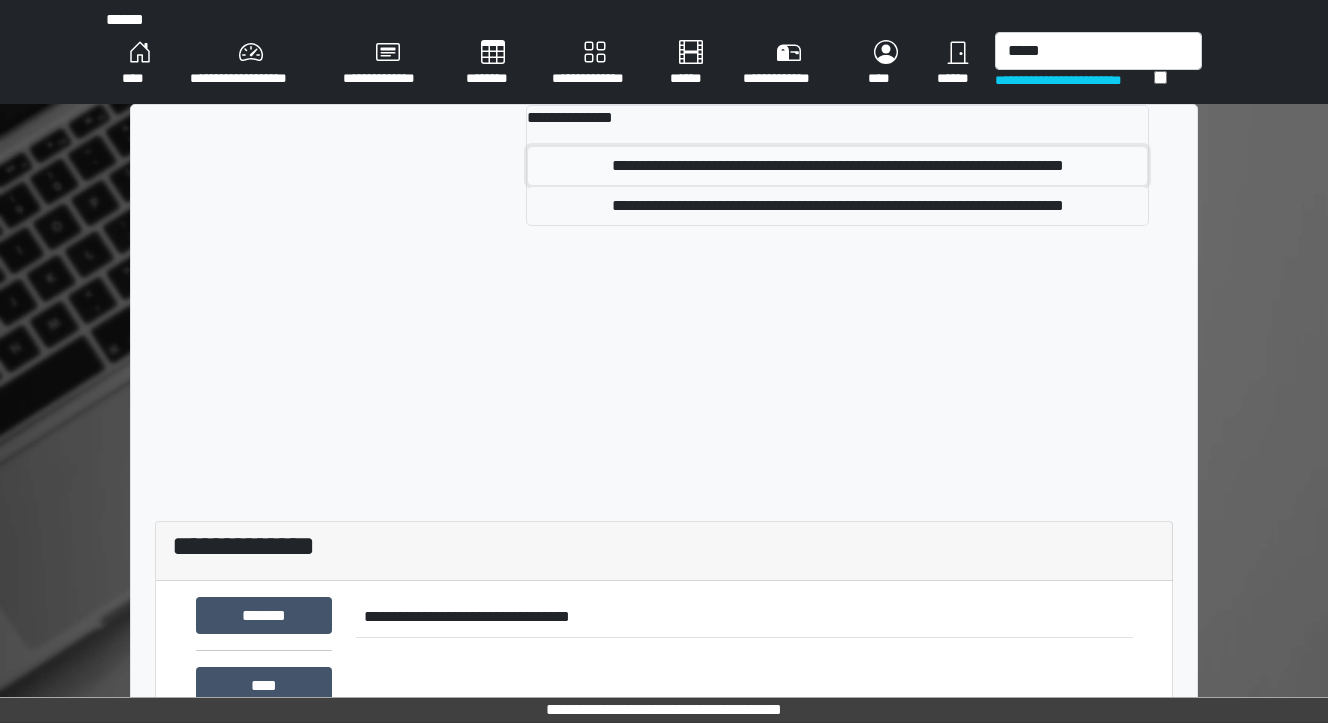 click on "**********" at bounding box center (838, 166) 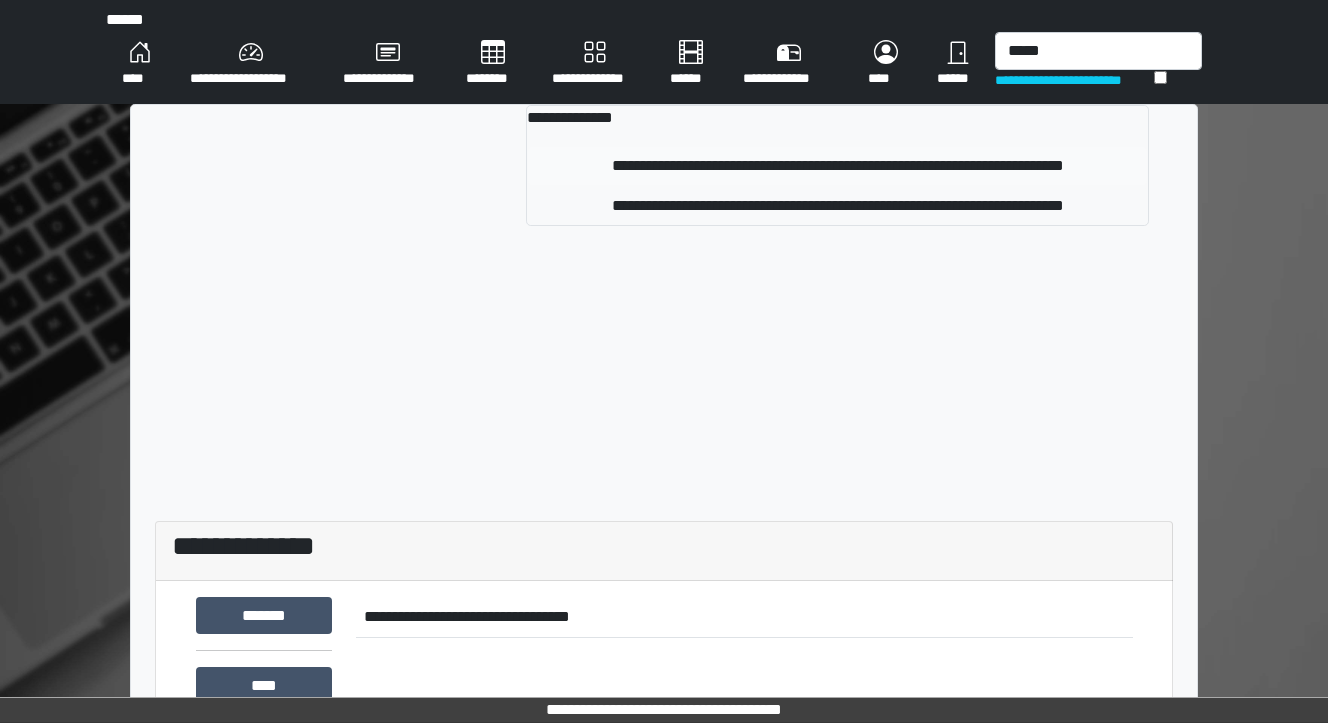 type 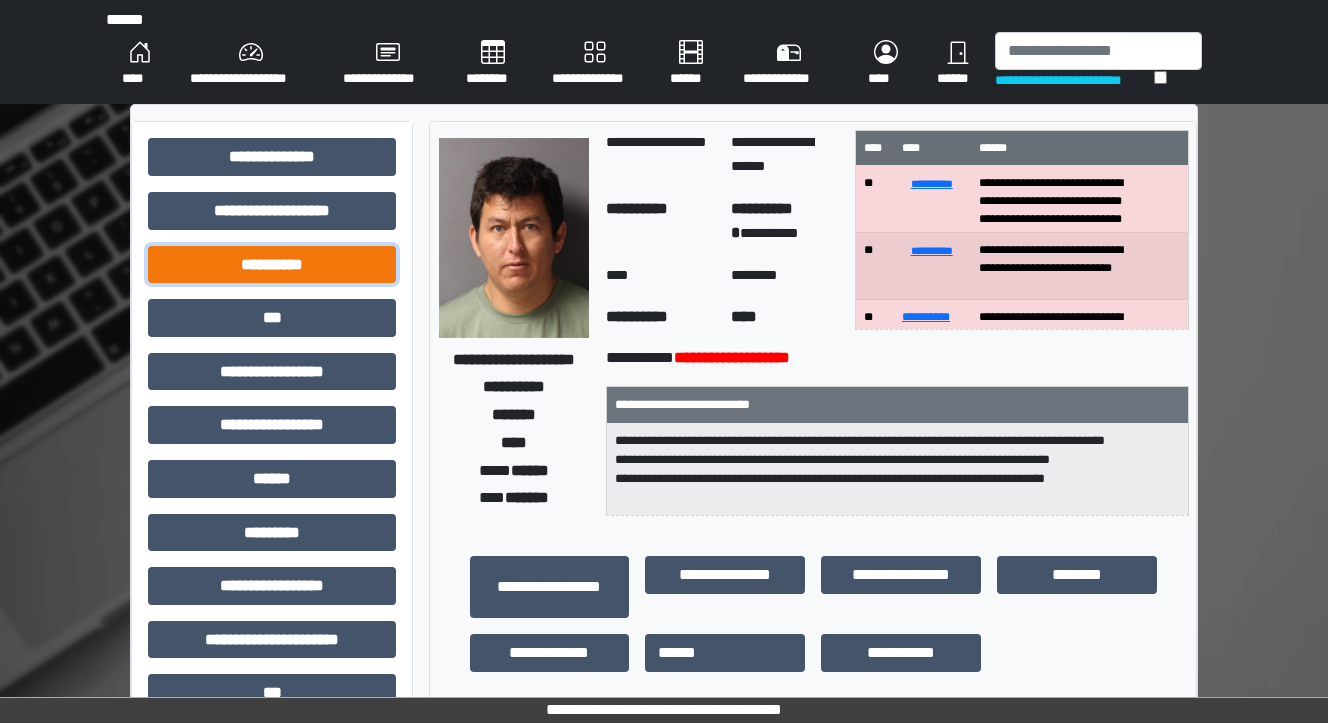 click on "**********" at bounding box center [272, 265] 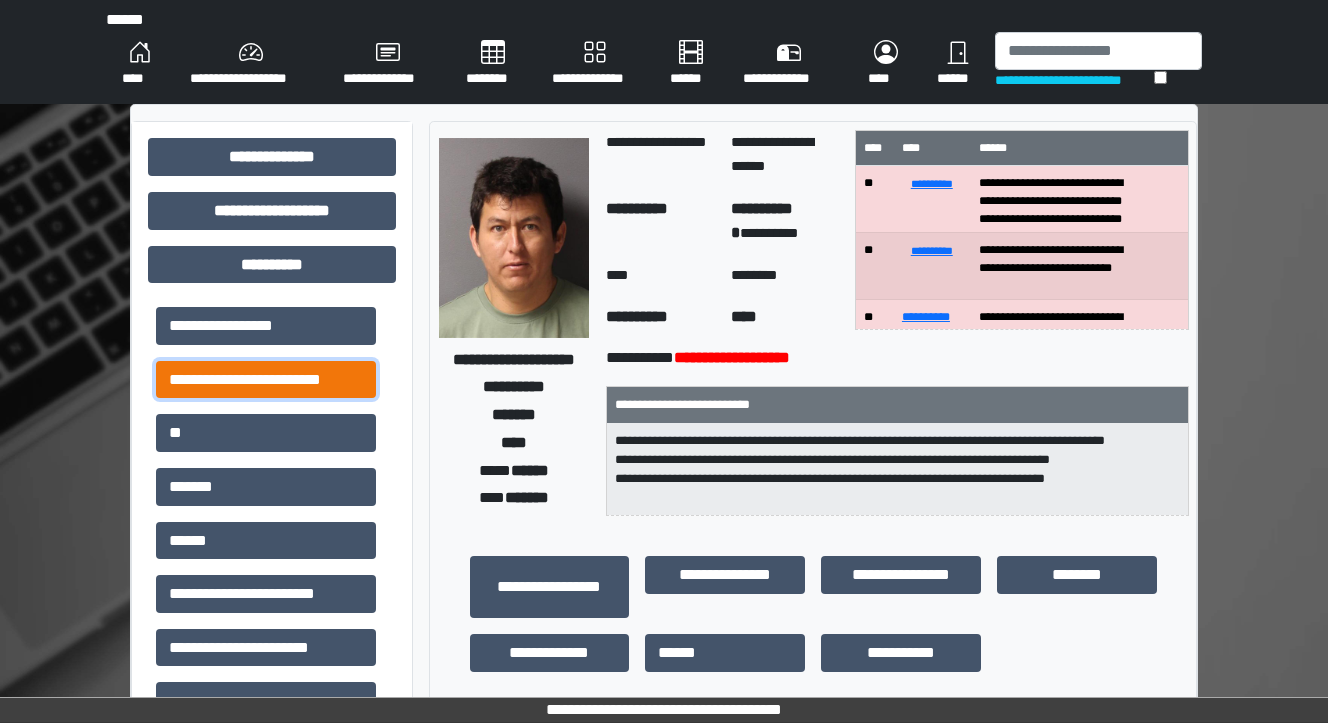 click on "**********" at bounding box center [266, 380] 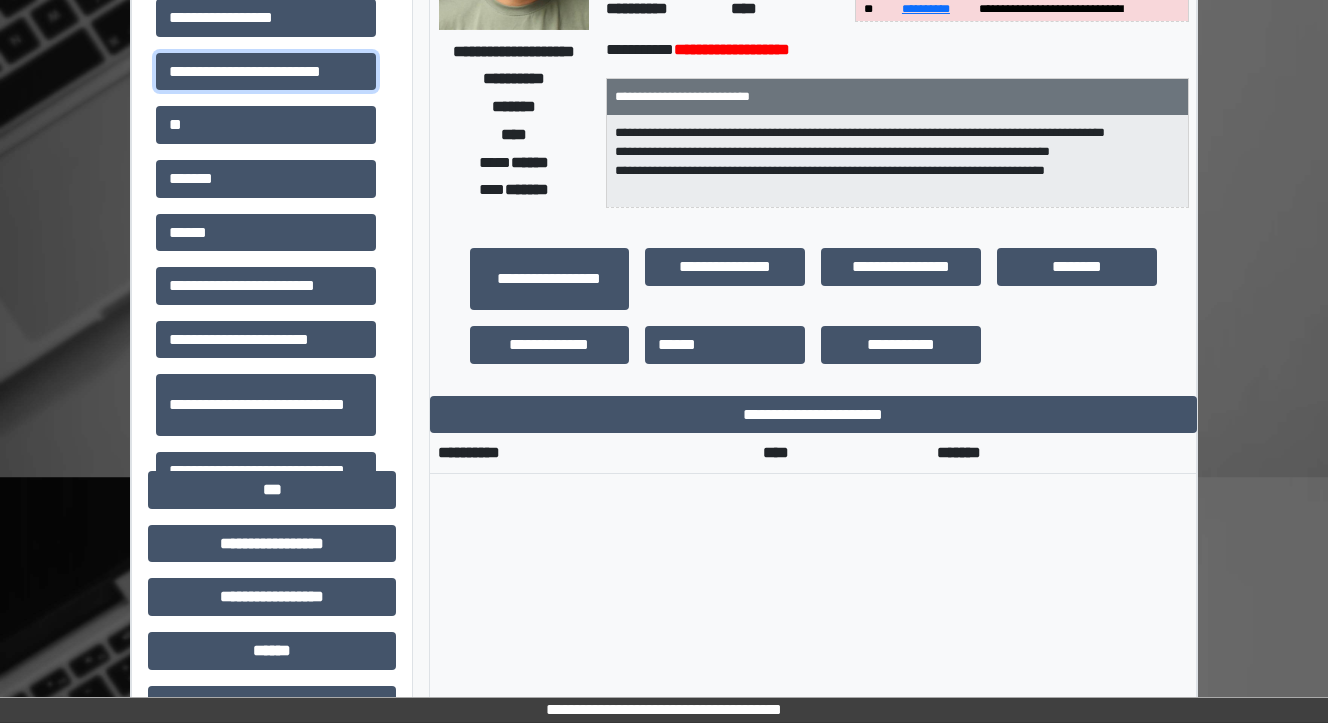 scroll, scrollTop: 400, scrollLeft: 0, axis: vertical 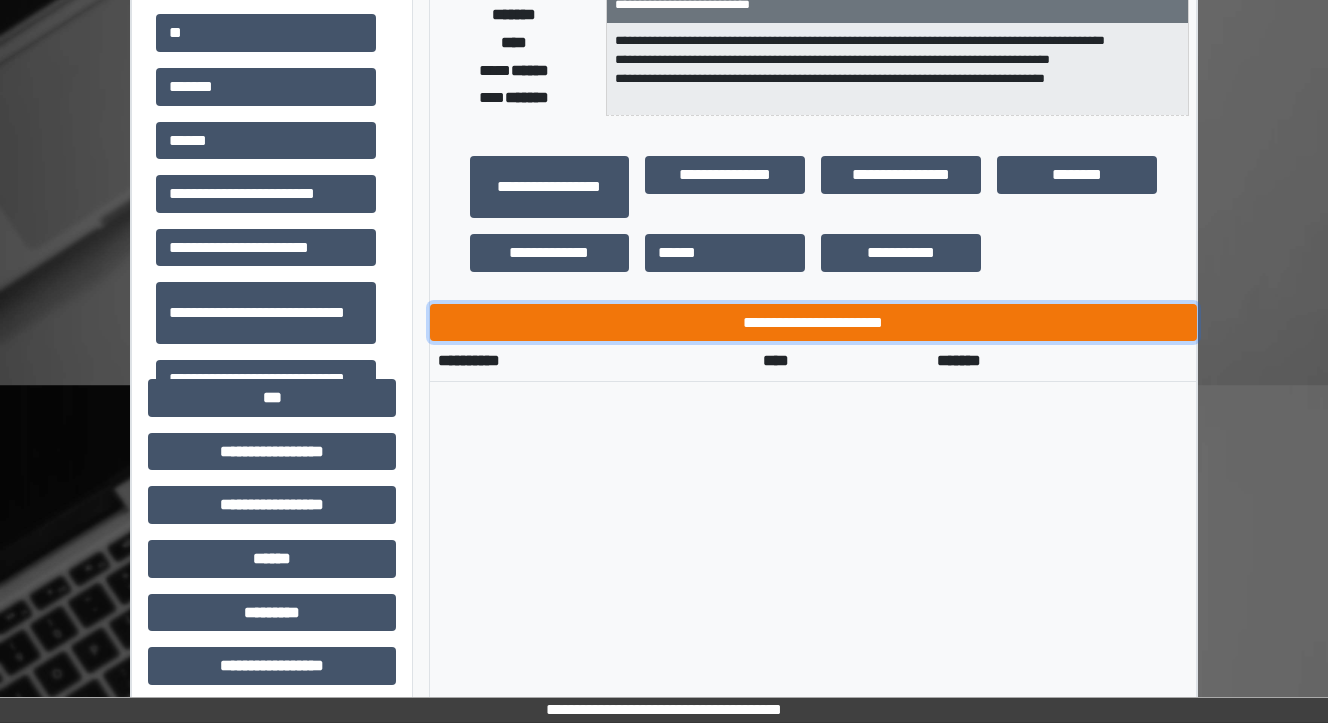 click on "**********" at bounding box center (813, 323) 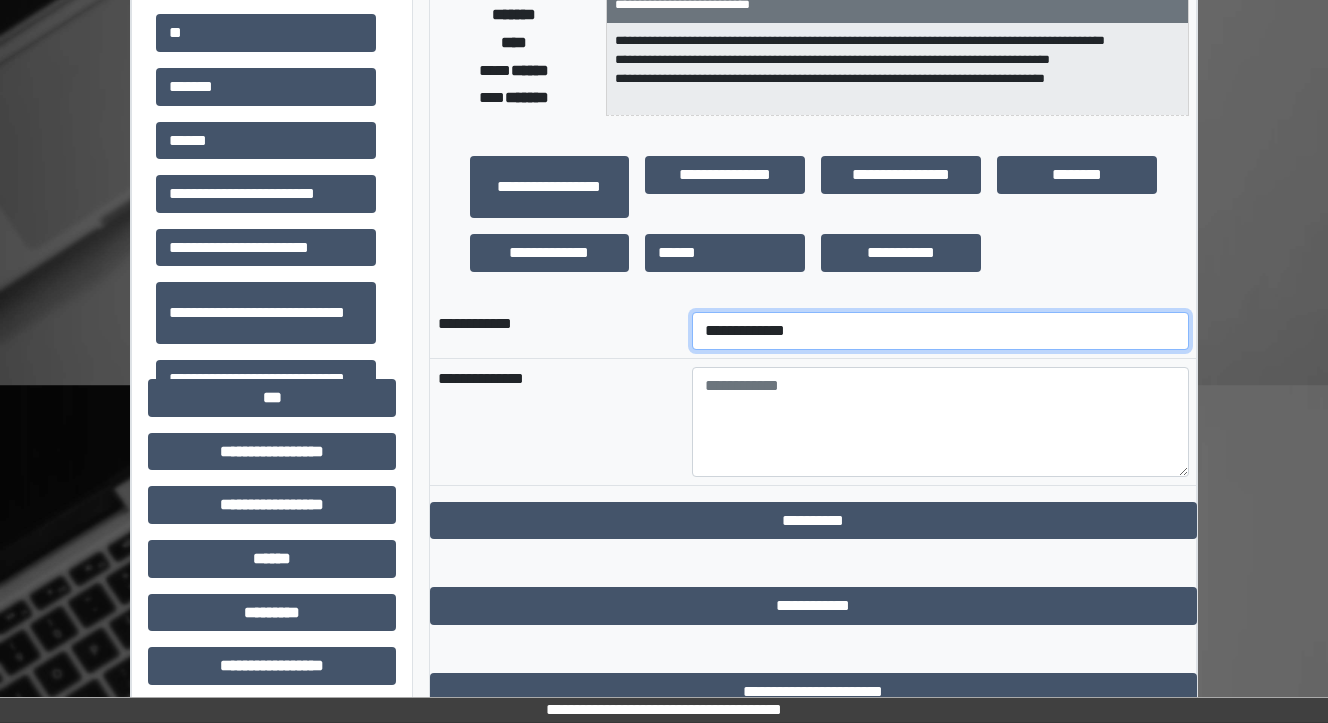 click on "**********" at bounding box center (940, 331) 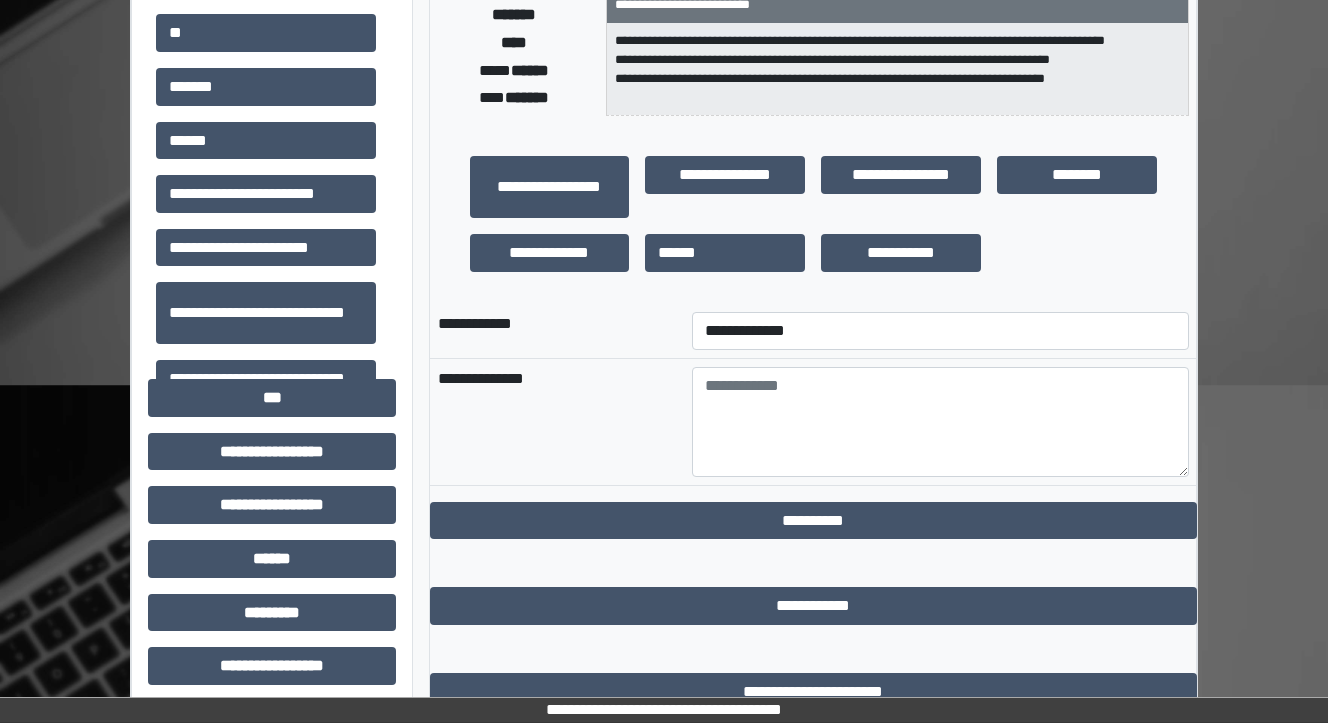 click on "**********" at bounding box center [557, 421] 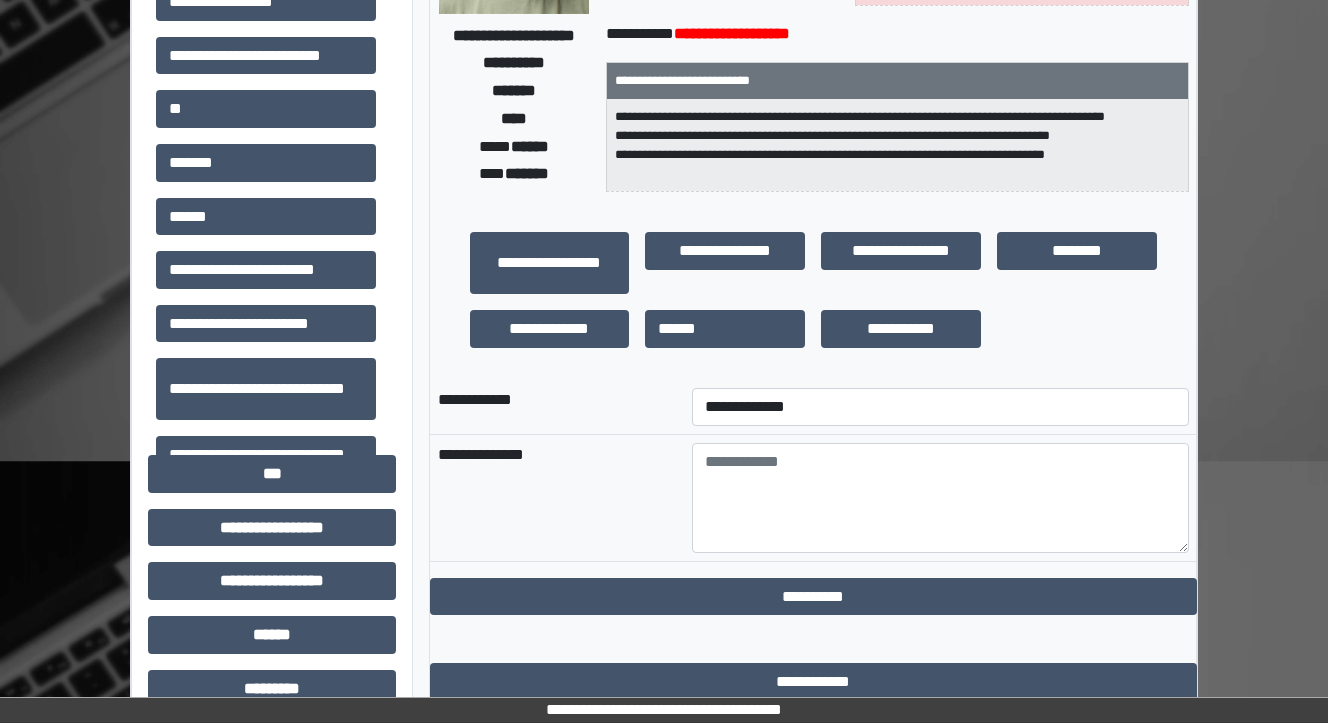 scroll, scrollTop: 320, scrollLeft: 0, axis: vertical 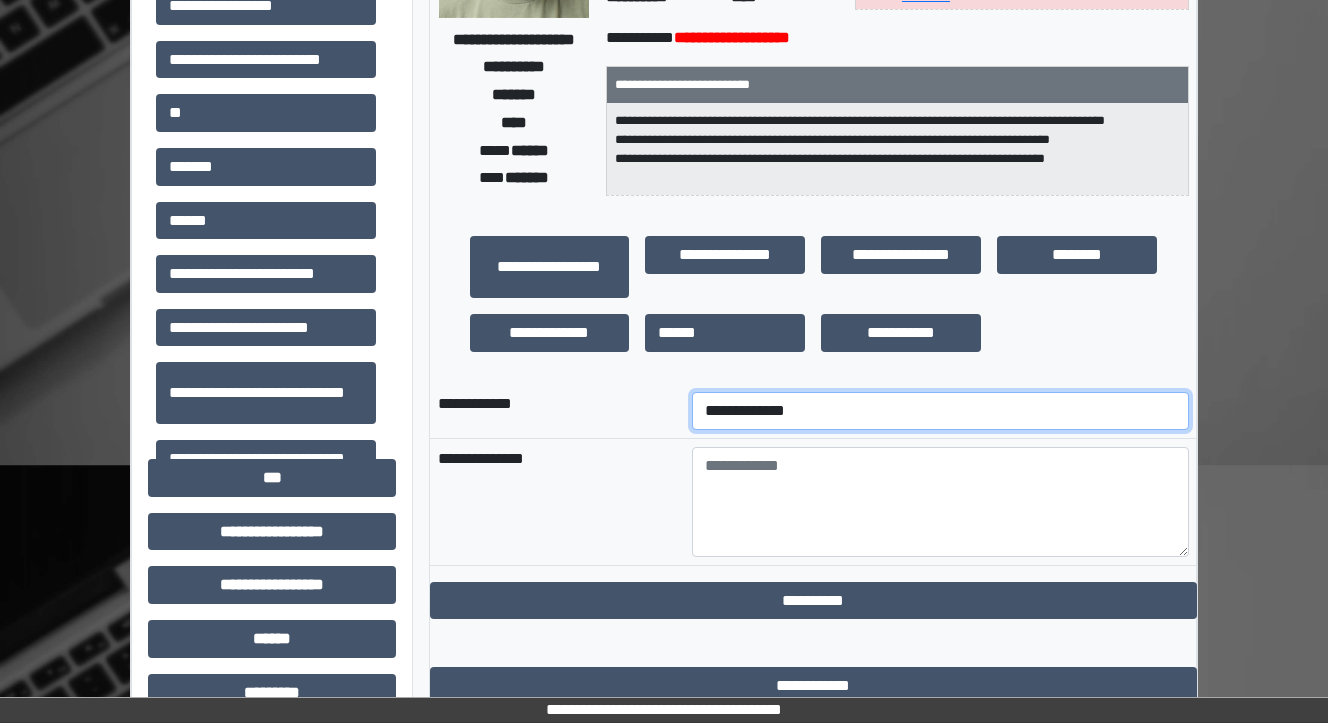 click on "**********" at bounding box center [940, 411] 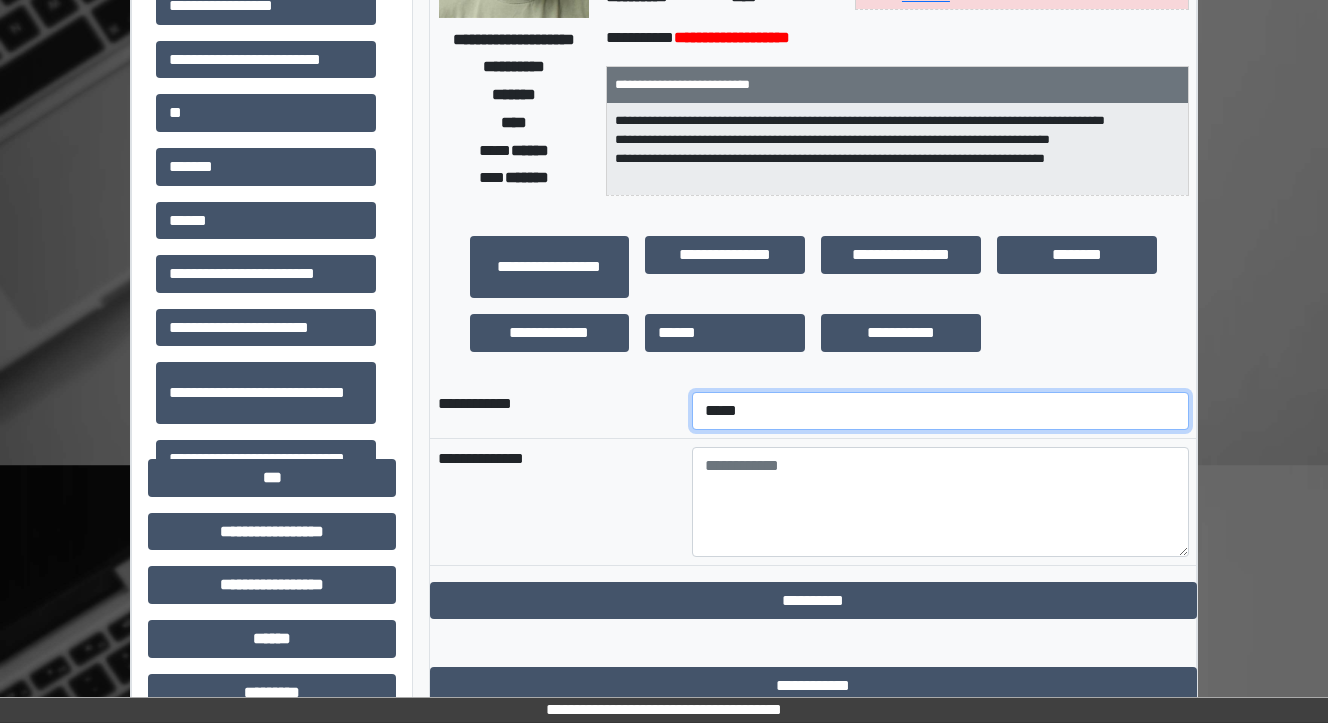 click on "**********" at bounding box center [940, 411] 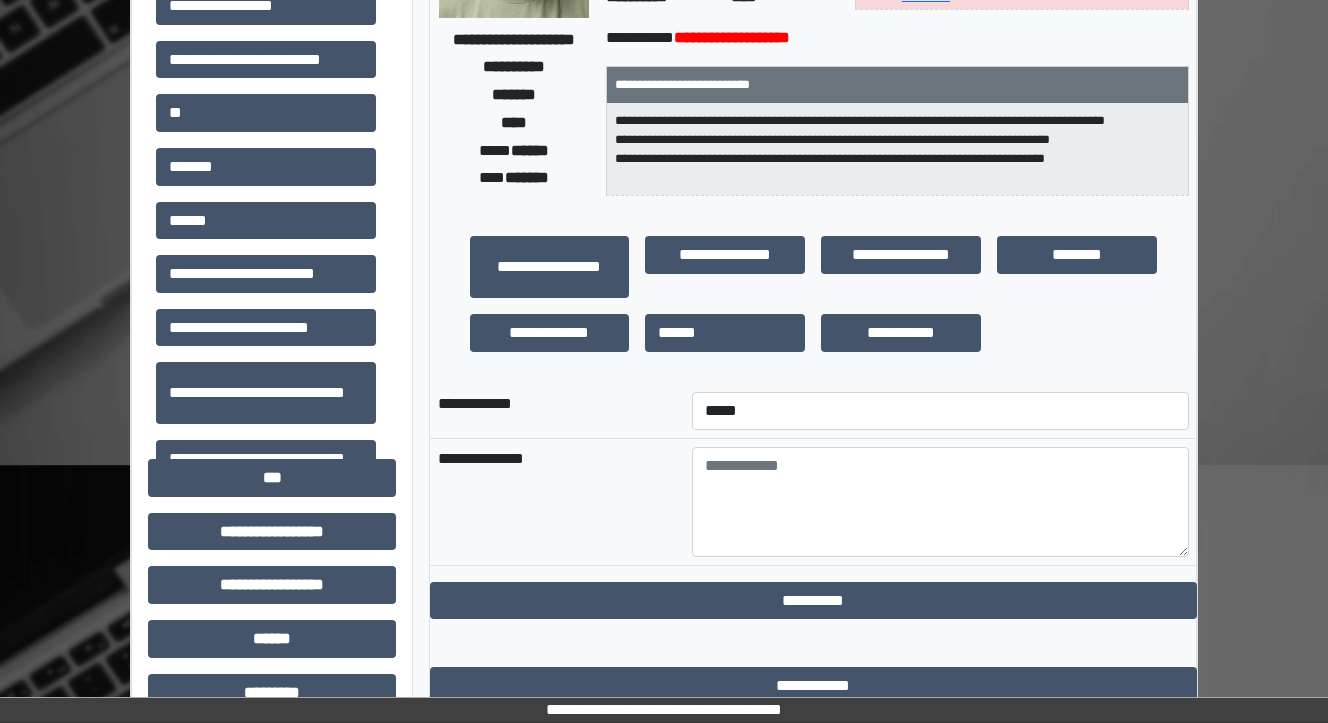 click on "**********" at bounding box center [557, 411] 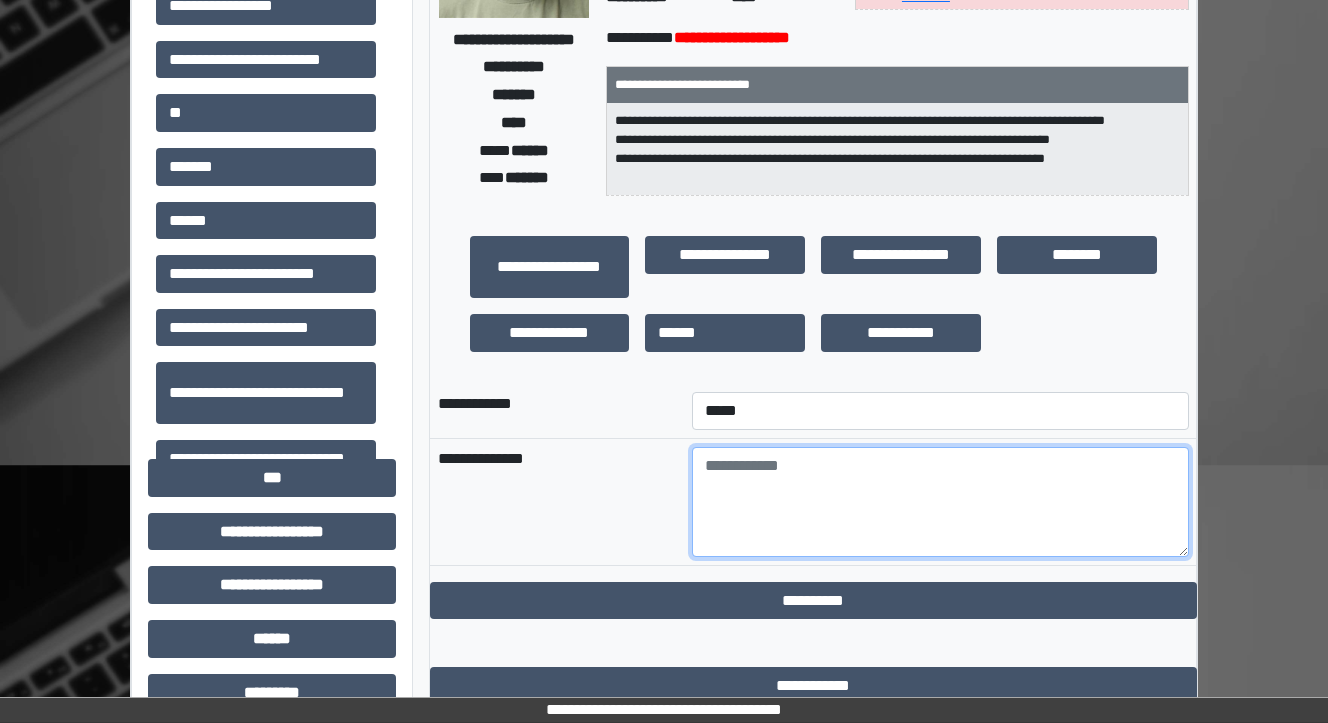 click at bounding box center (940, 502) 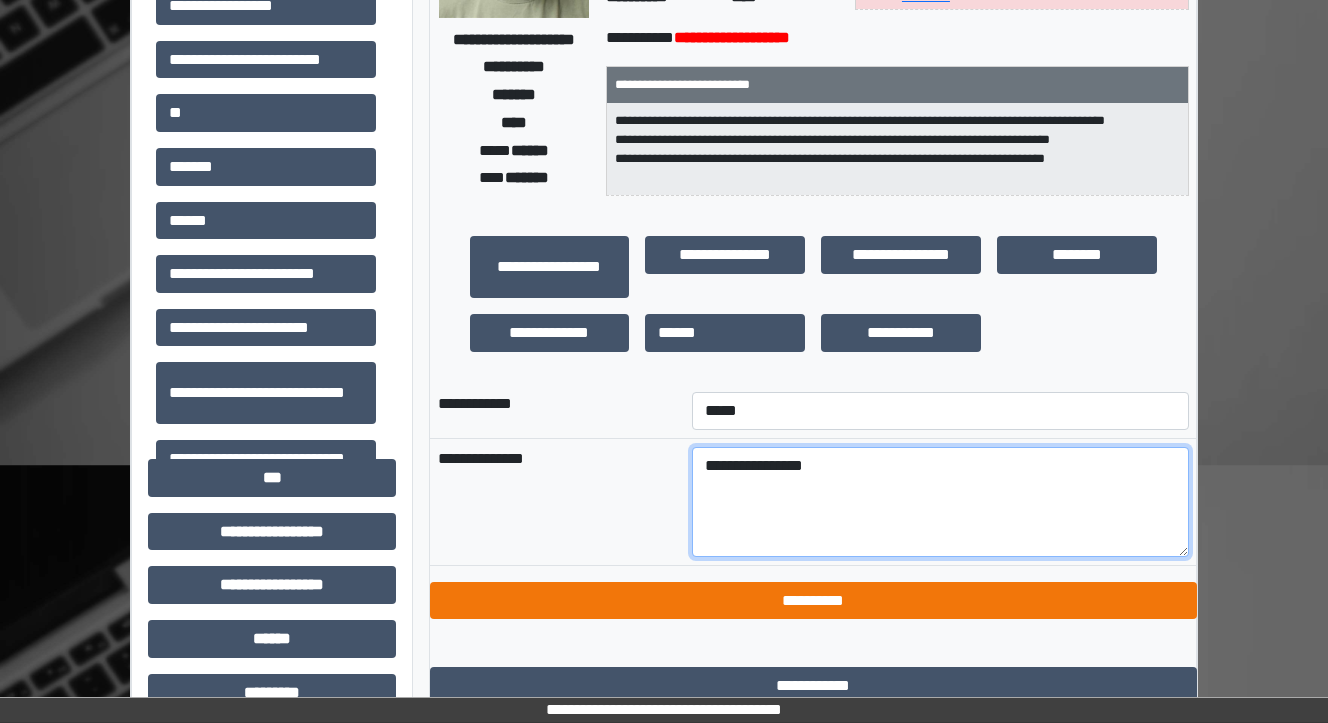 type on "**********" 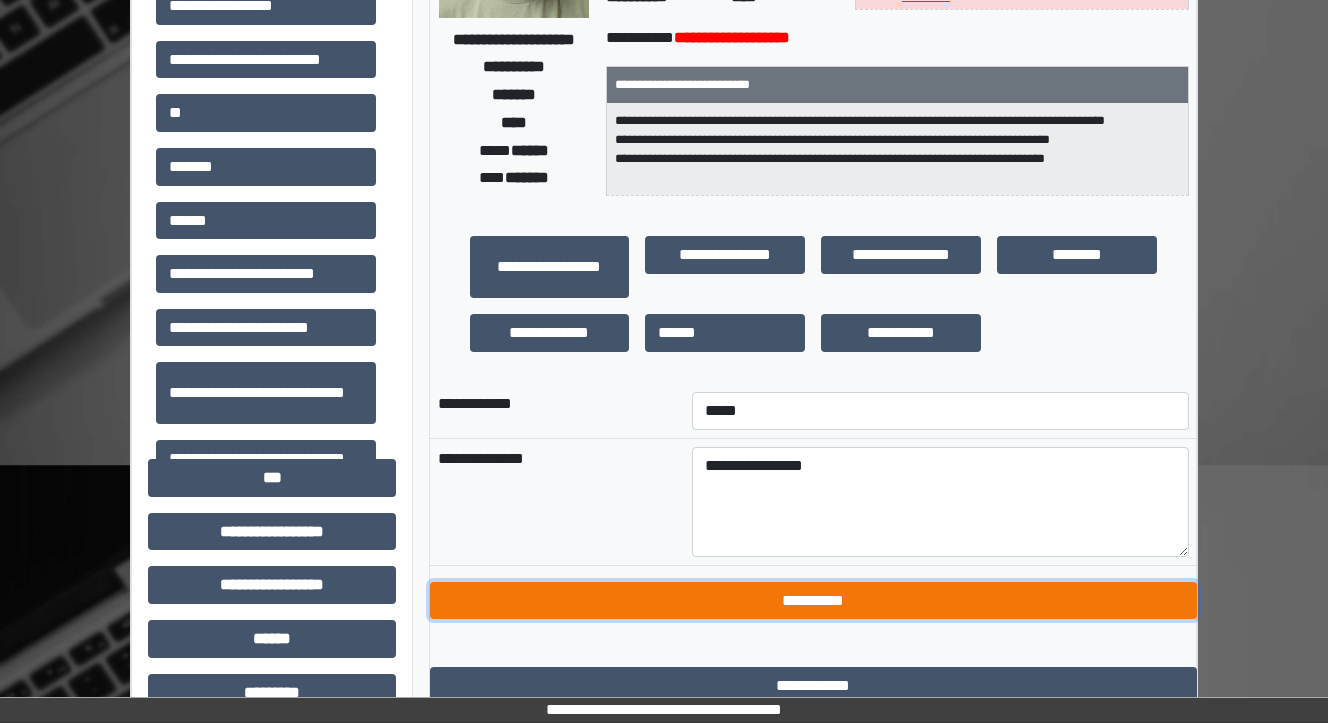 click on "**********" at bounding box center (813, 601) 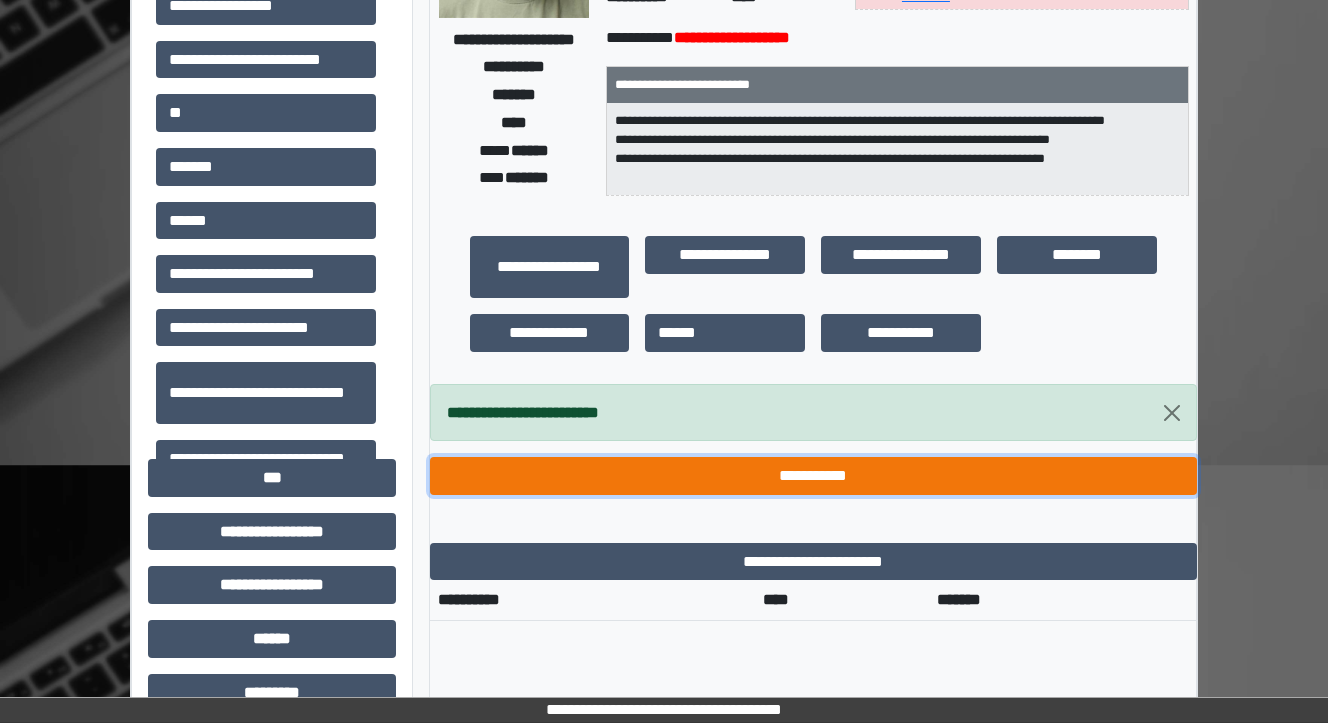 click on "**********" at bounding box center [813, 476] 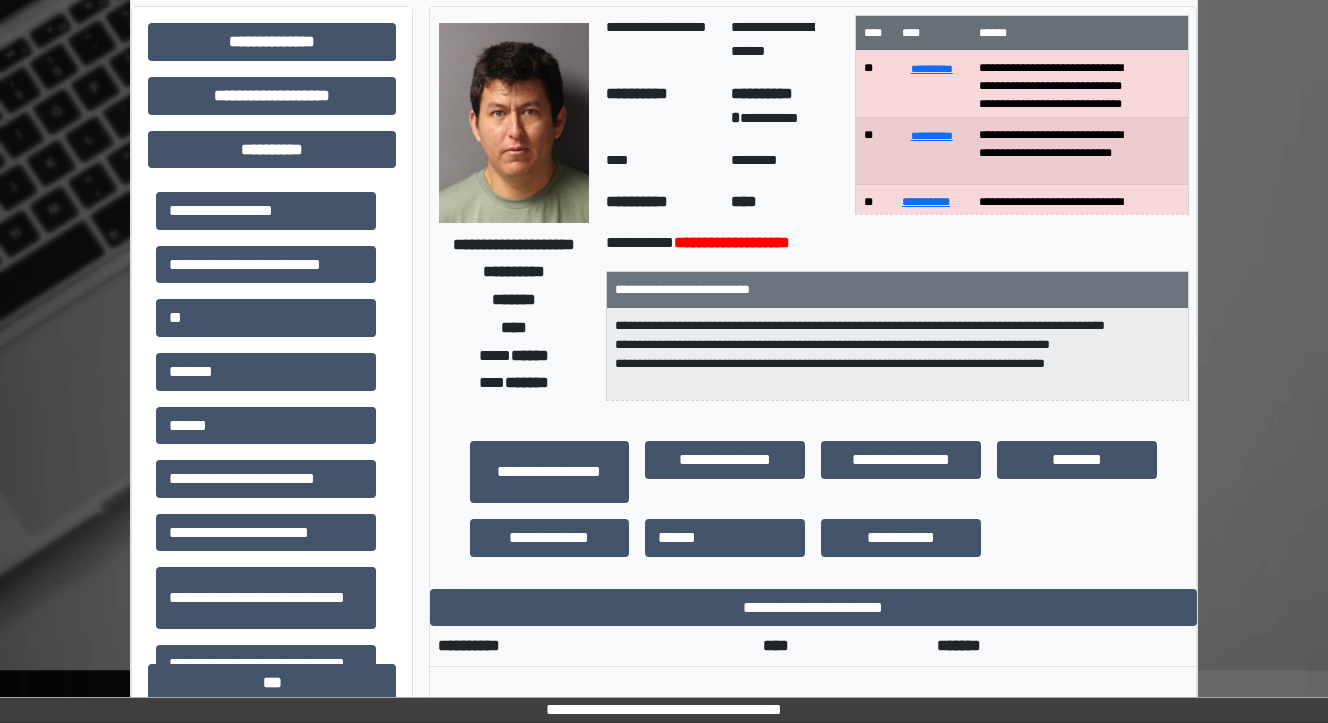 scroll, scrollTop: 0, scrollLeft: 0, axis: both 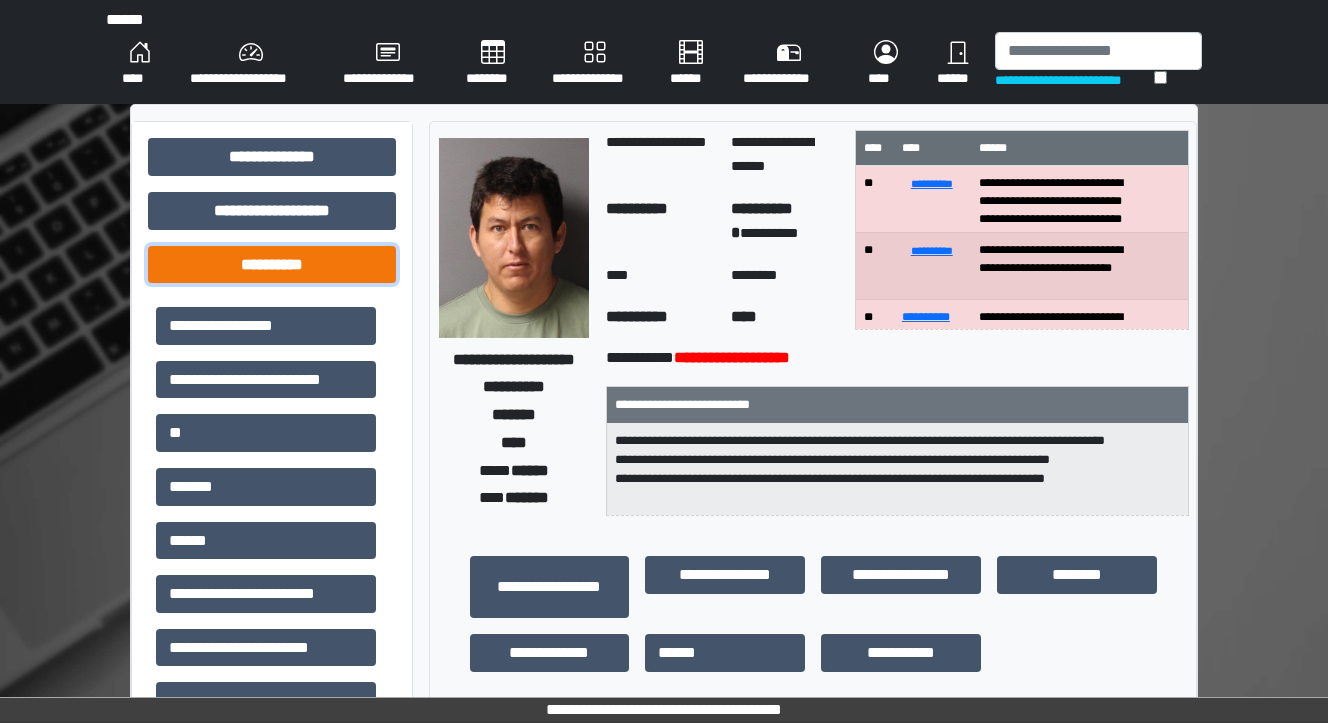 click on "**********" at bounding box center [272, 265] 